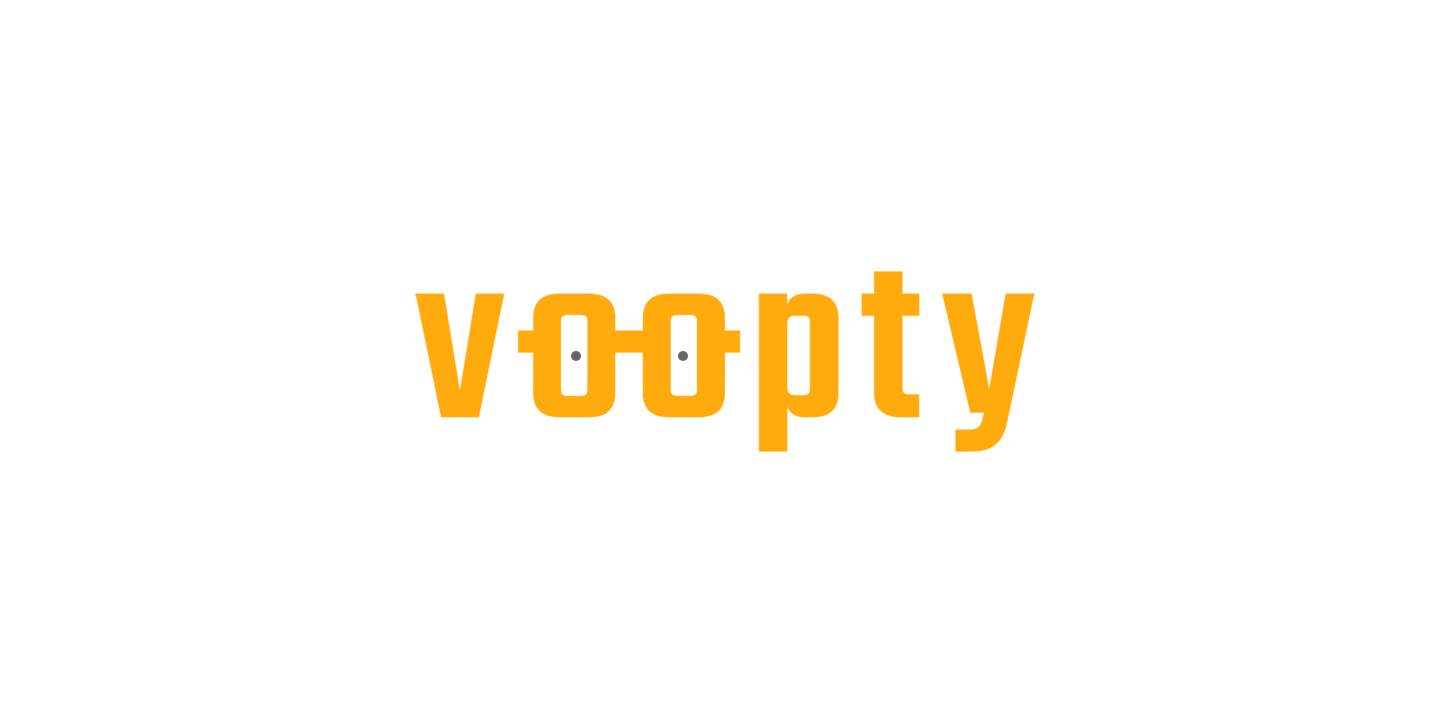 scroll, scrollTop: 0, scrollLeft: 0, axis: both 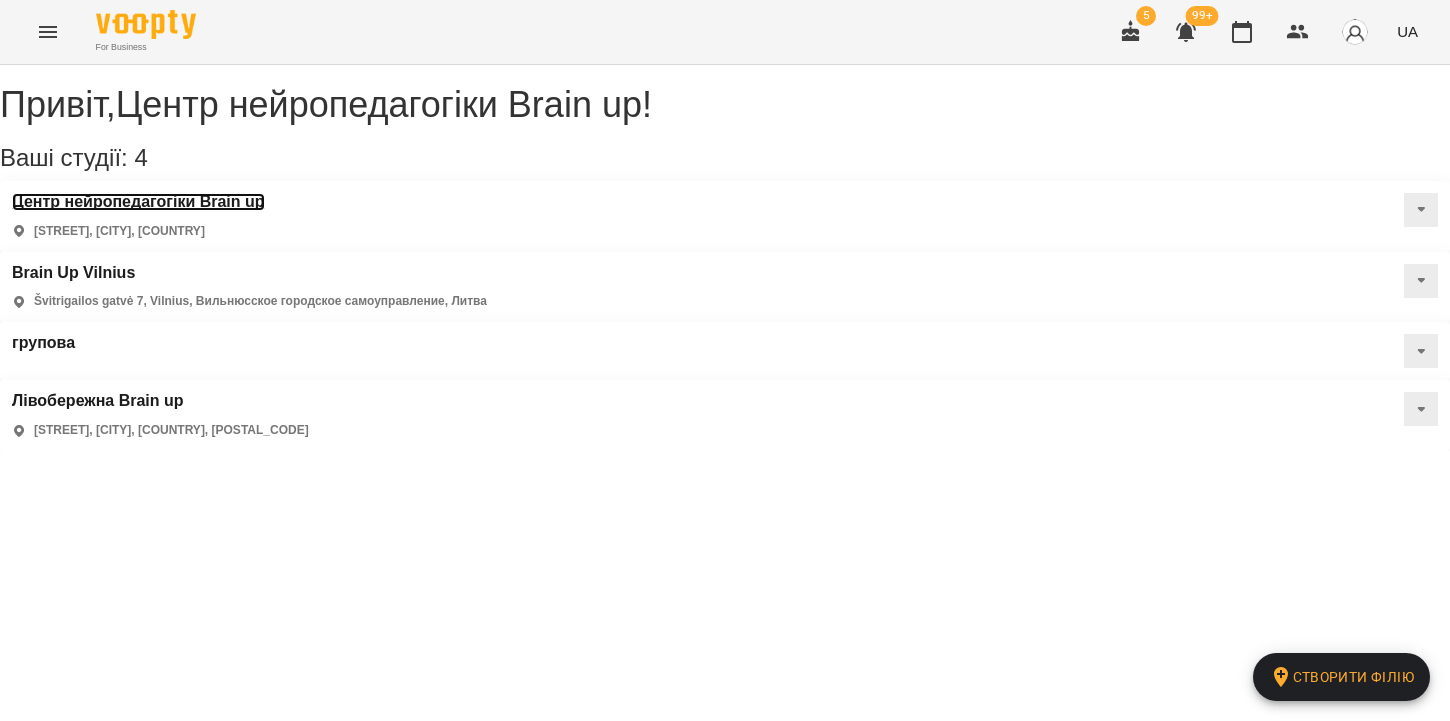 click on "Центр нейропедагогіки Brain up" at bounding box center [138, 202] 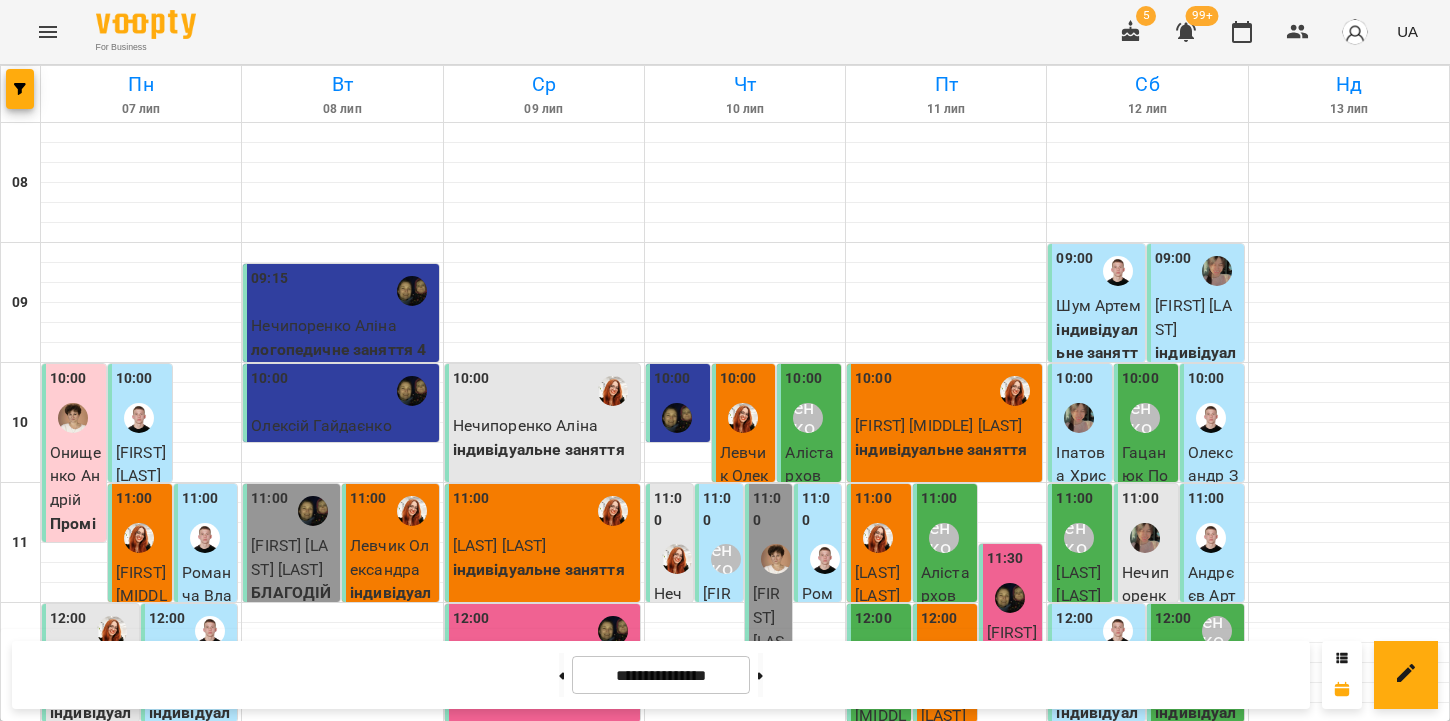 click on "UA" at bounding box center [1407, 31] 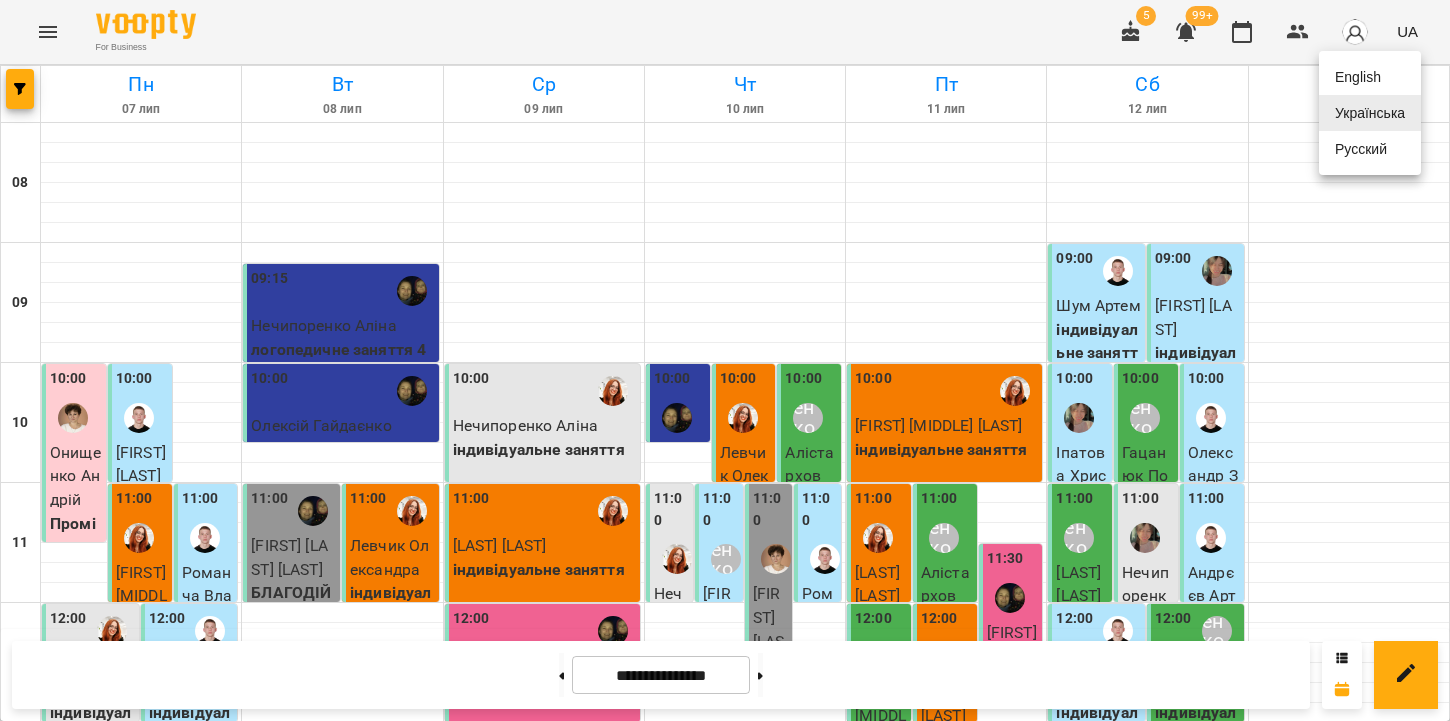 click at bounding box center (725, 360) 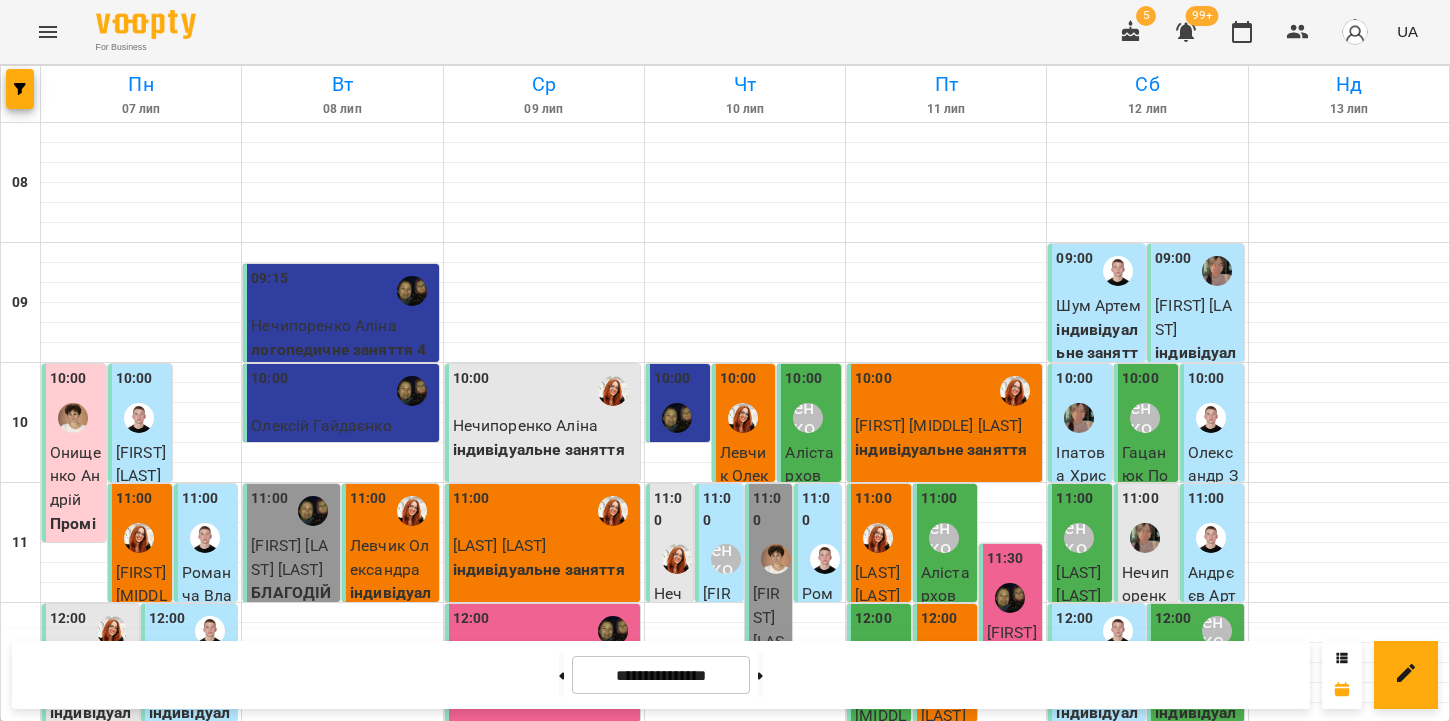 click at bounding box center (1355, 32) 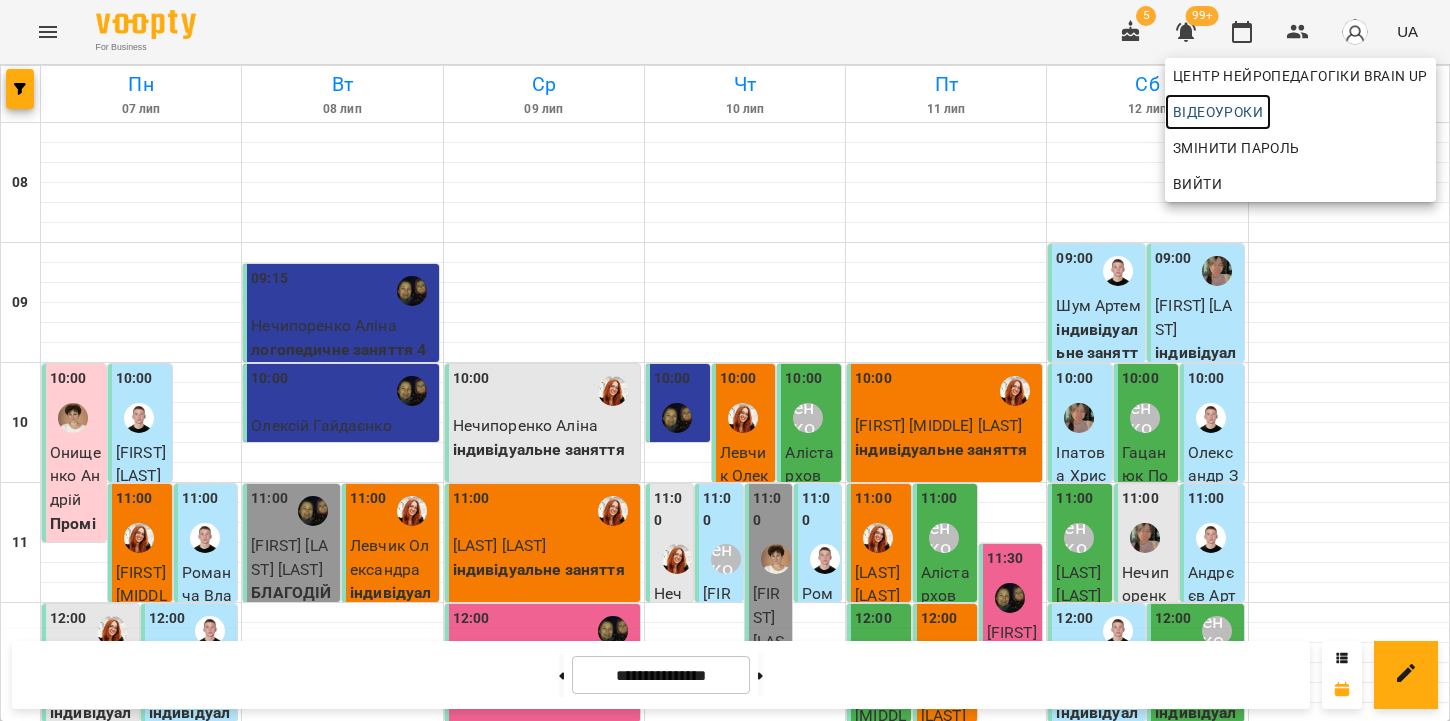 click on "Відеоуроки" at bounding box center [1218, 112] 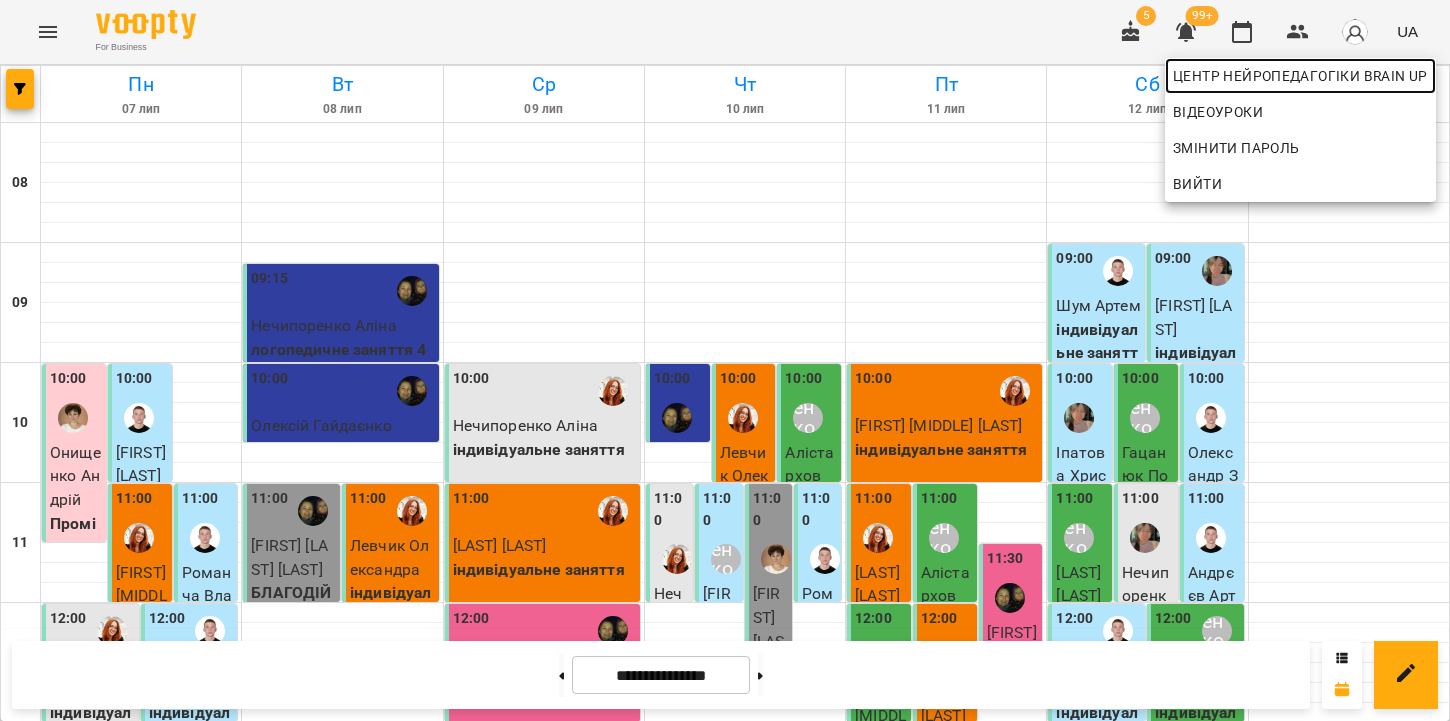 click on "Центр нейропедагогіки Brain up" at bounding box center [1300, 76] 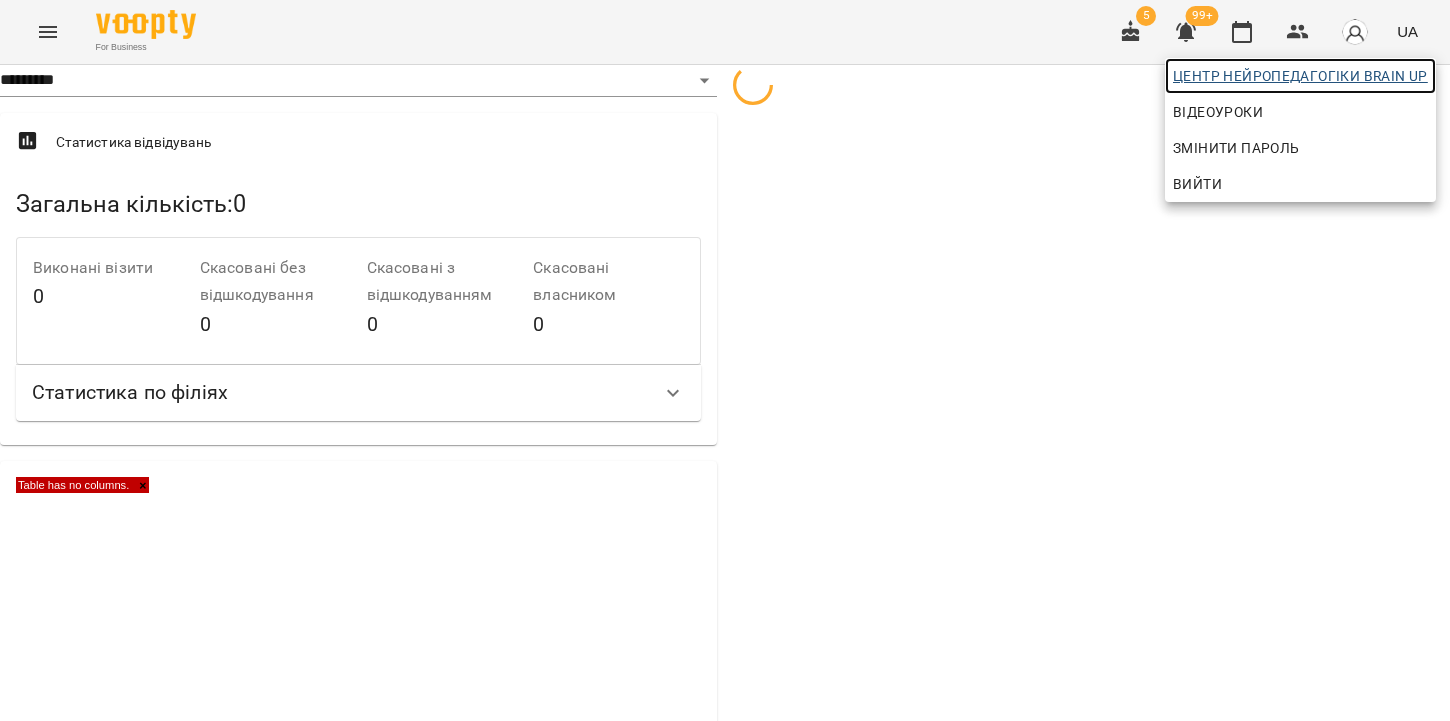 select on "**" 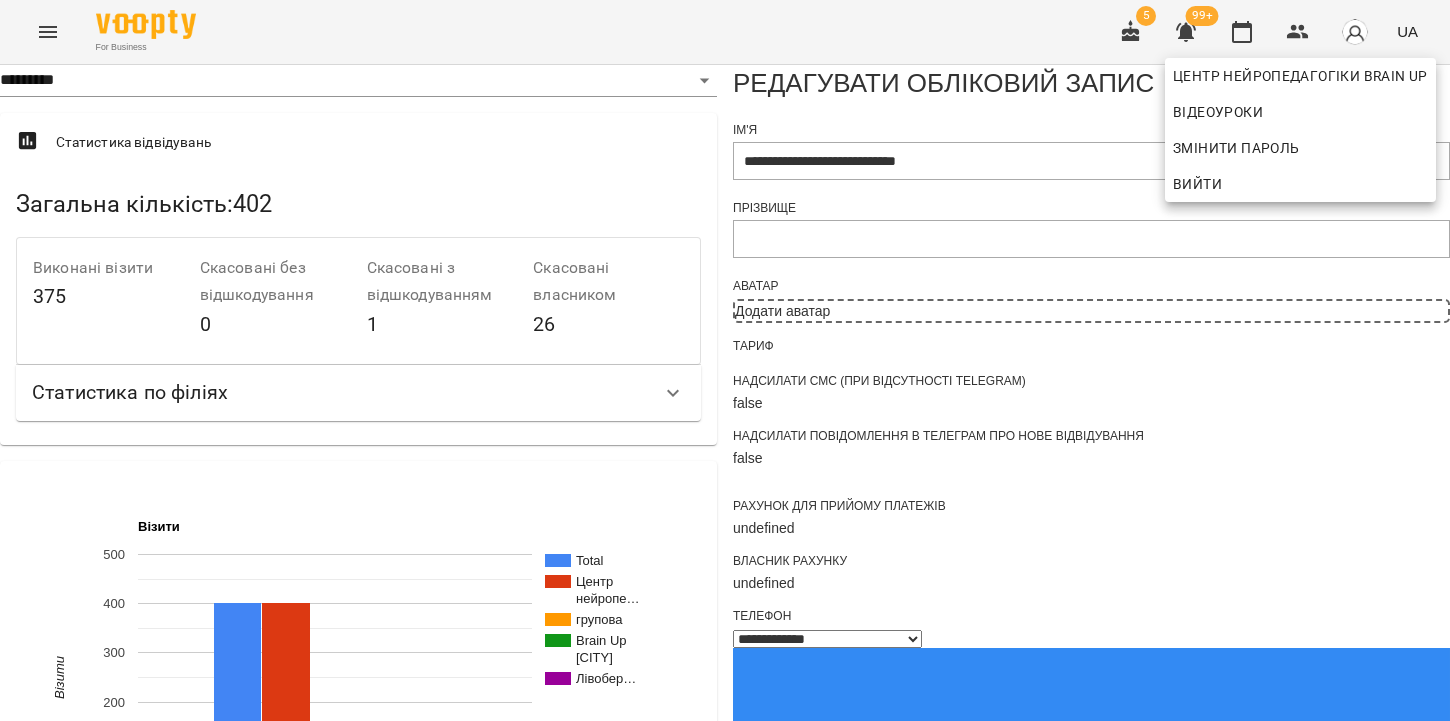 click at bounding box center (725, 360) 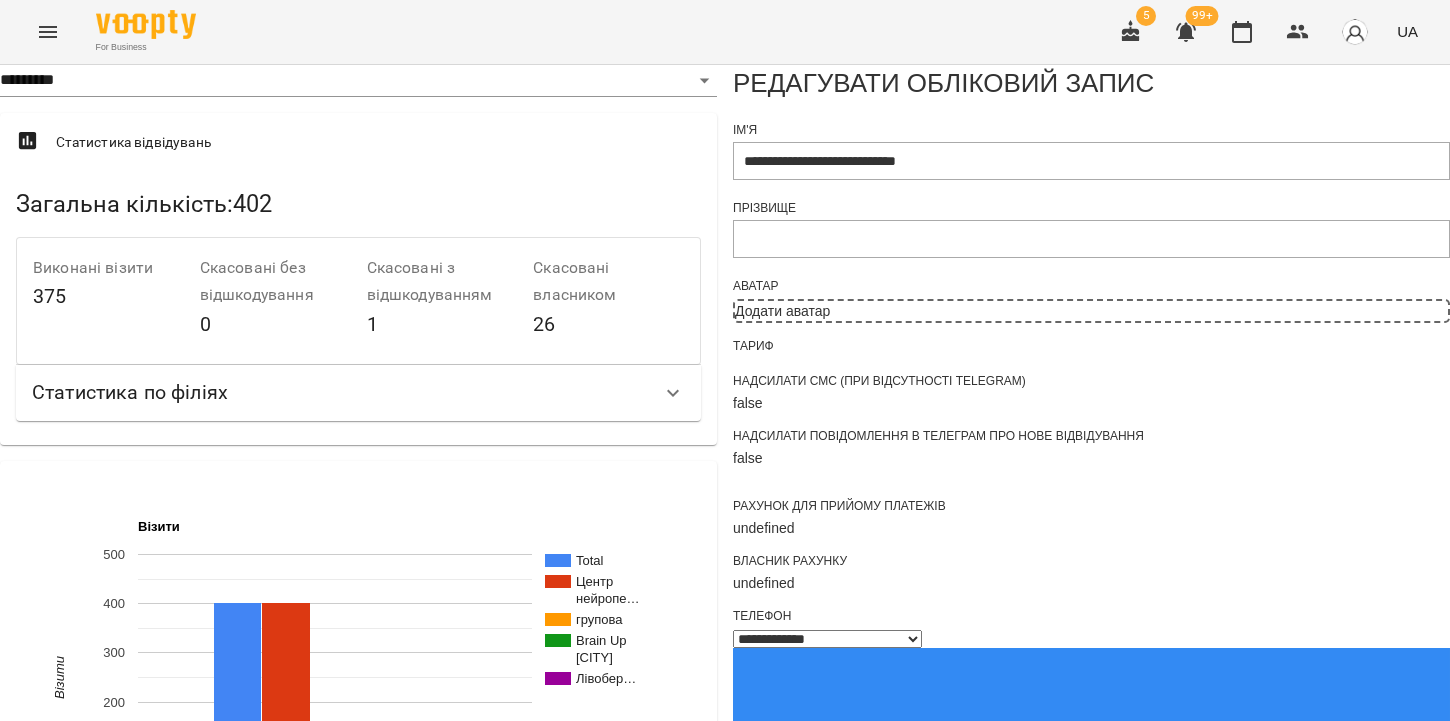 scroll, scrollTop: 111, scrollLeft: 0, axis: vertical 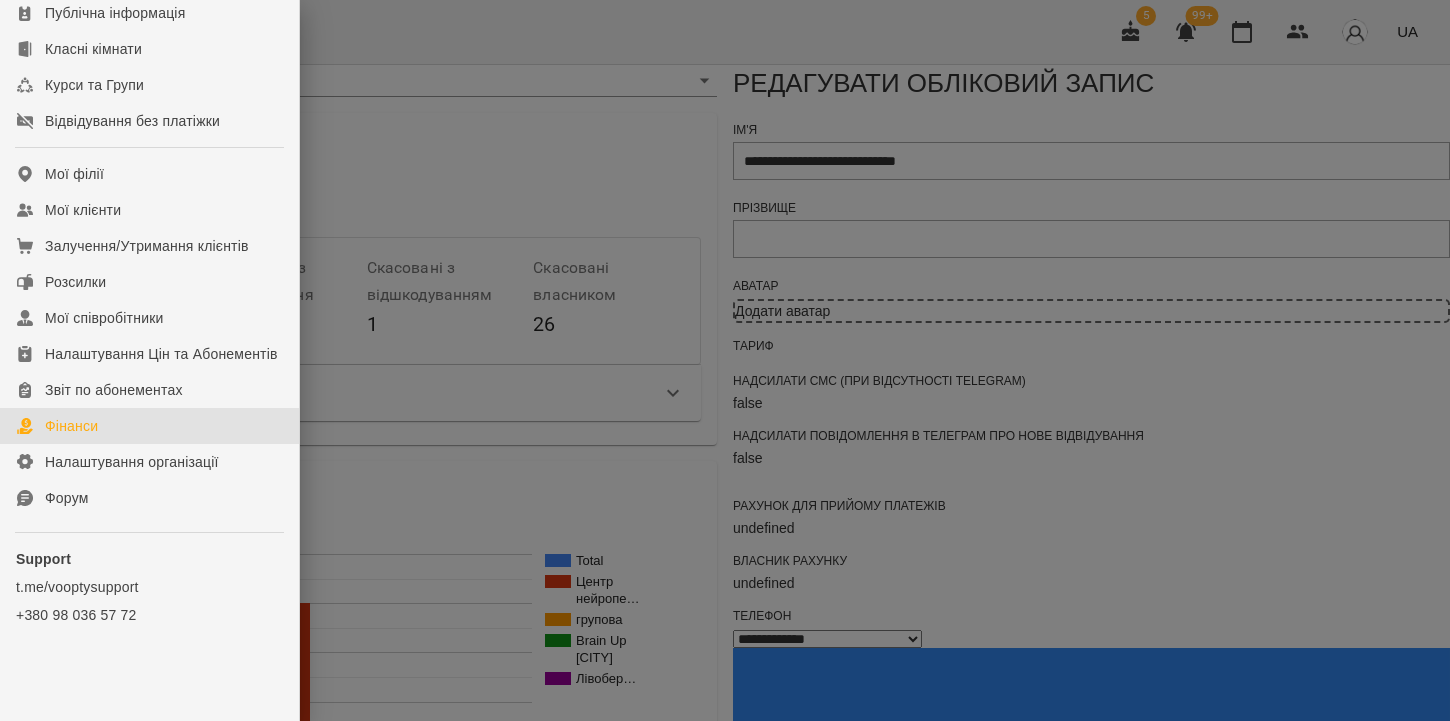 click on "Фінанси" at bounding box center (149, 426) 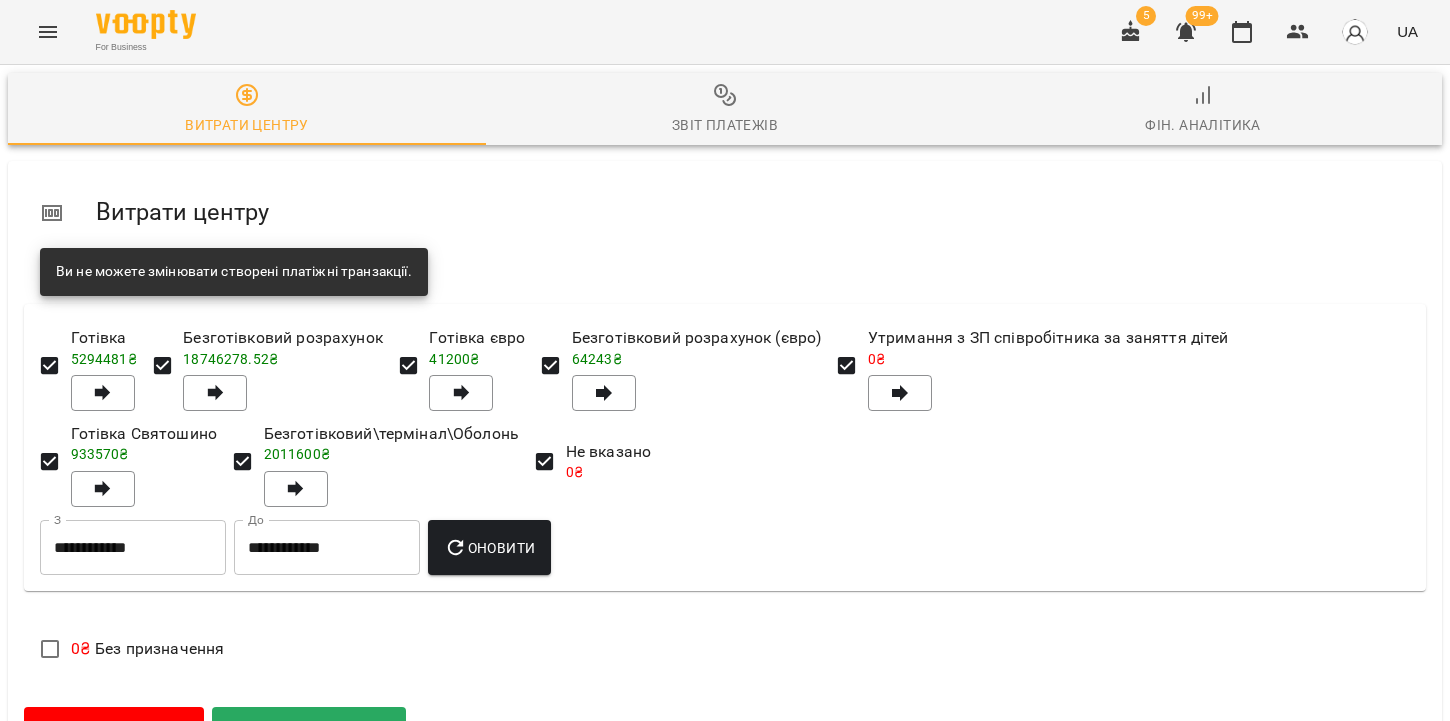 scroll, scrollTop: 298, scrollLeft: 0, axis: vertical 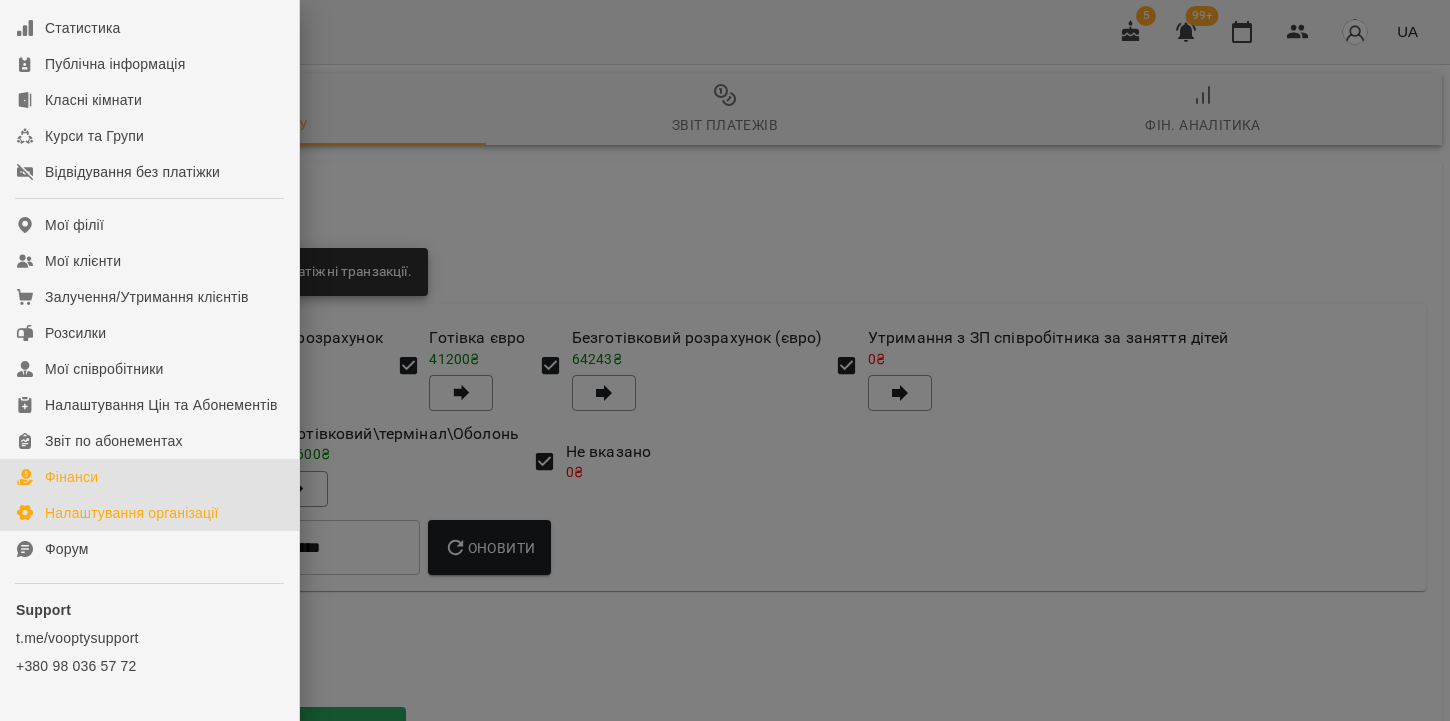 click on "Налаштування організації" at bounding box center [132, 513] 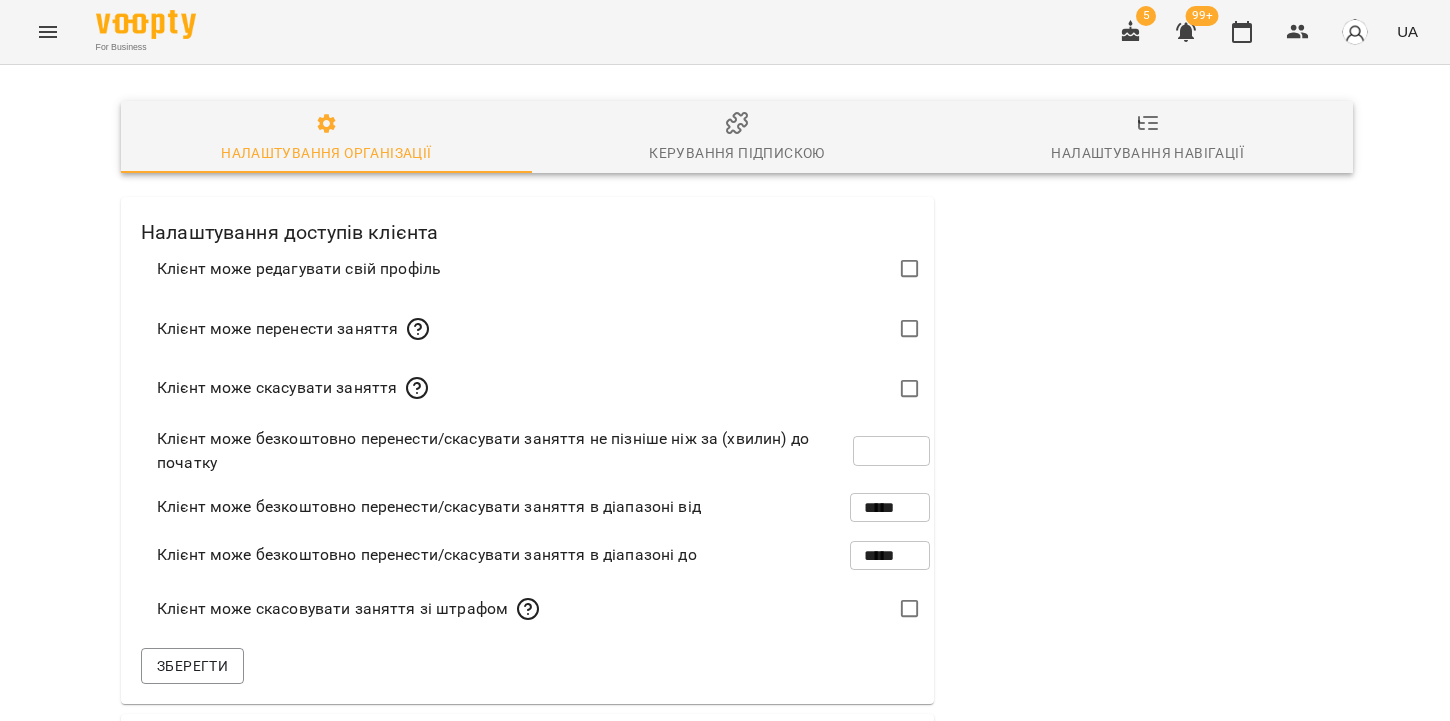 scroll, scrollTop: 0, scrollLeft: 0, axis: both 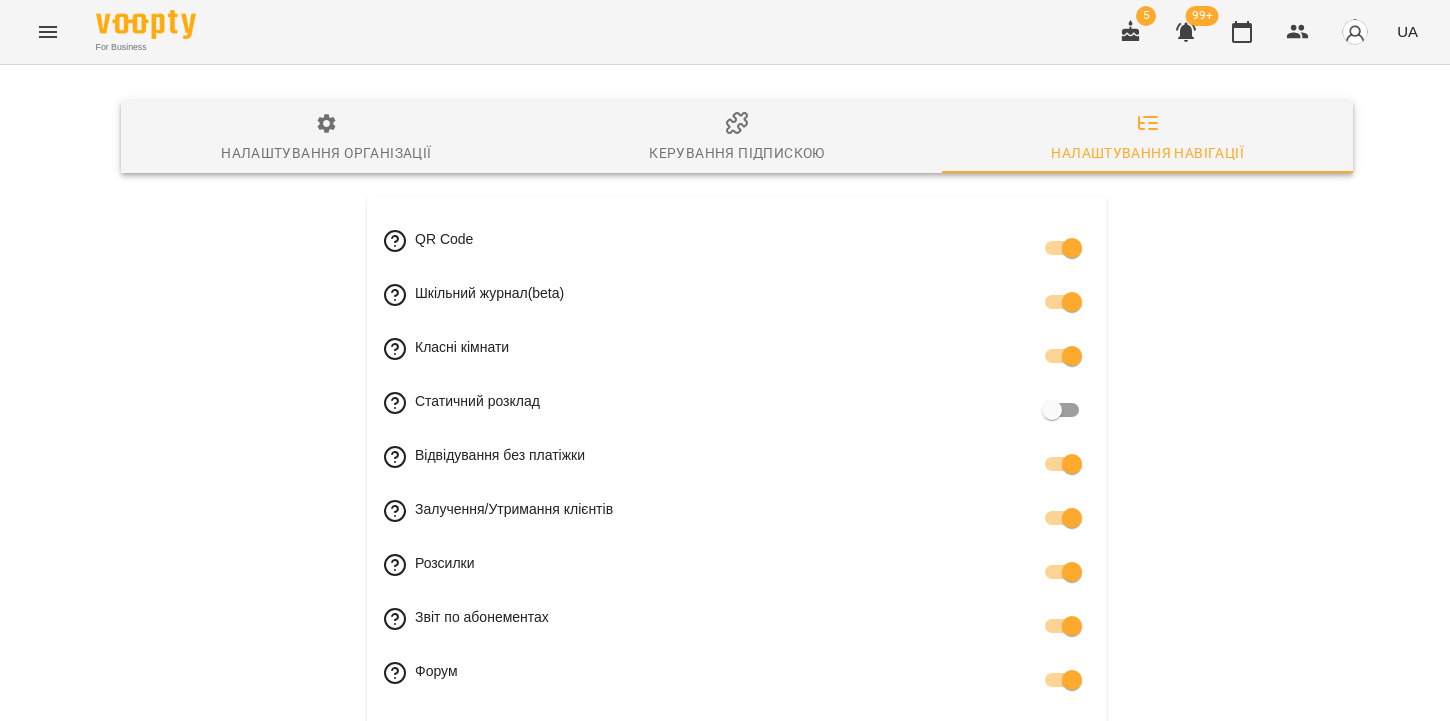 click on "Керування підпискою" at bounding box center [737, 137] 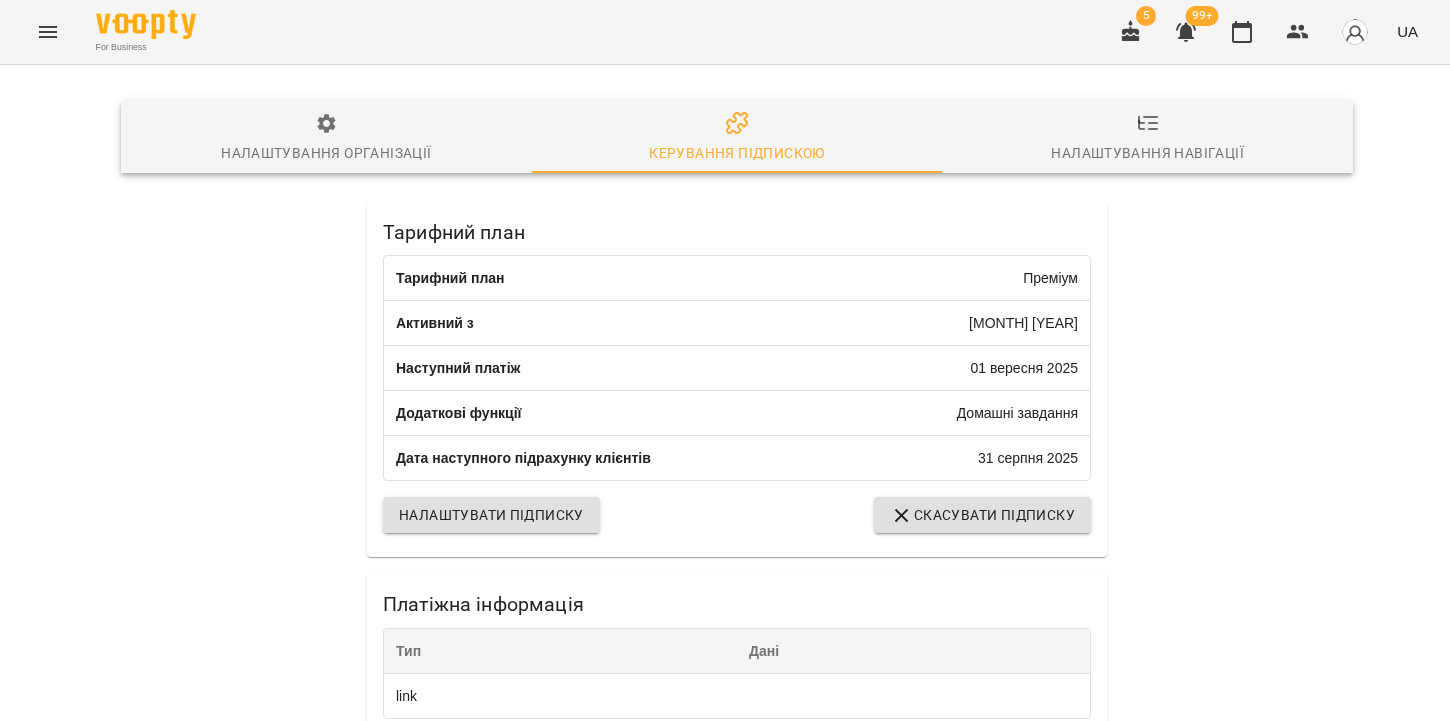 scroll, scrollTop: 496, scrollLeft: 0, axis: vertical 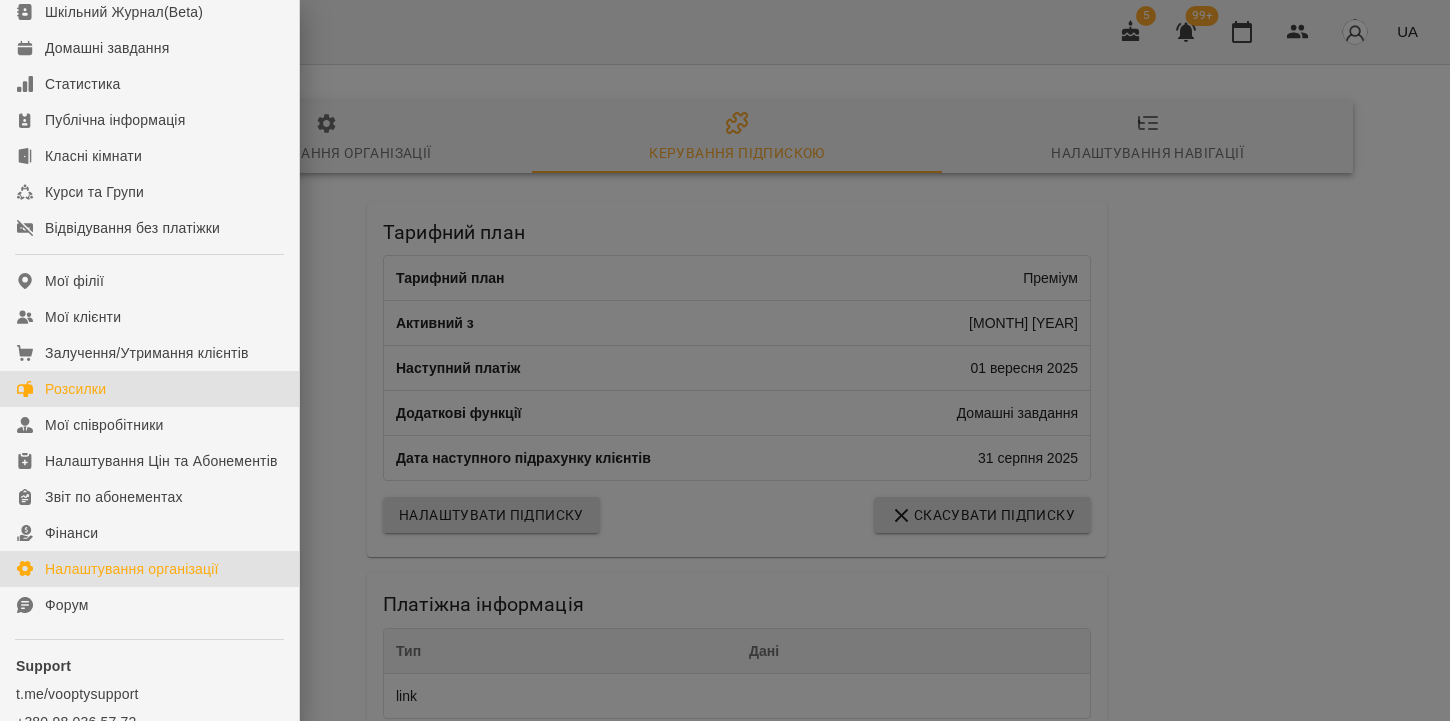 click on "Розсилки" at bounding box center [75, 389] 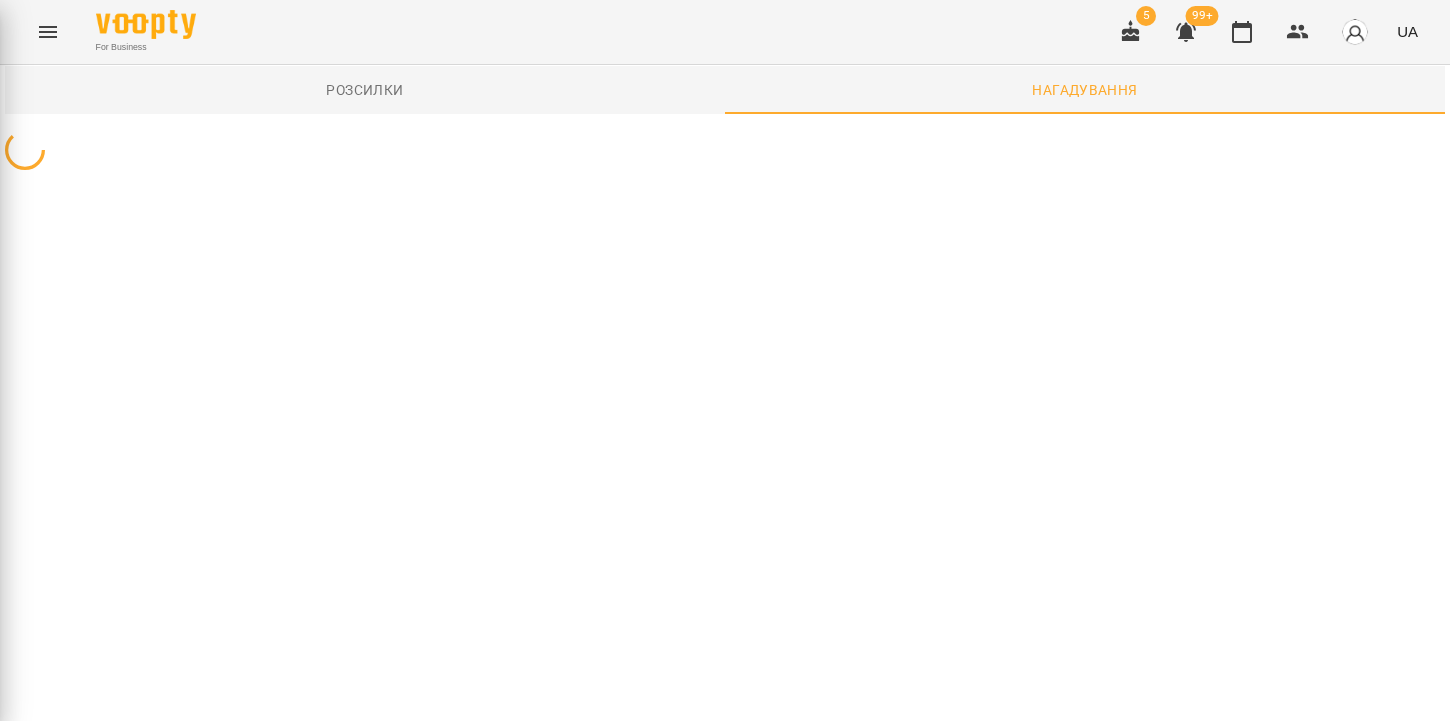 scroll, scrollTop: 0, scrollLeft: 0, axis: both 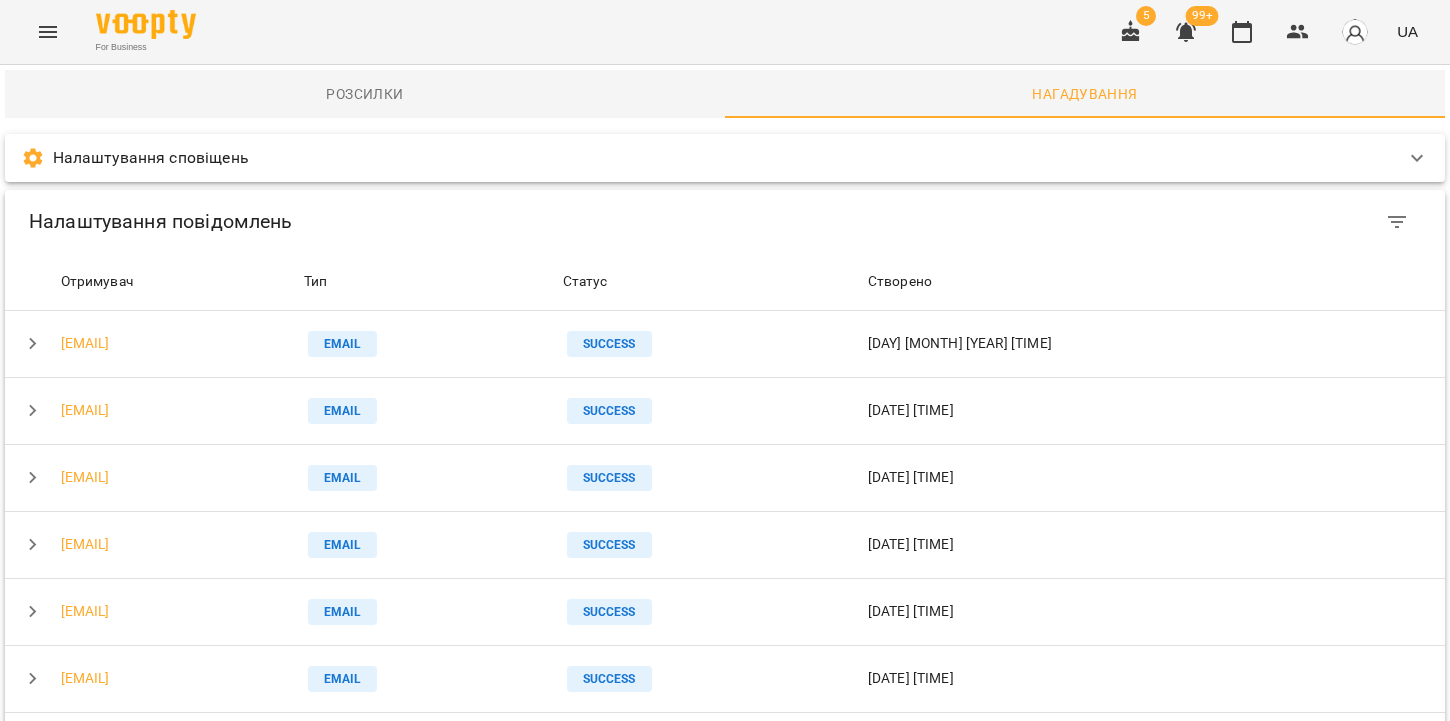 click on "Налаштування сповіщень" at bounding box center [151, 158] 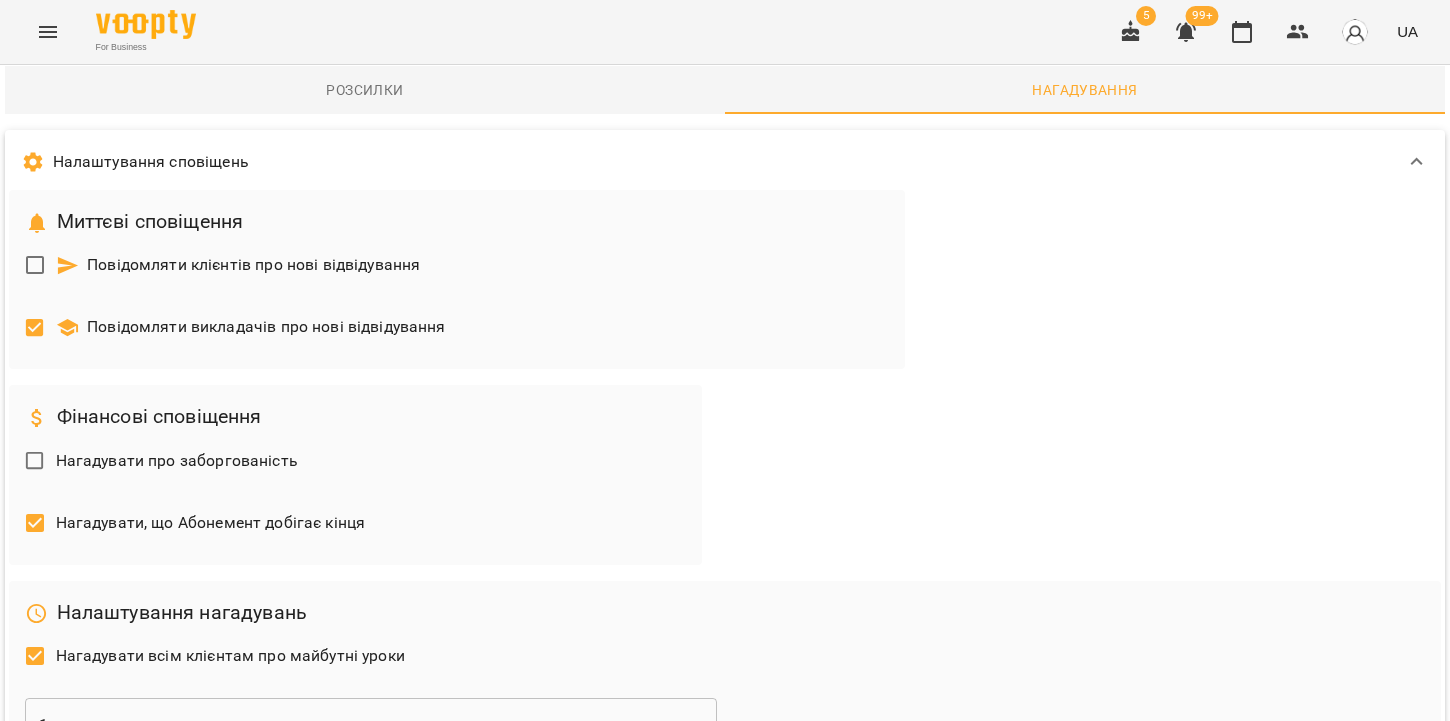 scroll, scrollTop: 300, scrollLeft: 0, axis: vertical 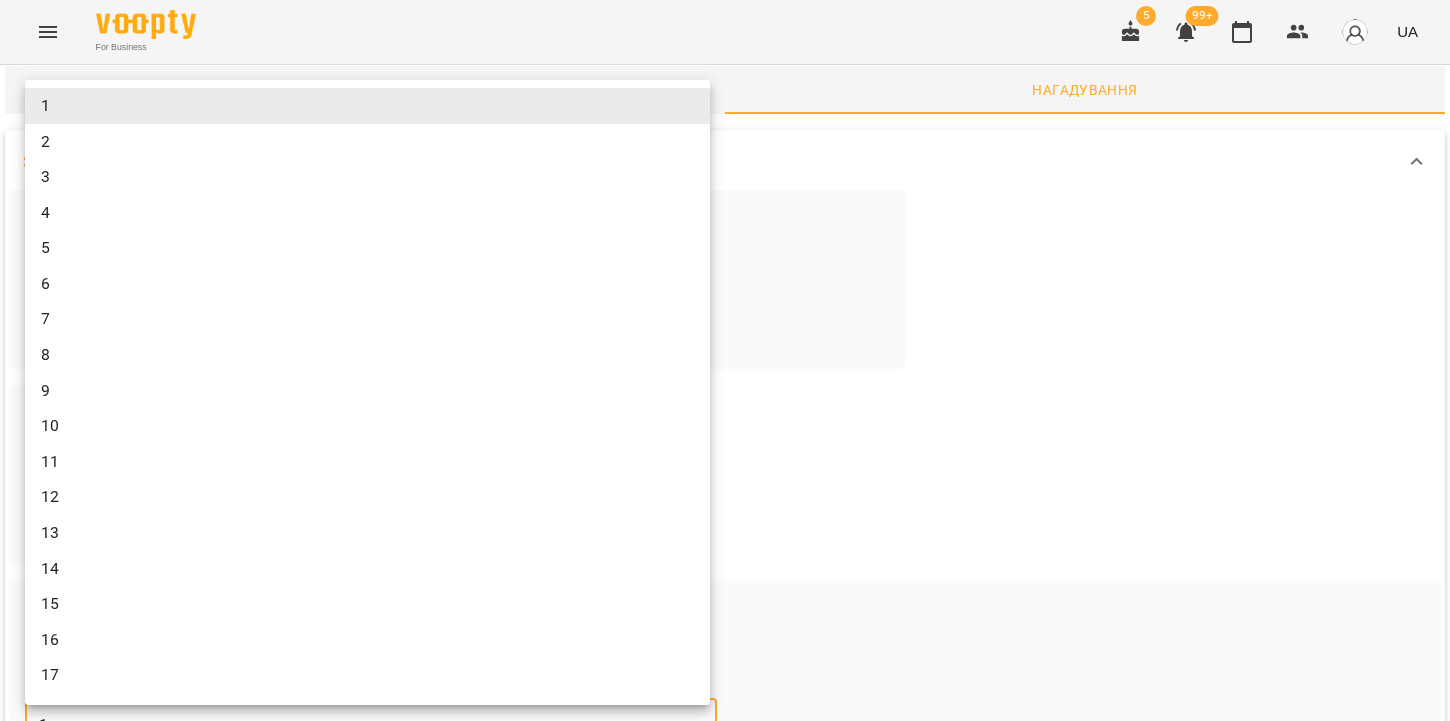 click at bounding box center (725, 360) 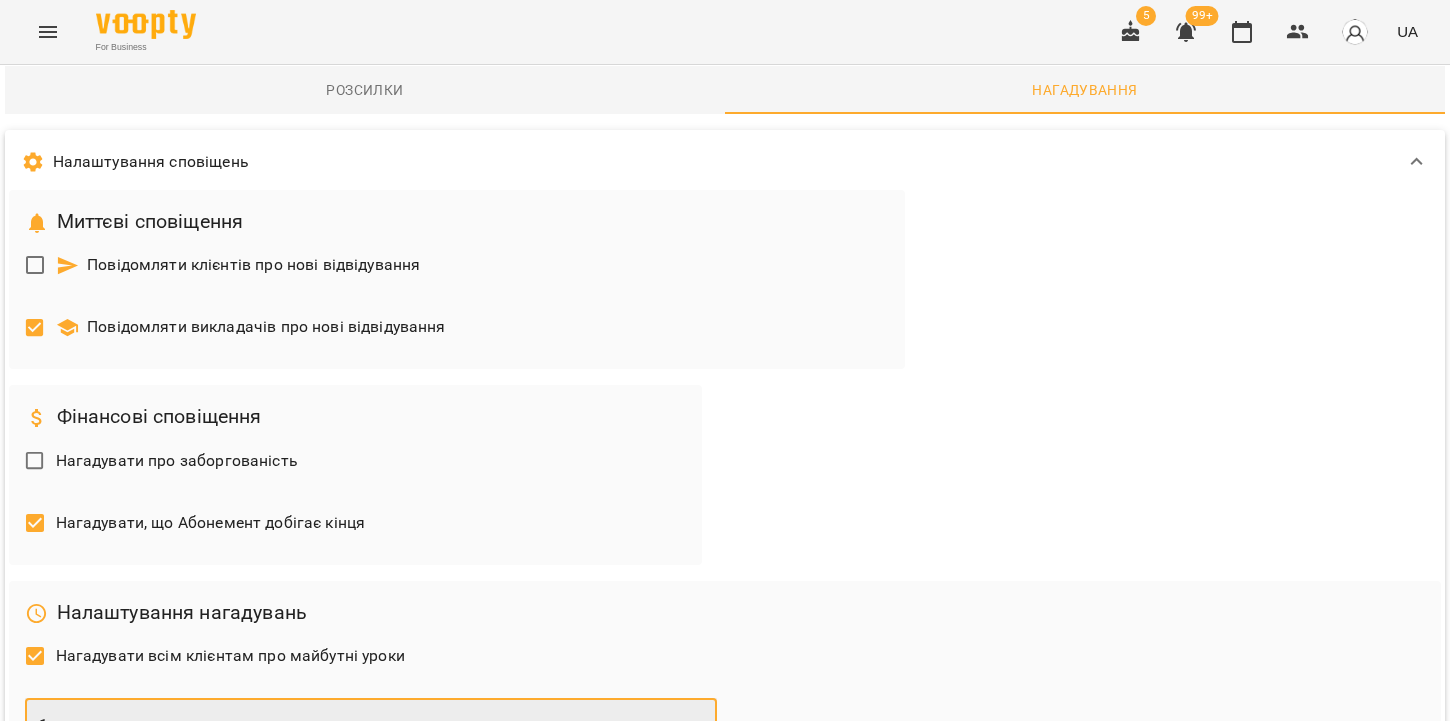 scroll, scrollTop: 0, scrollLeft: 0, axis: both 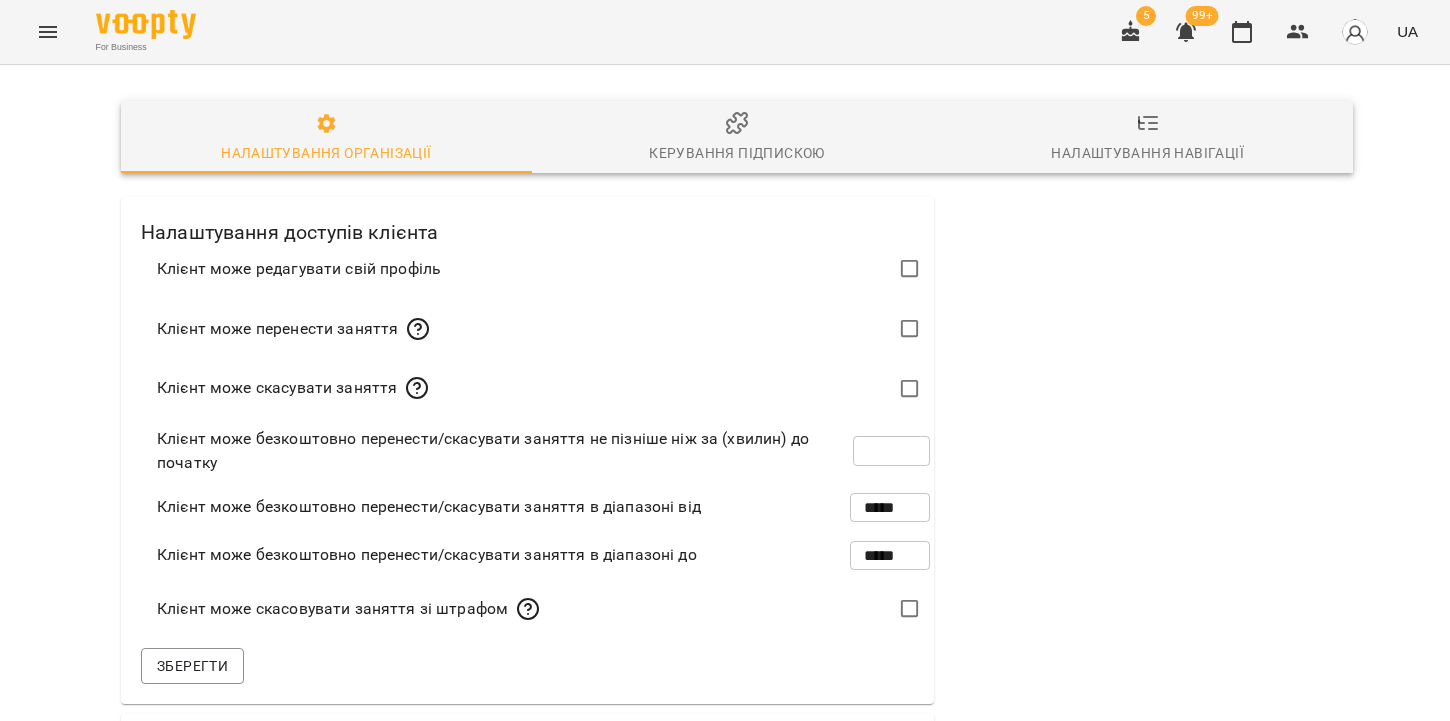 click at bounding box center [48, 32] 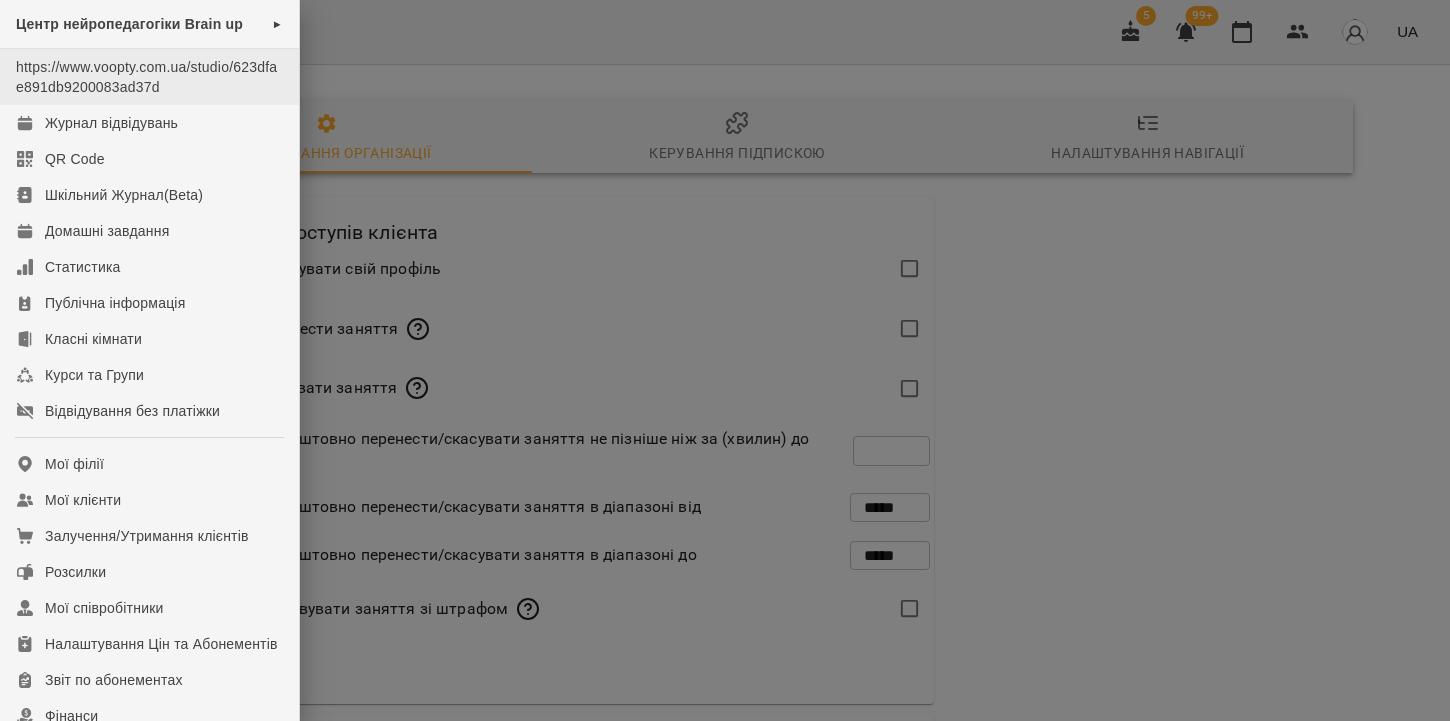 click on "https://www.voopty.com.ua/studio/623dfae891db9200083ad37d" at bounding box center [149, 77] 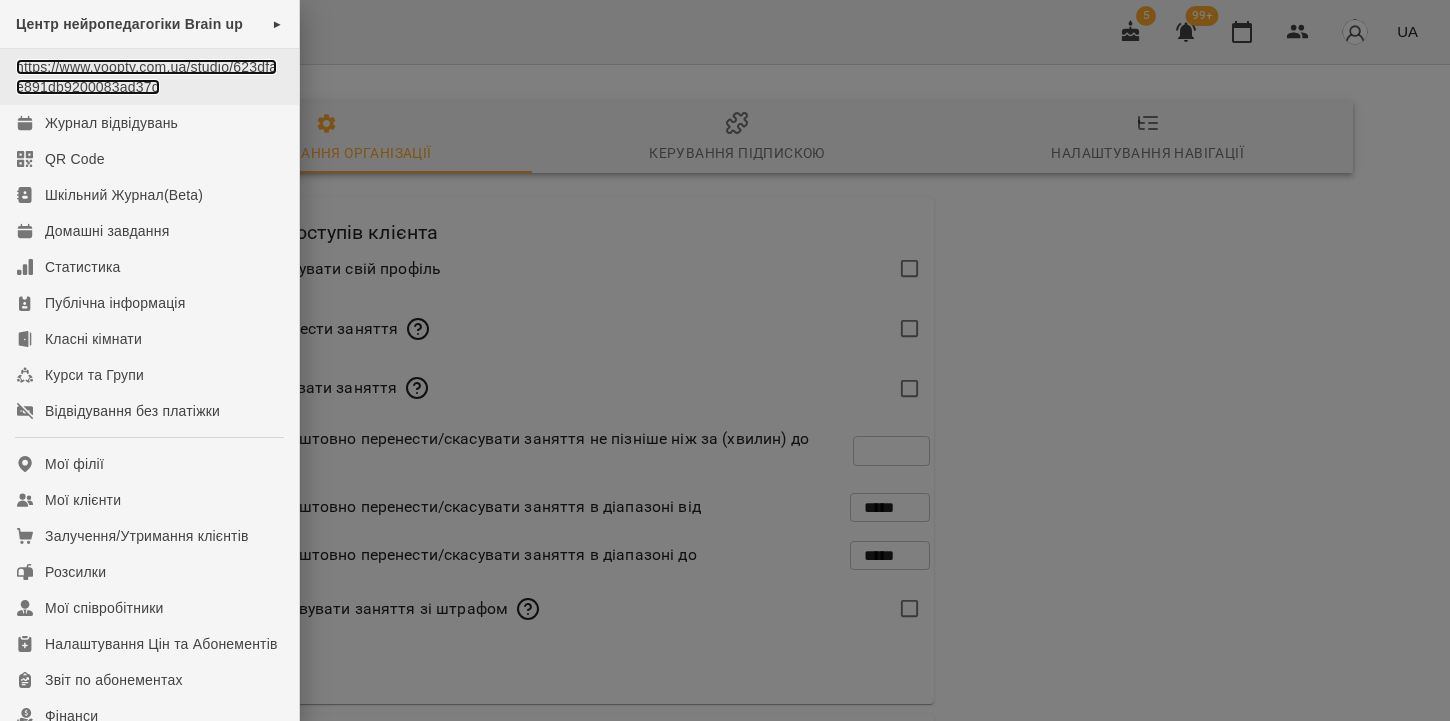 click on "https://www.voopty.com.ua/studio/623dfae891db9200083ad37d" at bounding box center [146, 77] 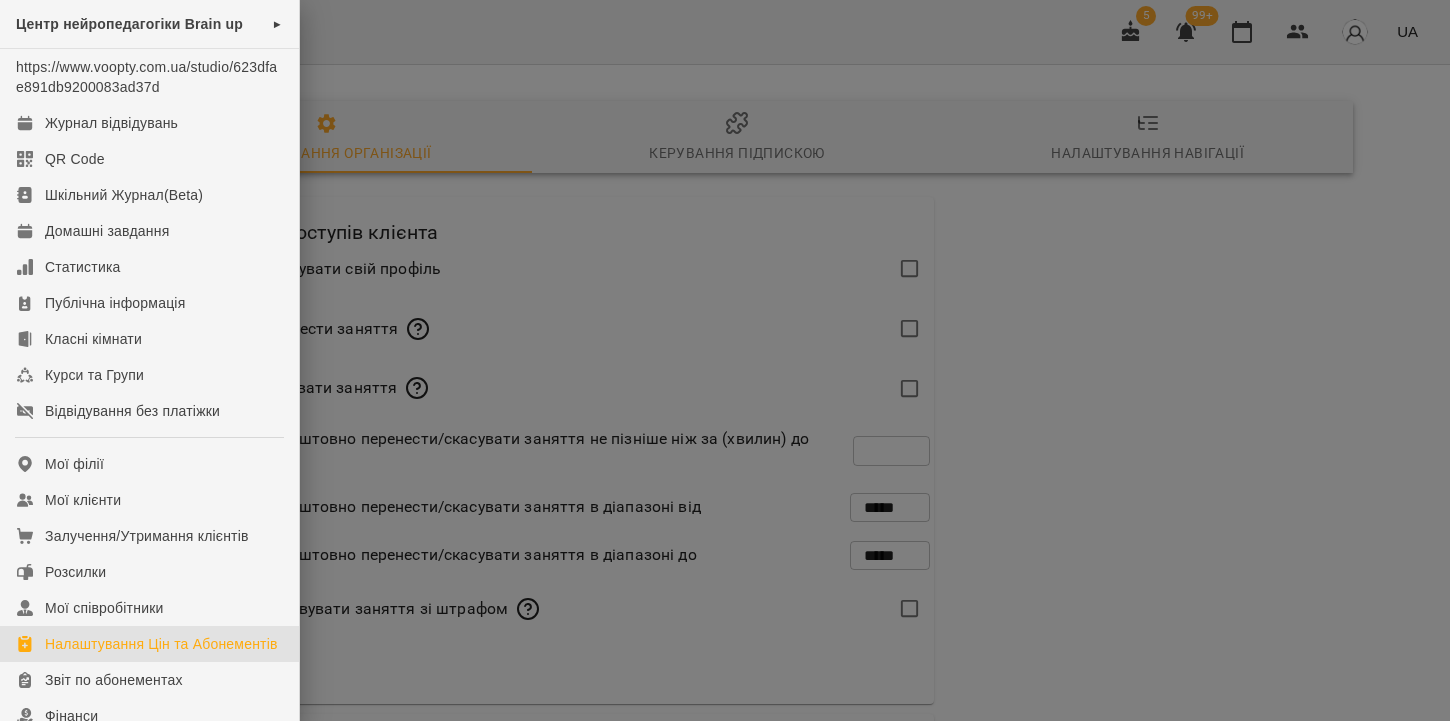 click on "Налаштування Цін та Абонементів" at bounding box center (161, 644) 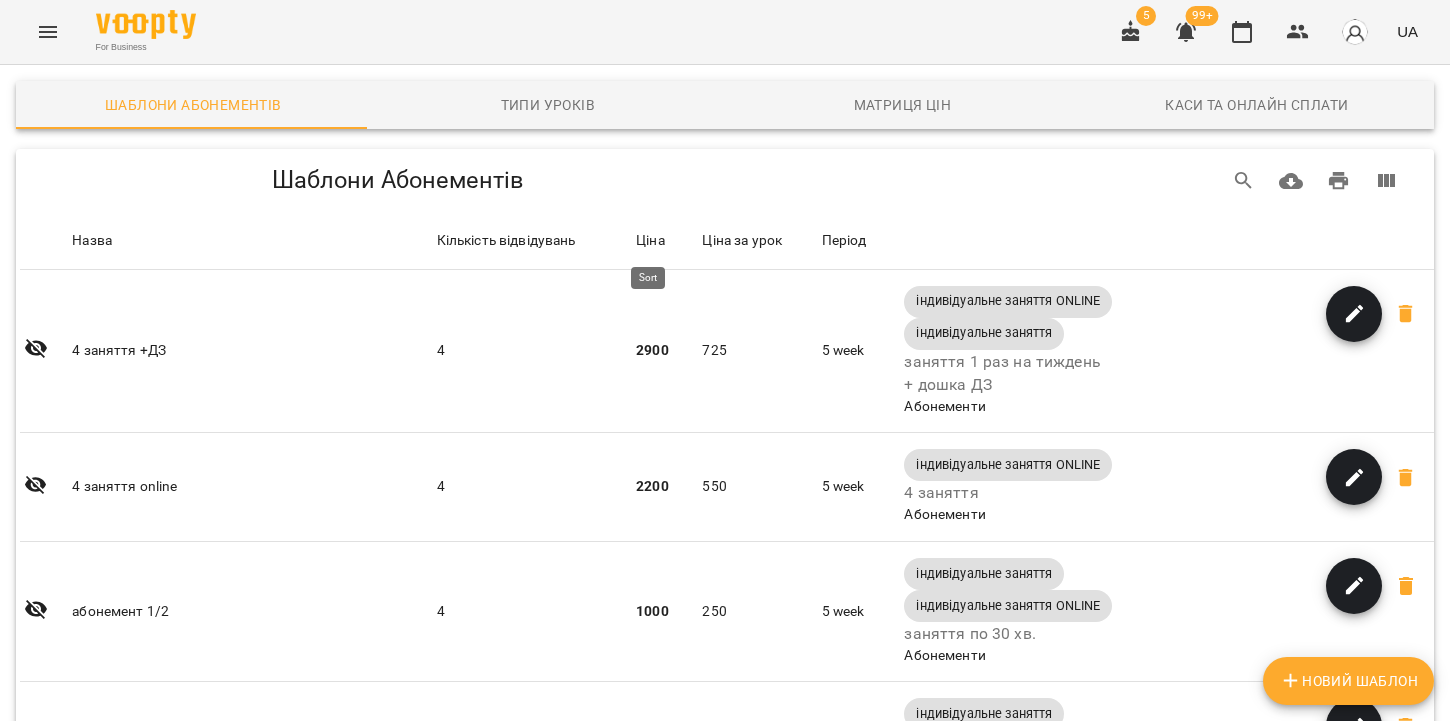 click on "Ціна" at bounding box center (650, 241) 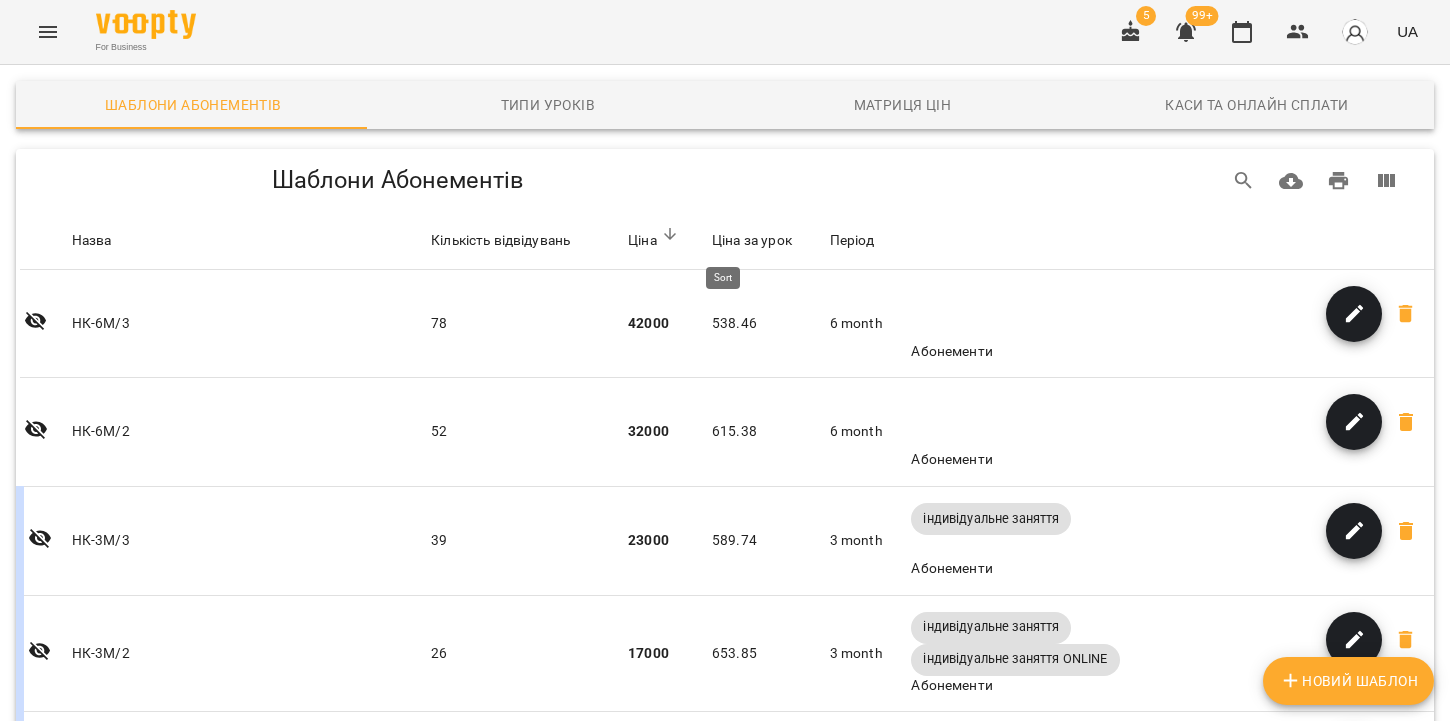 click on "Ціна за урок" at bounding box center [752, 241] 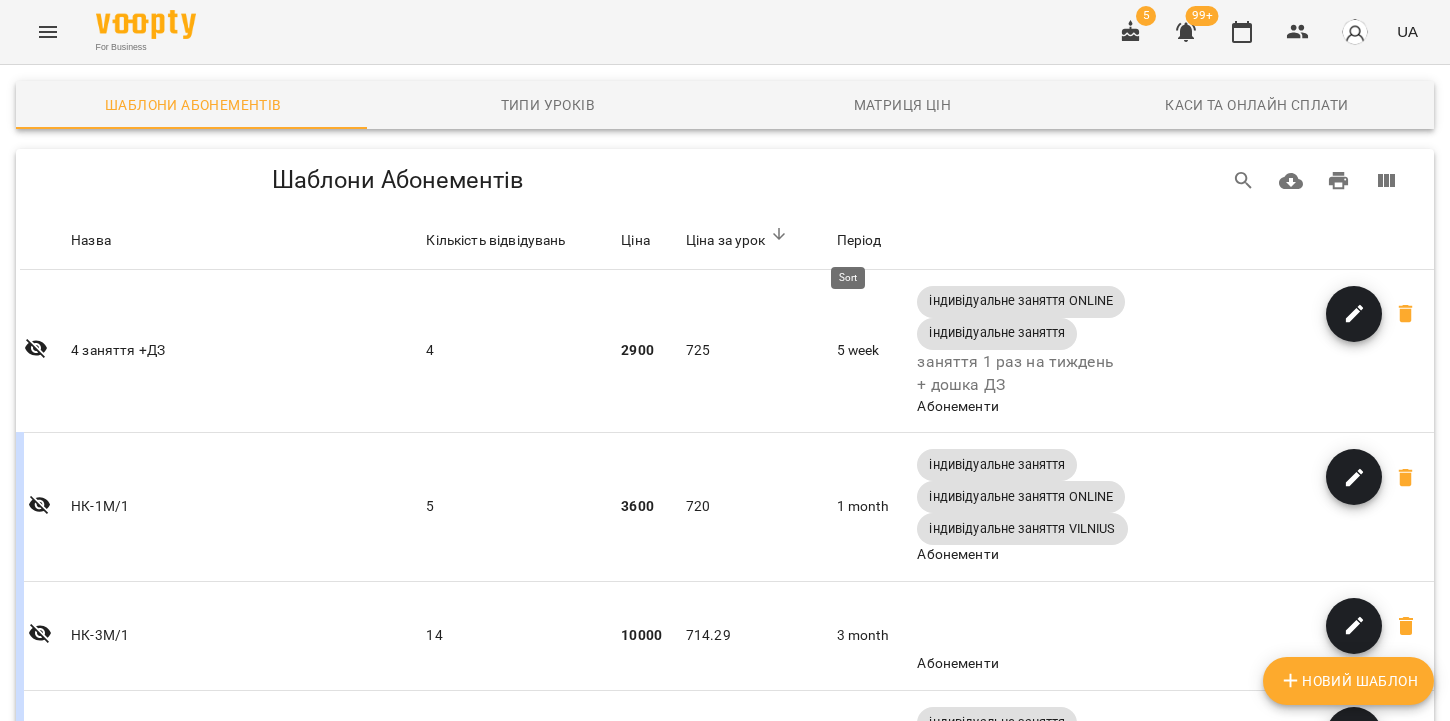 click on "Період" at bounding box center [859, 241] 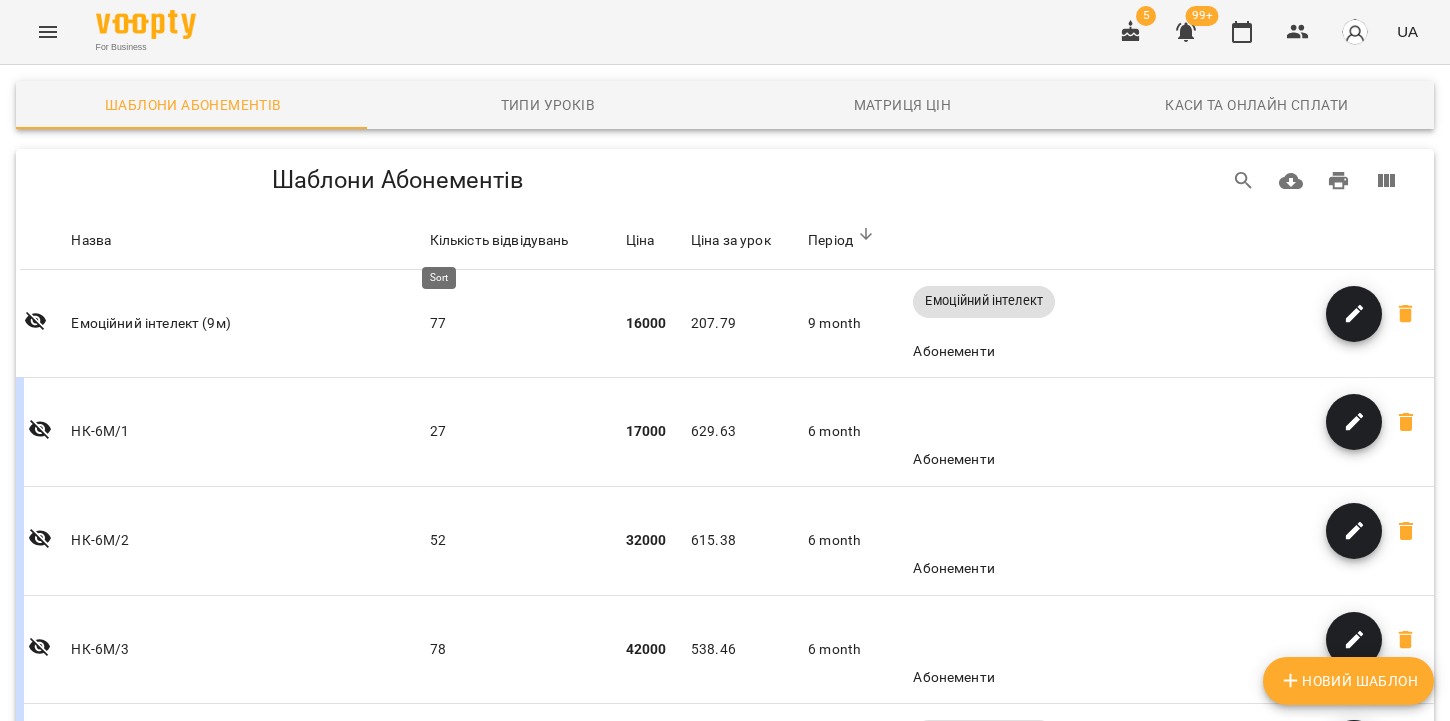 click on "Кількість відвідувань" at bounding box center (499, 241) 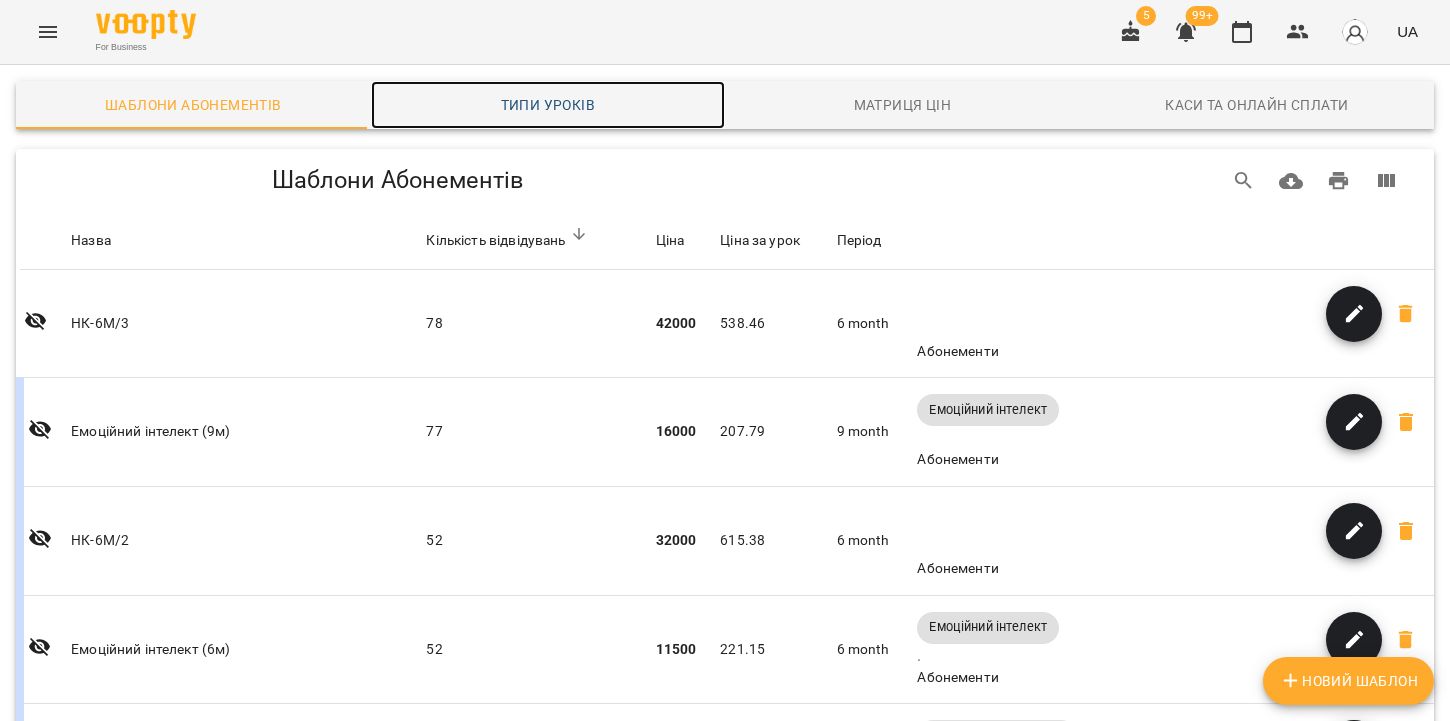 click on "Типи уроків" at bounding box center (548, 105) 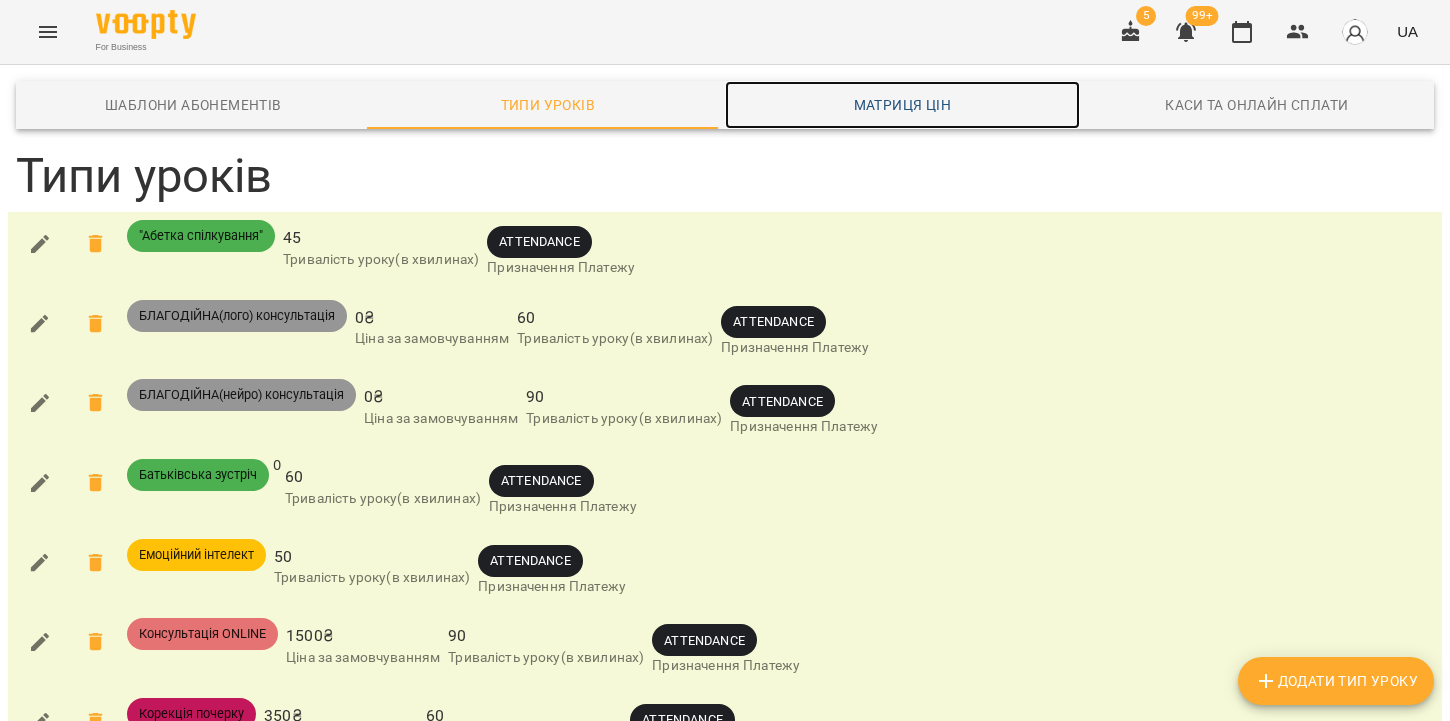 click on "Матриця цін" at bounding box center (902, 105) 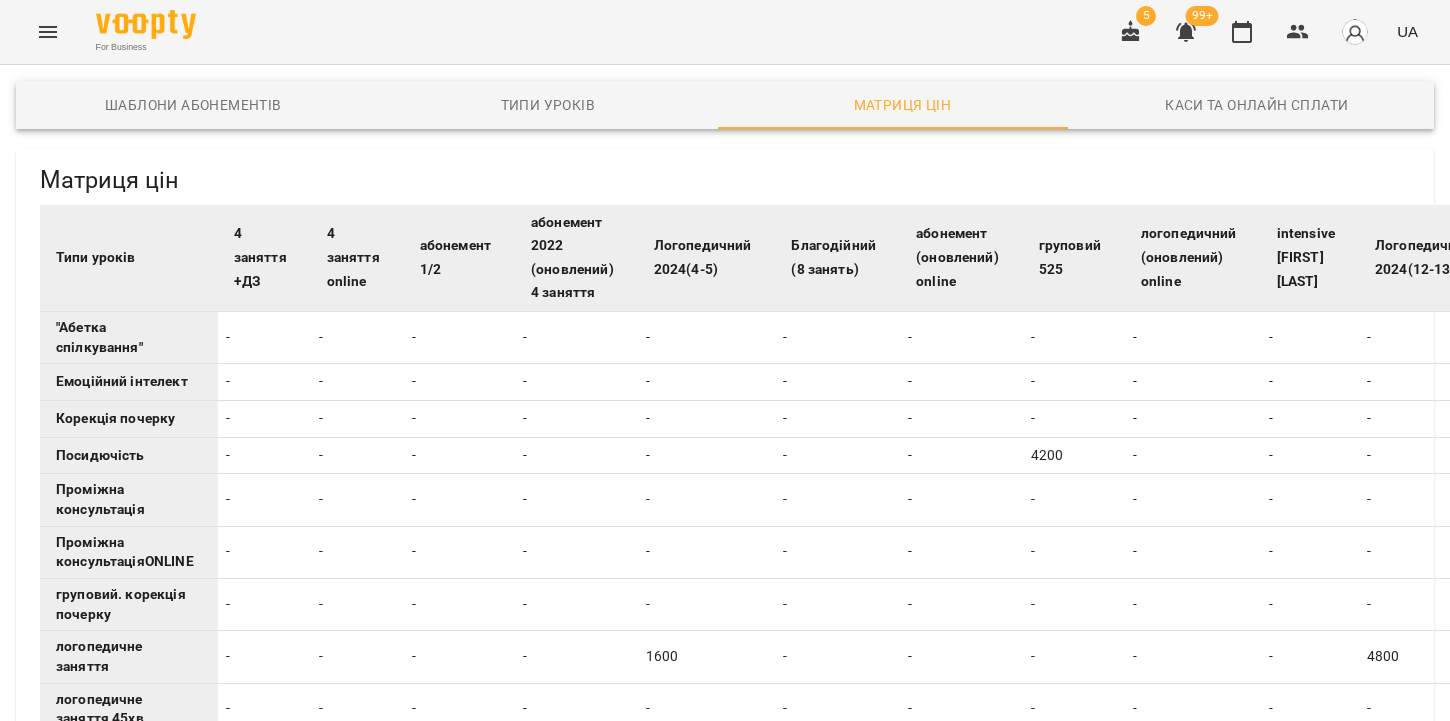 scroll, scrollTop: 0, scrollLeft: 0, axis: both 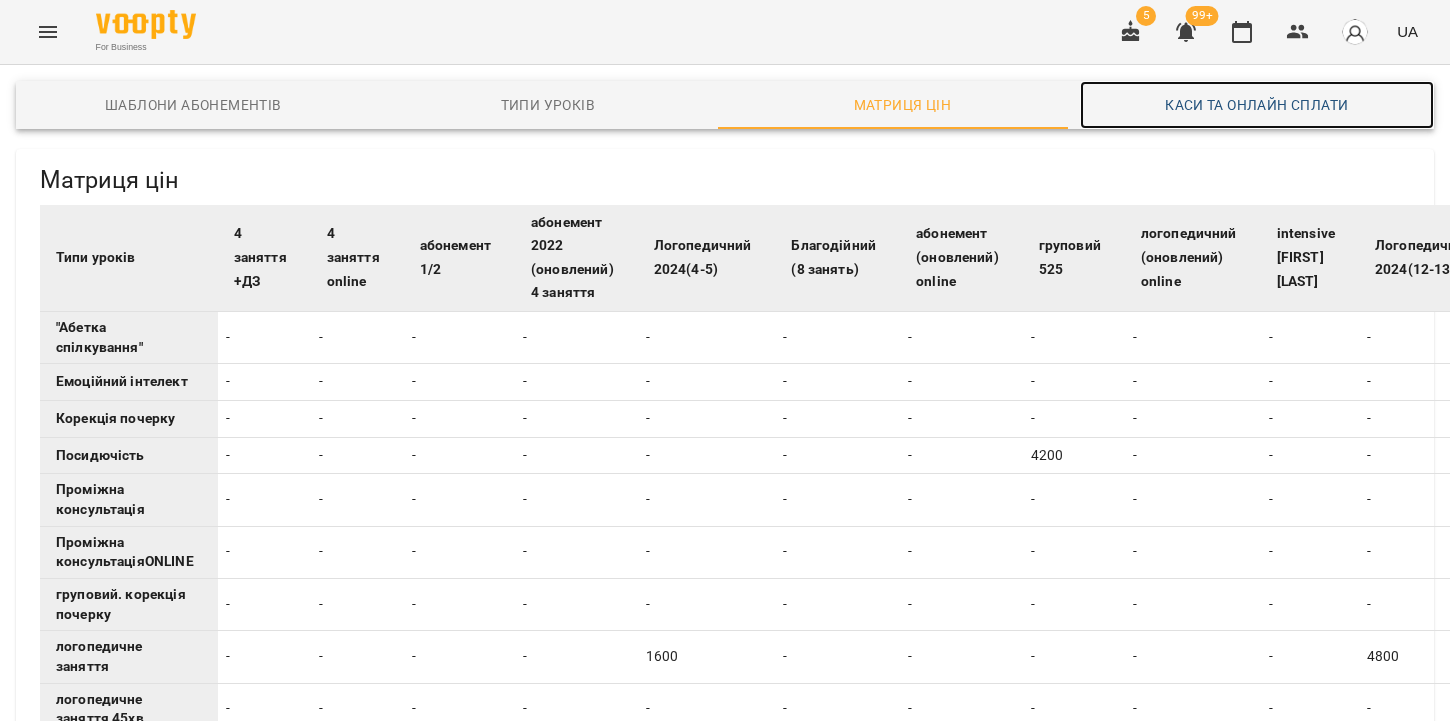 click on "Каси та Онлайн Сплати" at bounding box center [1257, 105] 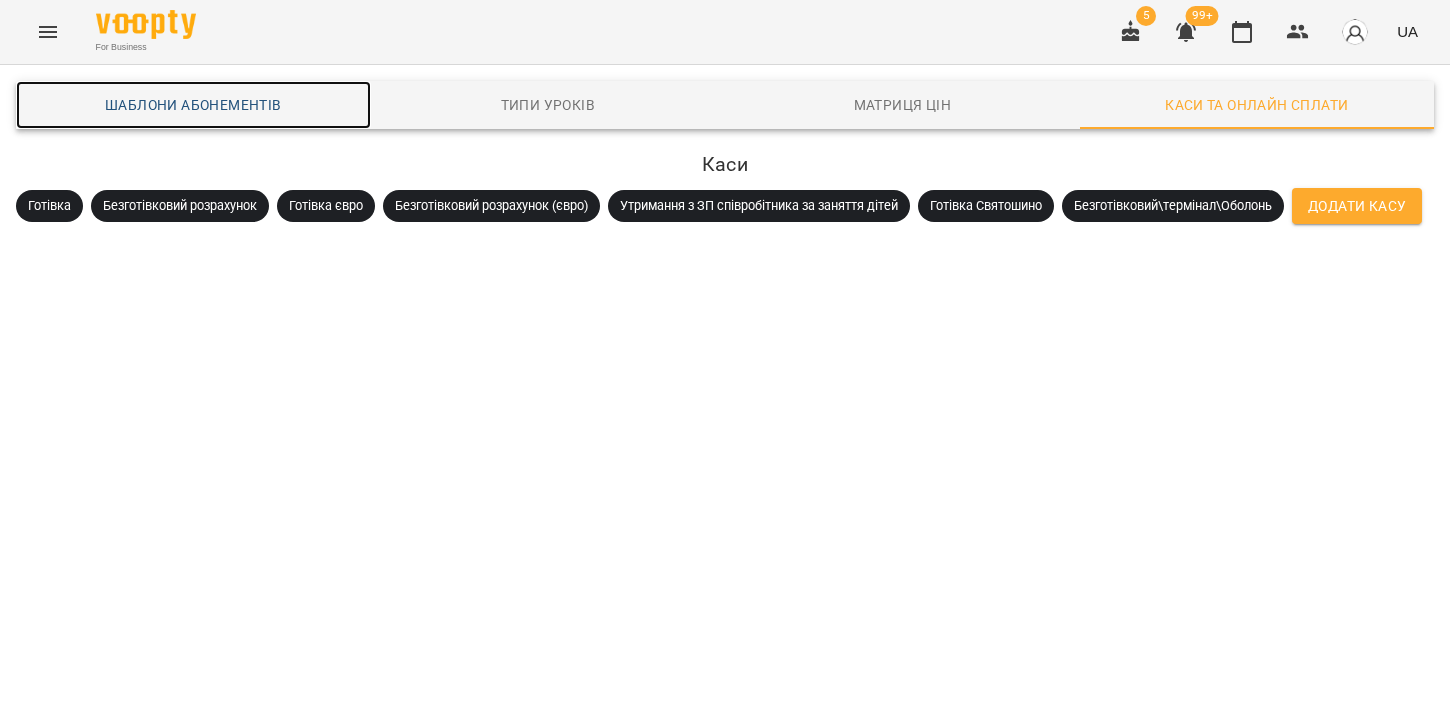 click on "Шаблони Абонементів" at bounding box center (193, 105) 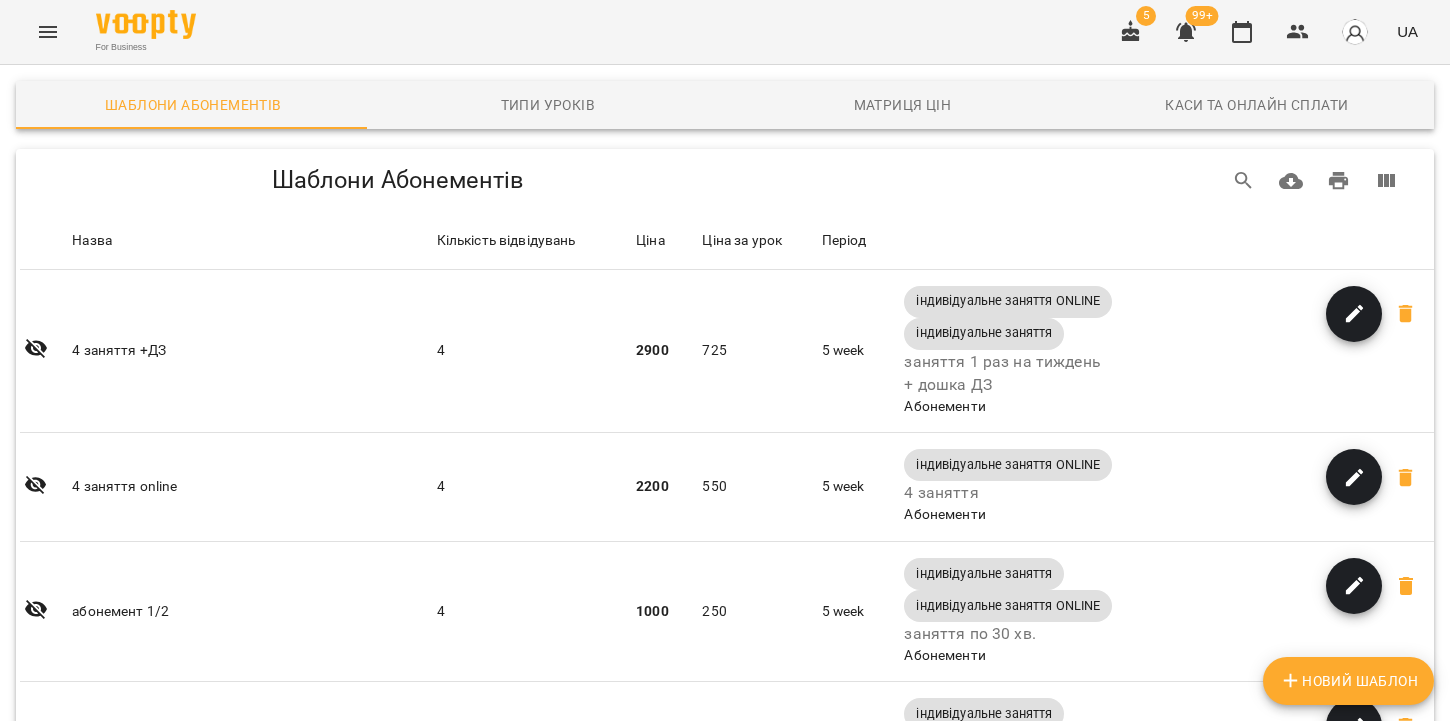 click at bounding box center [48, 32] 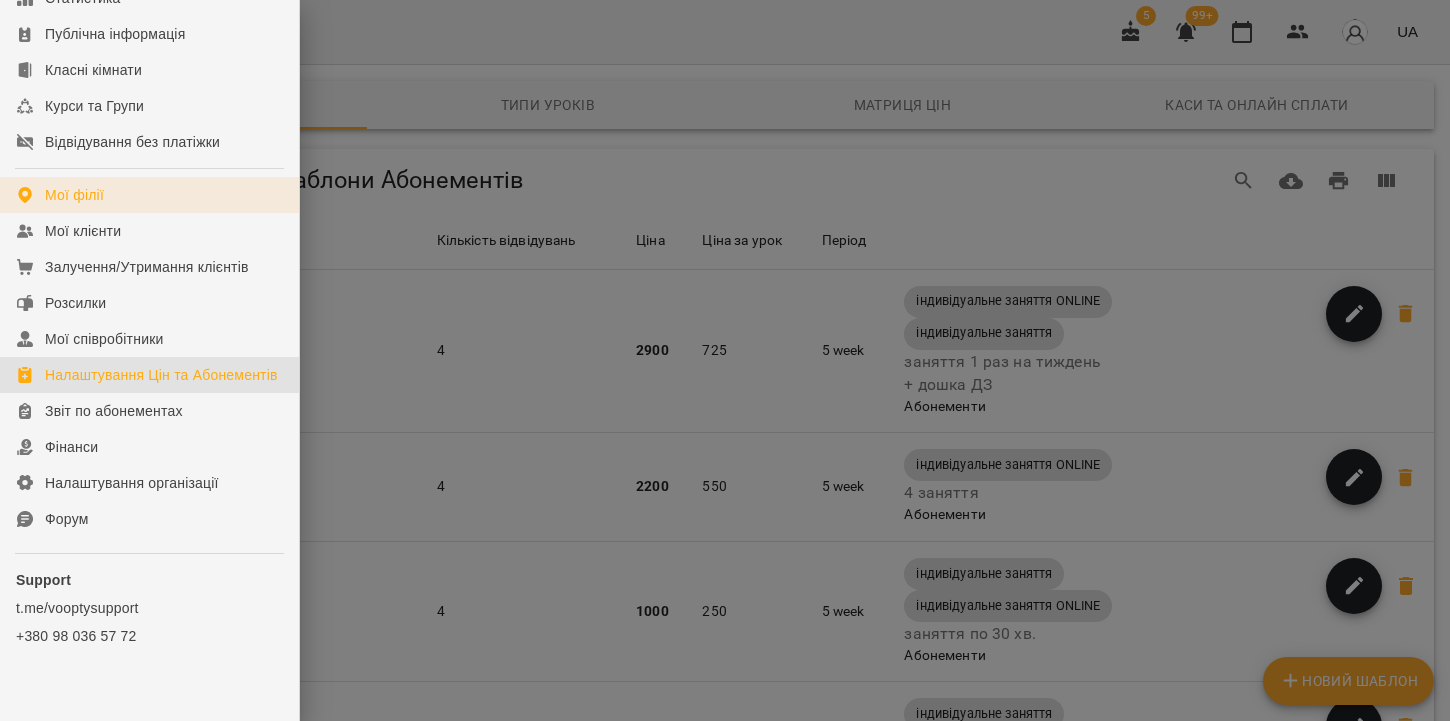 scroll, scrollTop: 290, scrollLeft: 0, axis: vertical 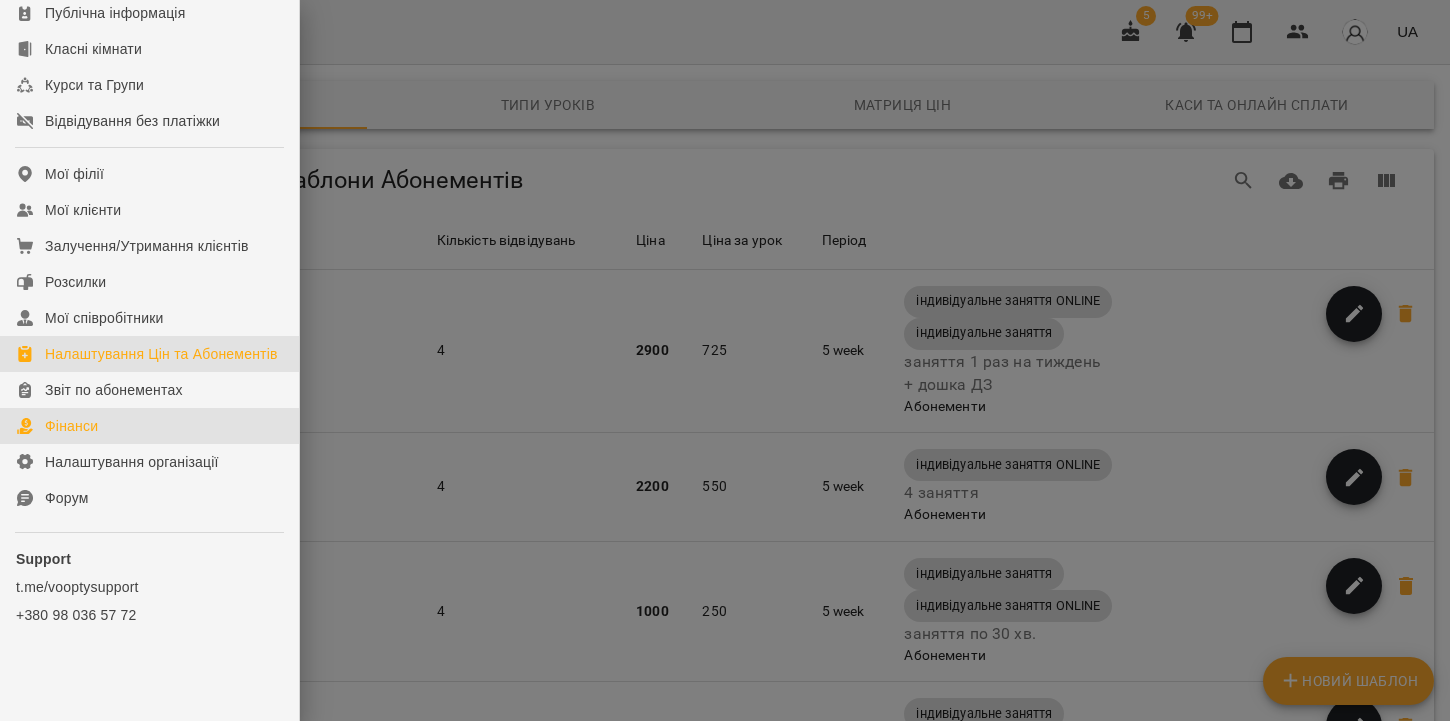 click on "Фінанси" at bounding box center (149, 426) 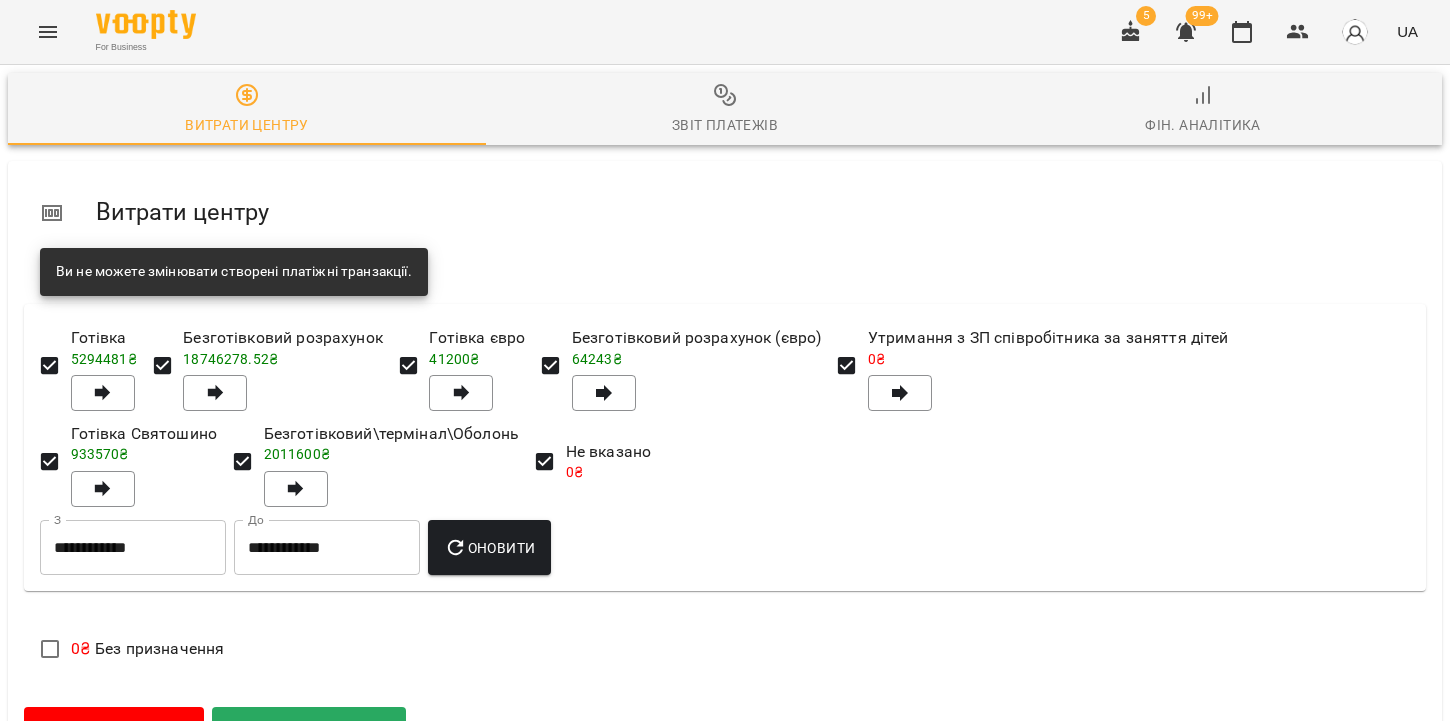 click 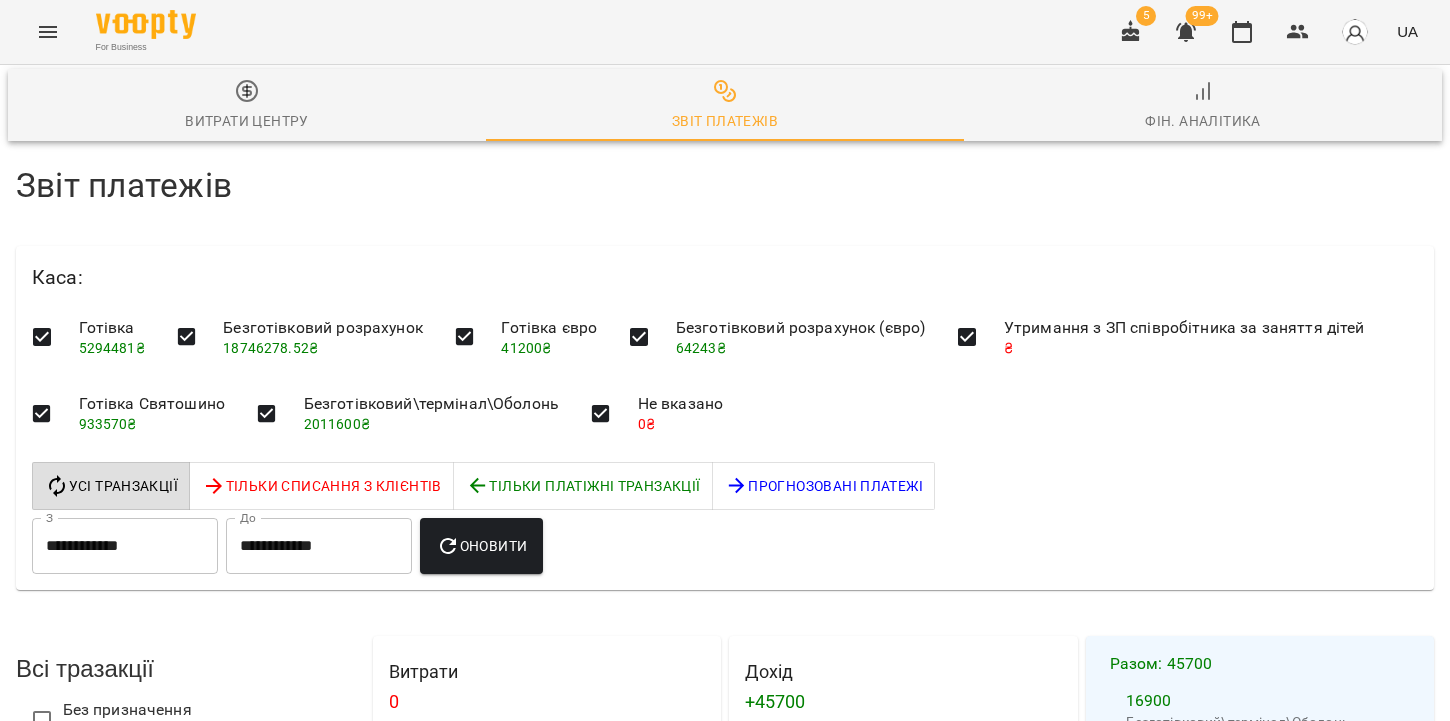 scroll, scrollTop: 0, scrollLeft: 0, axis: both 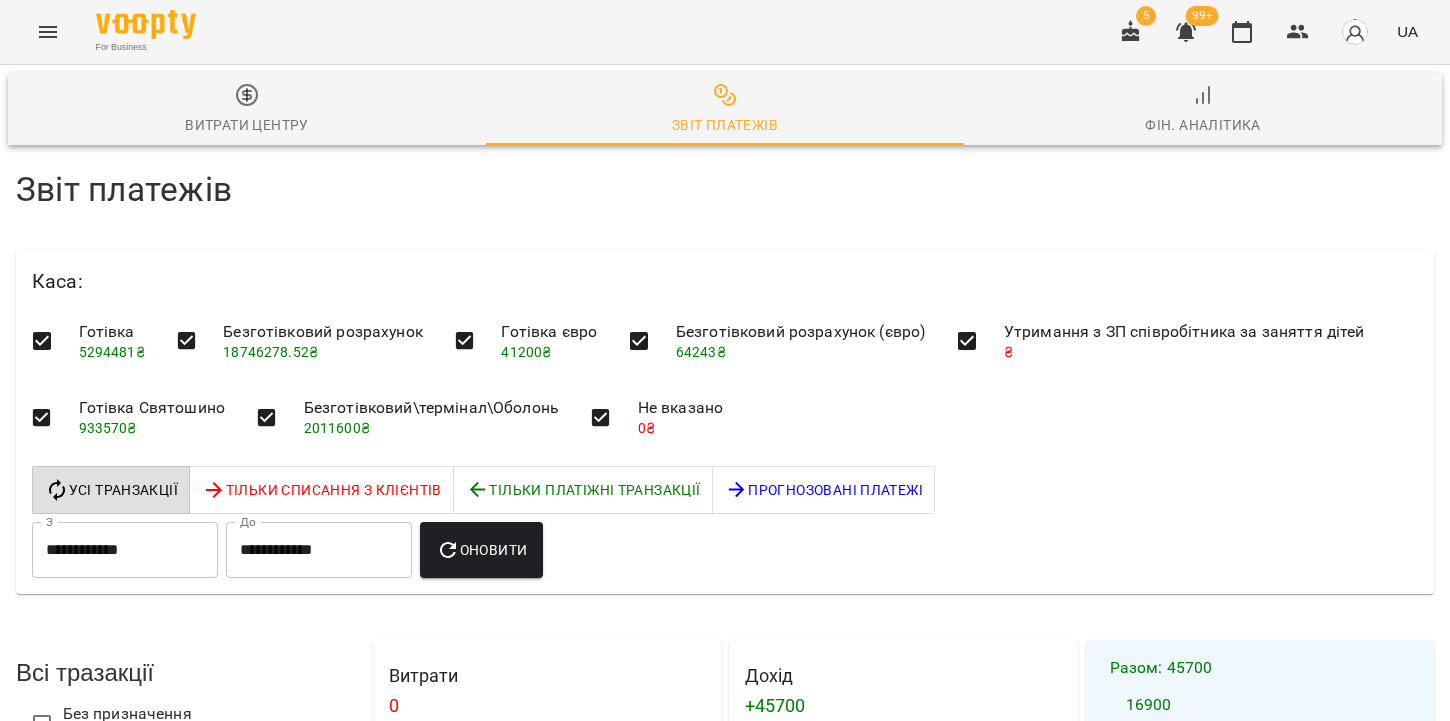 click on "Фін. Аналітика" at bounding box center (1203, 110) 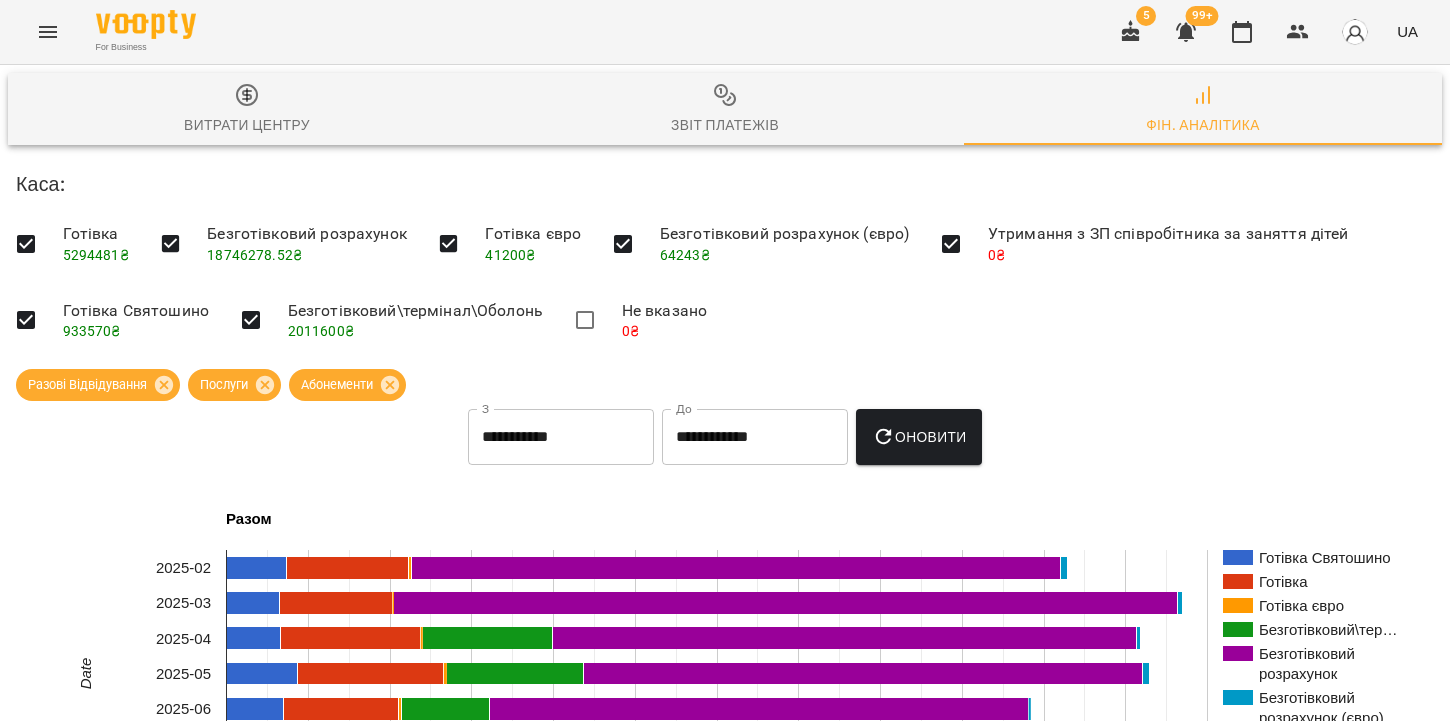 click 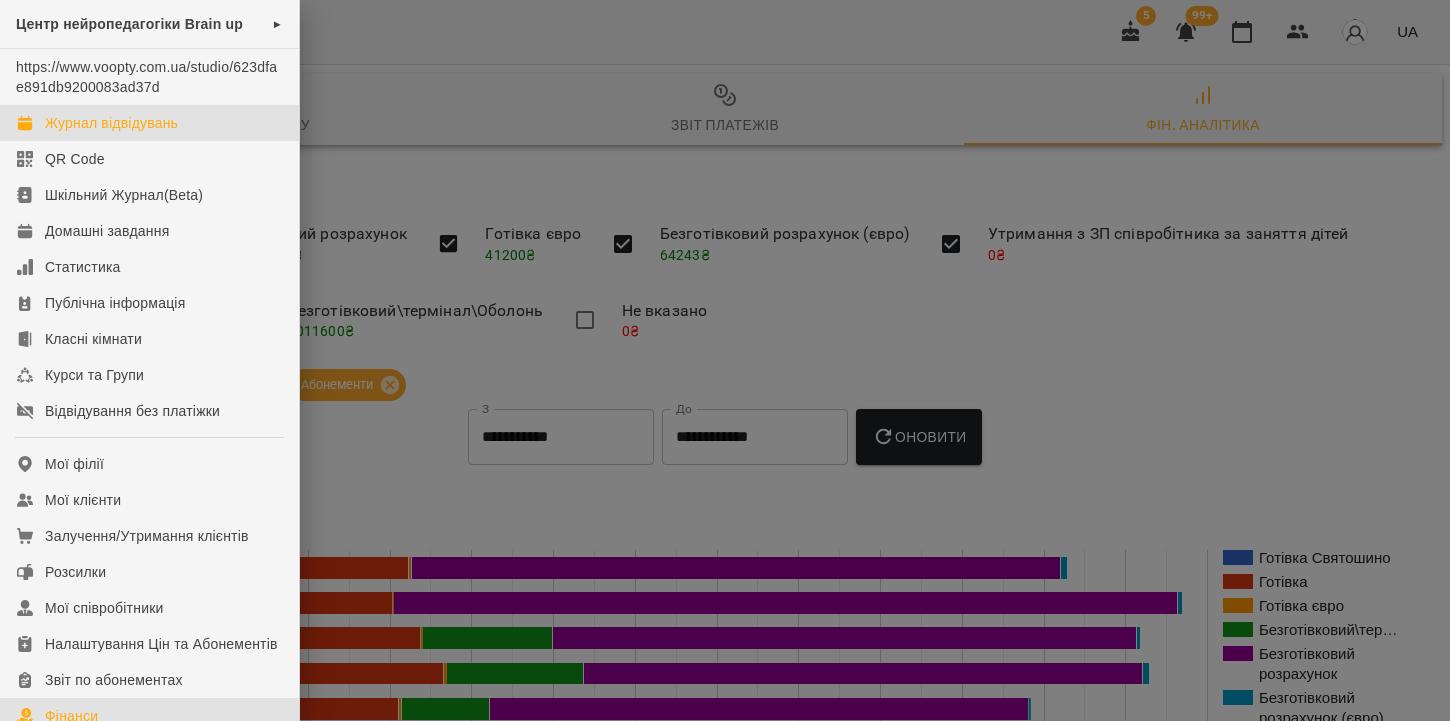 click on "Журнал відвідувань" at bounding box center (111, 123) 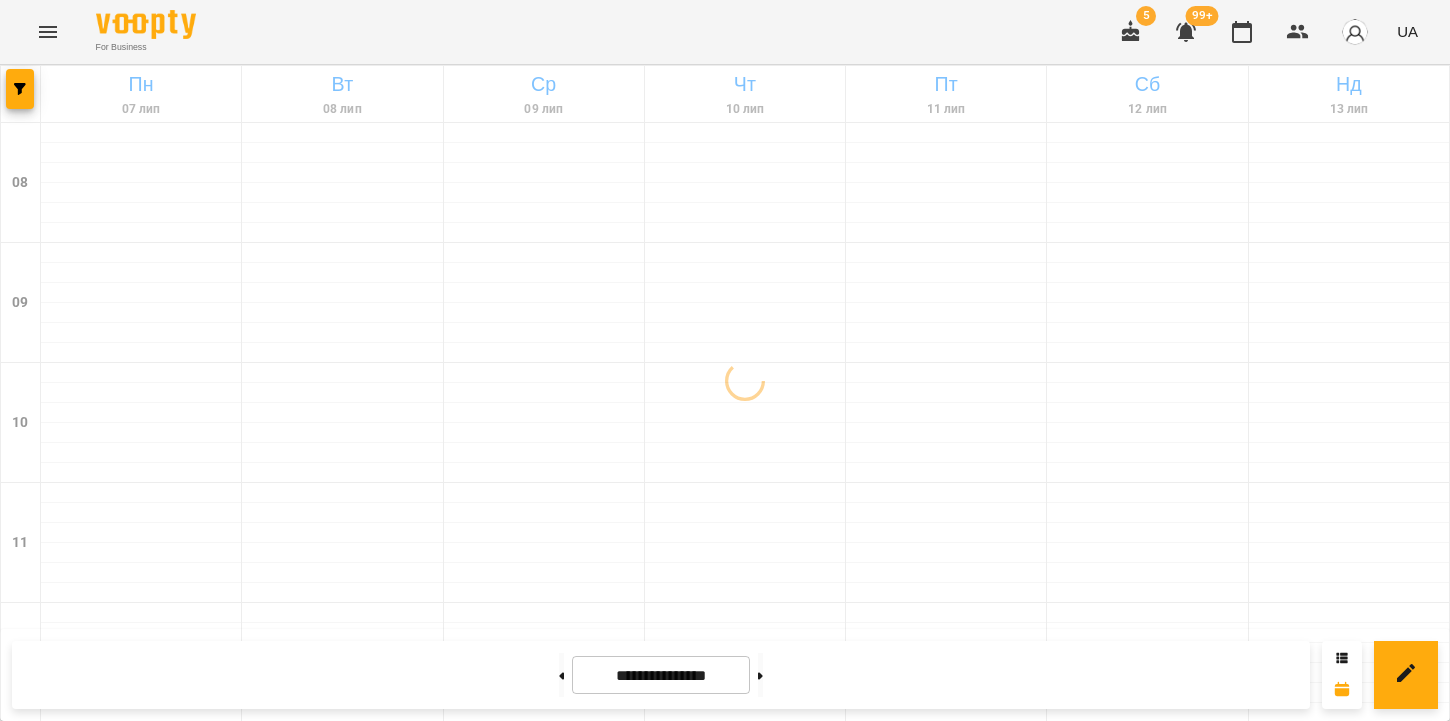 click 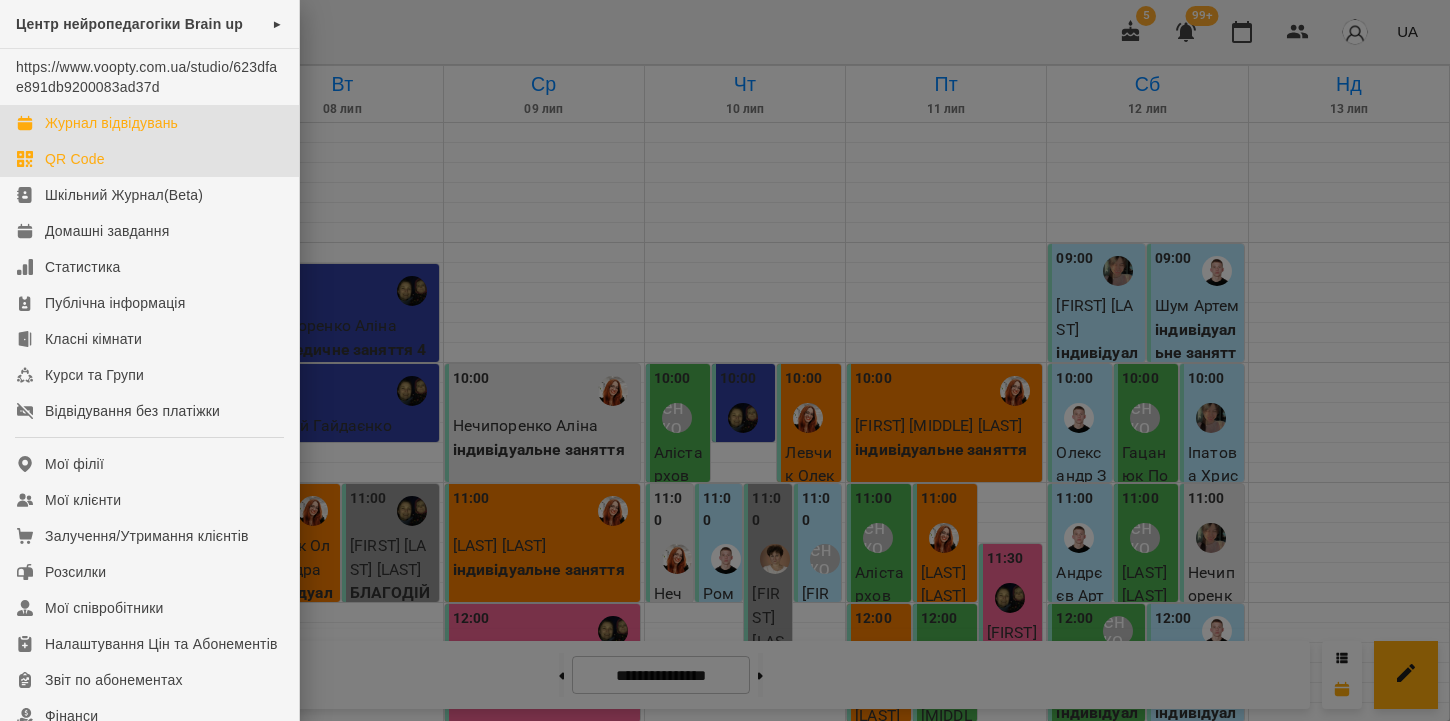 click on "QR Code" at bounding box center (75, 159) 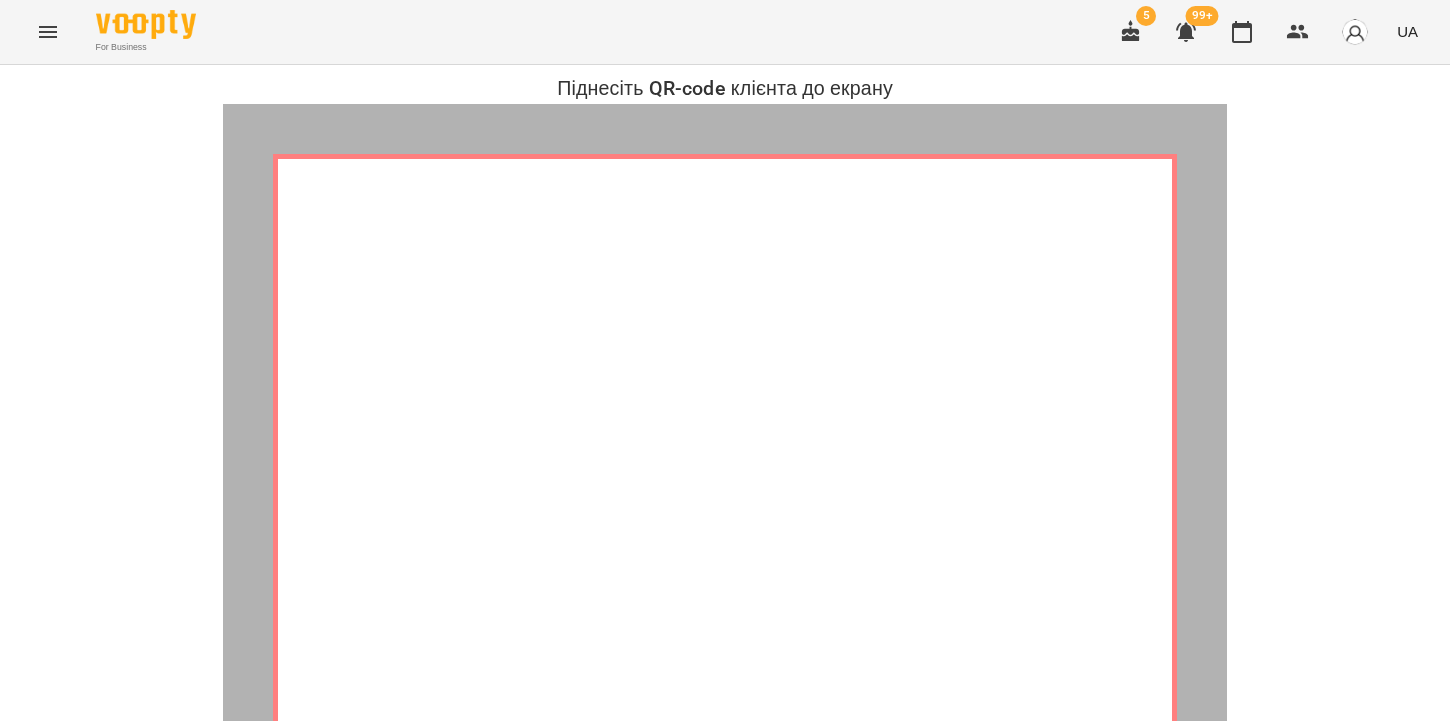 scroll, scrollTop: 384, scrollLeft: 0, axis: vertical 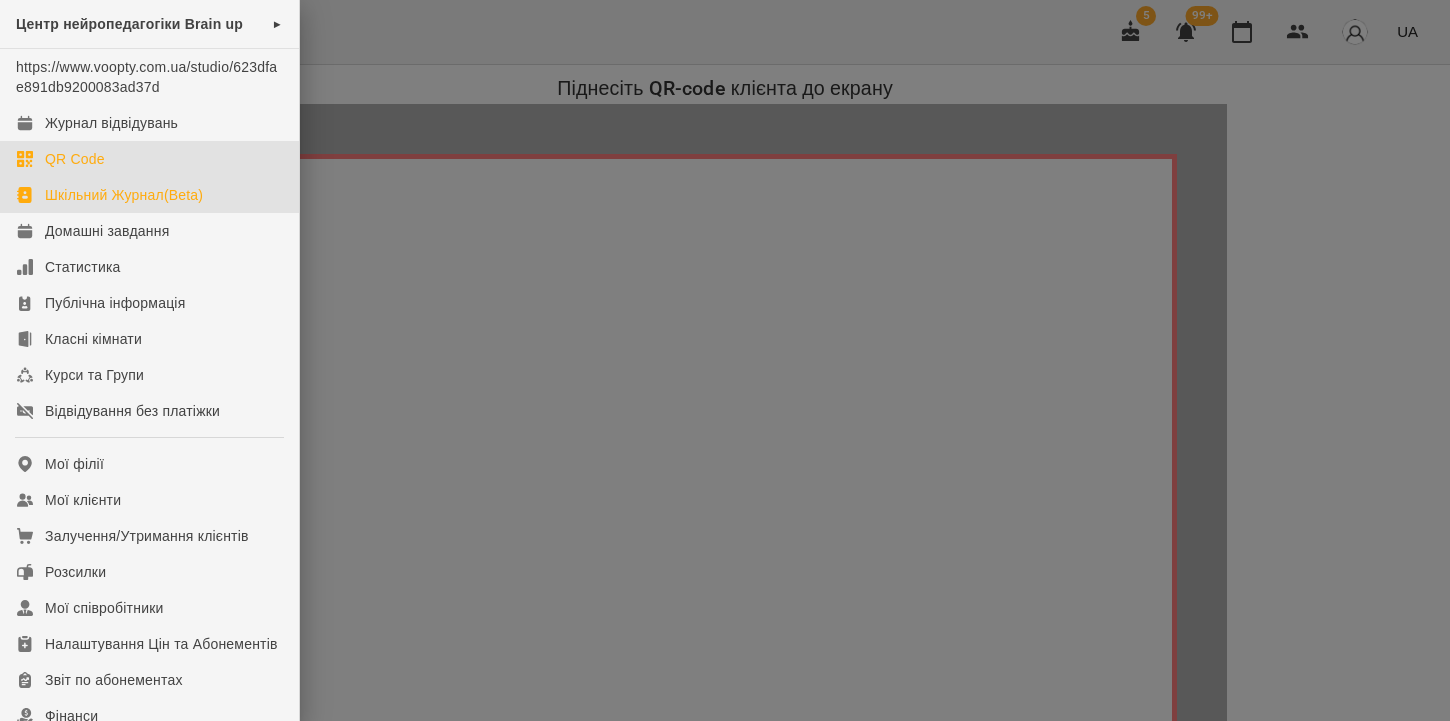 click on "Шкільний Журнал(Beta)" at bounding box center [124, 195] 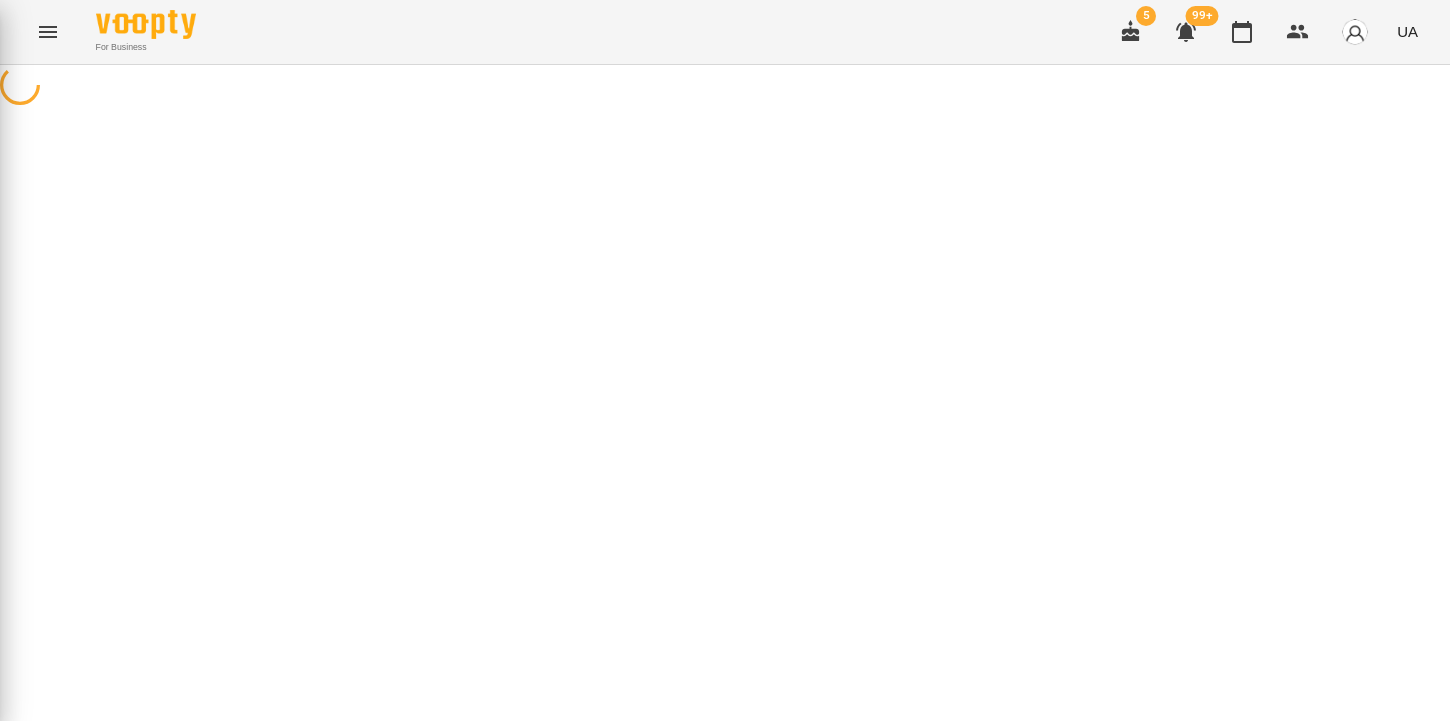 scroll, scrollTop: 0, scrollLeft: 0, axis: both 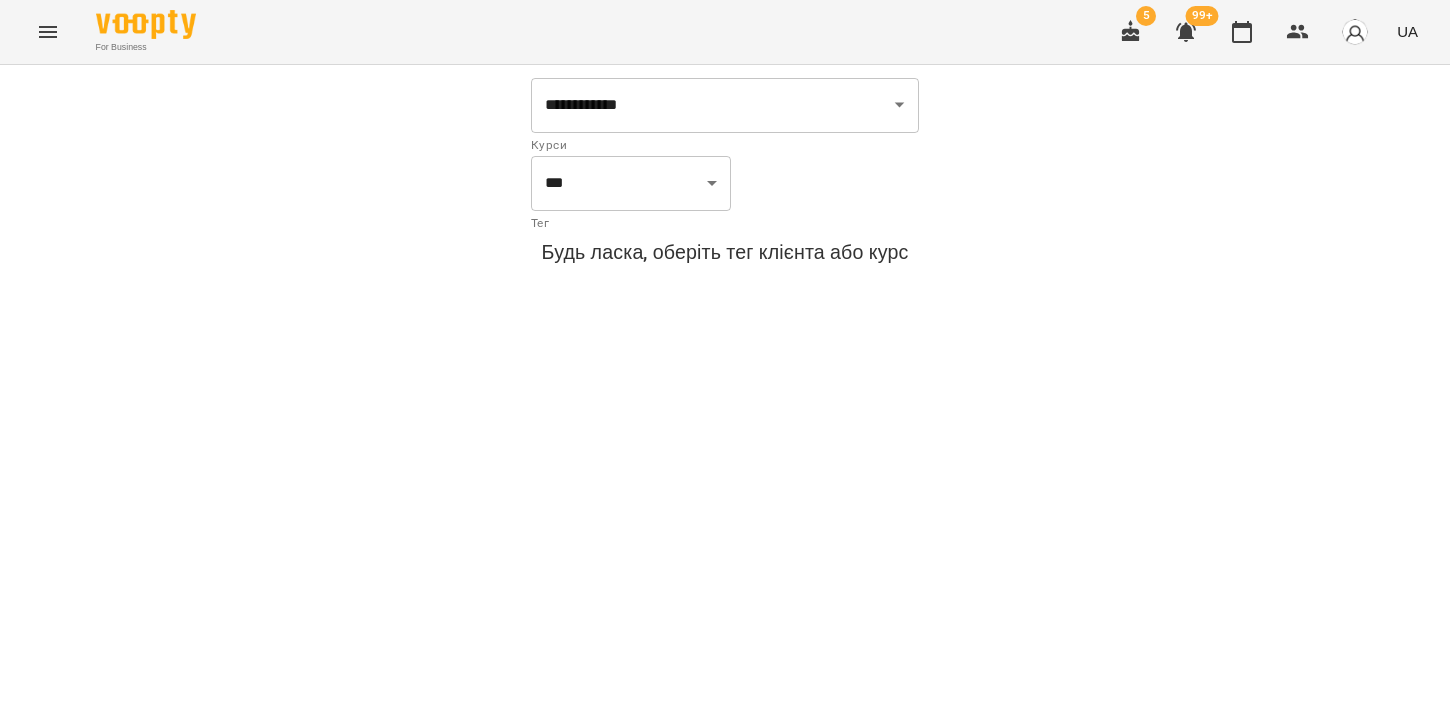 click 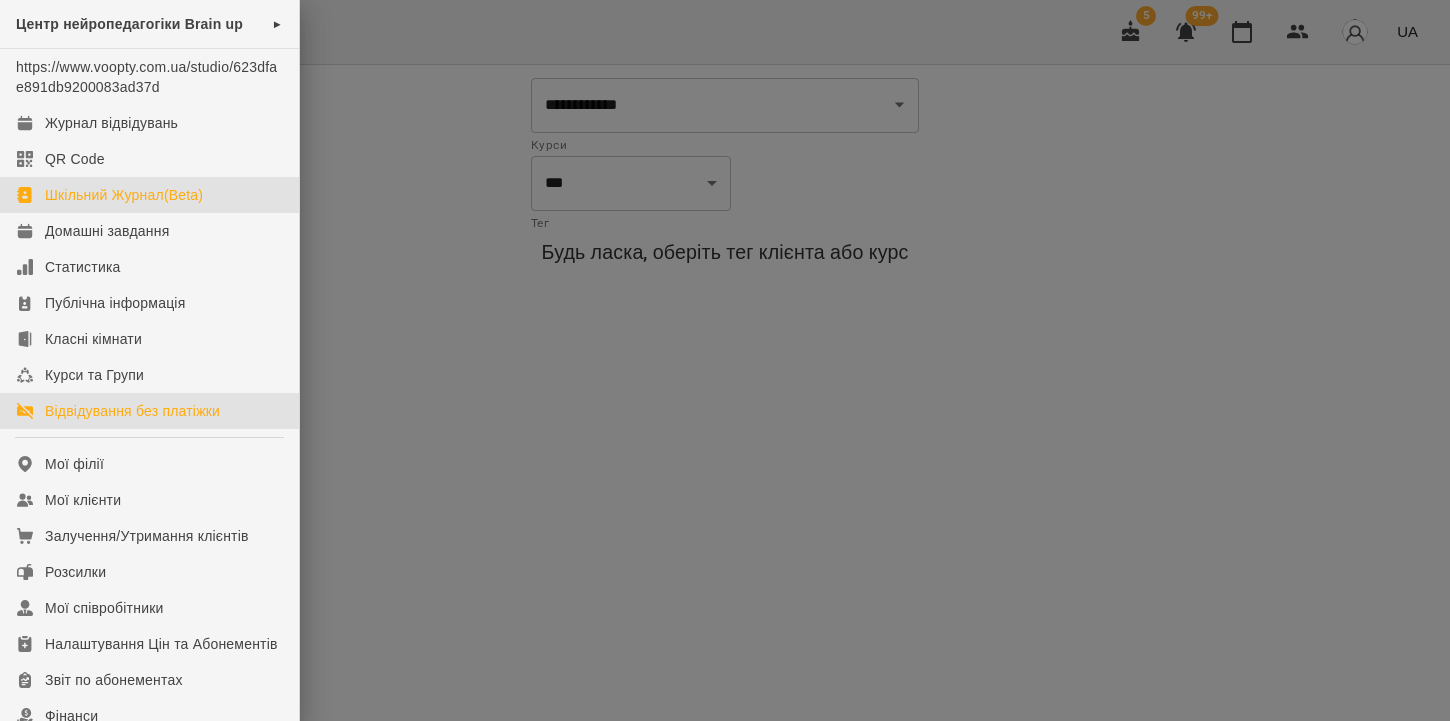 click on "Відвідування без платіжки" at bounding box center (132, 411) 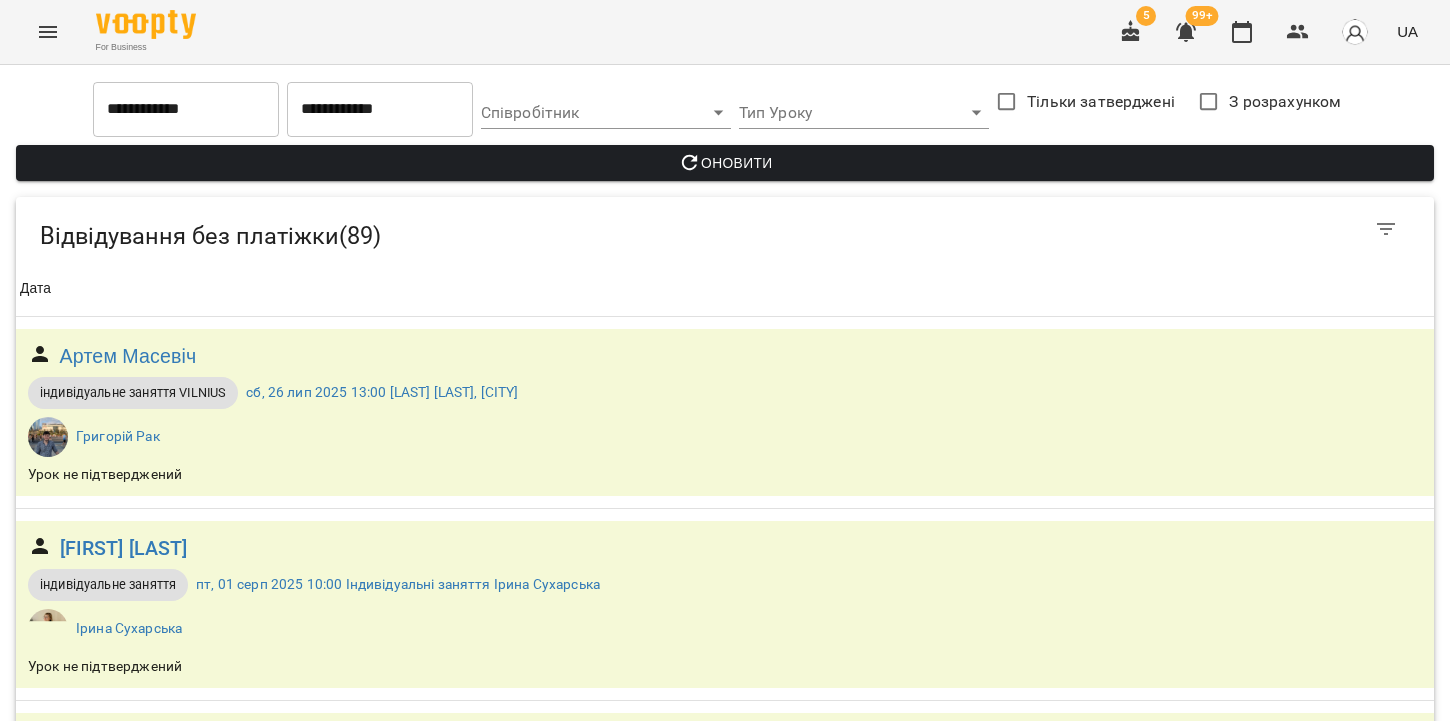 scroll, scrollTop: 1018, scrollLeft: 0, axis: vertical 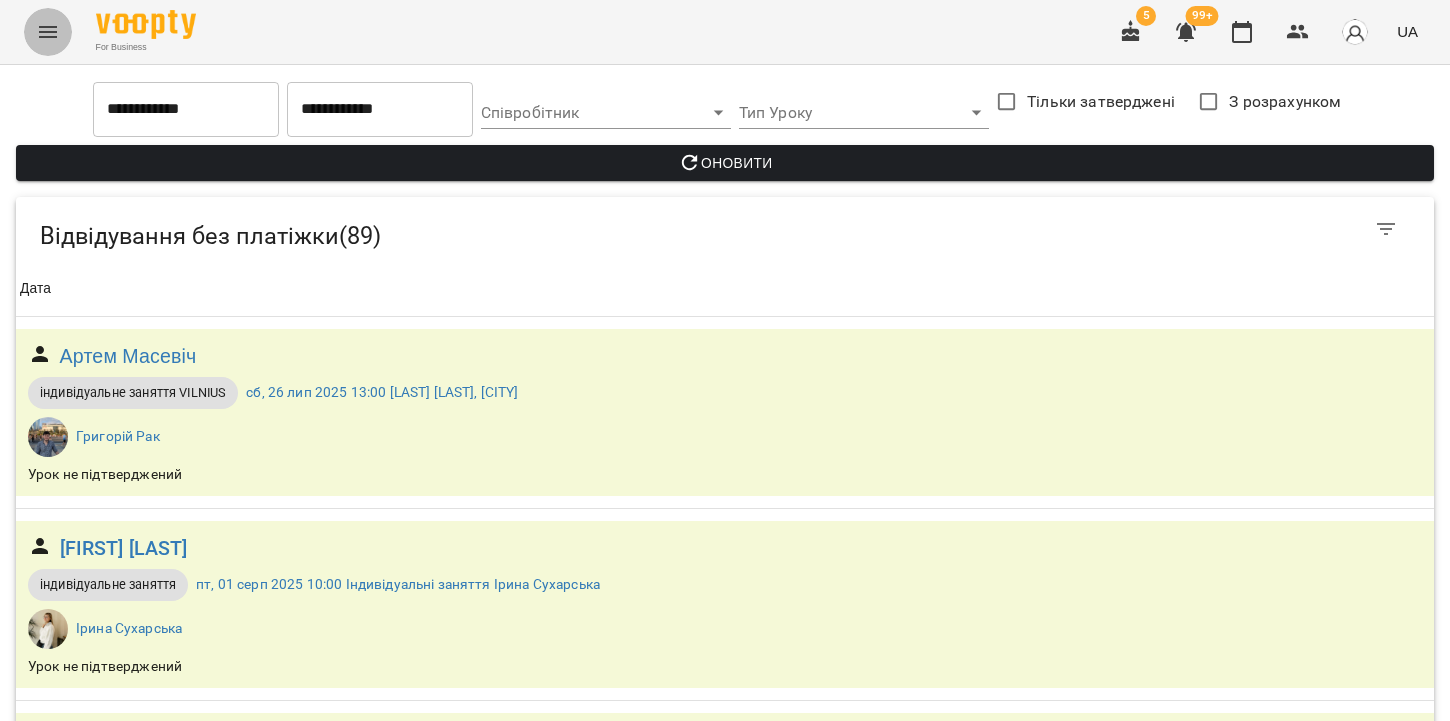 click 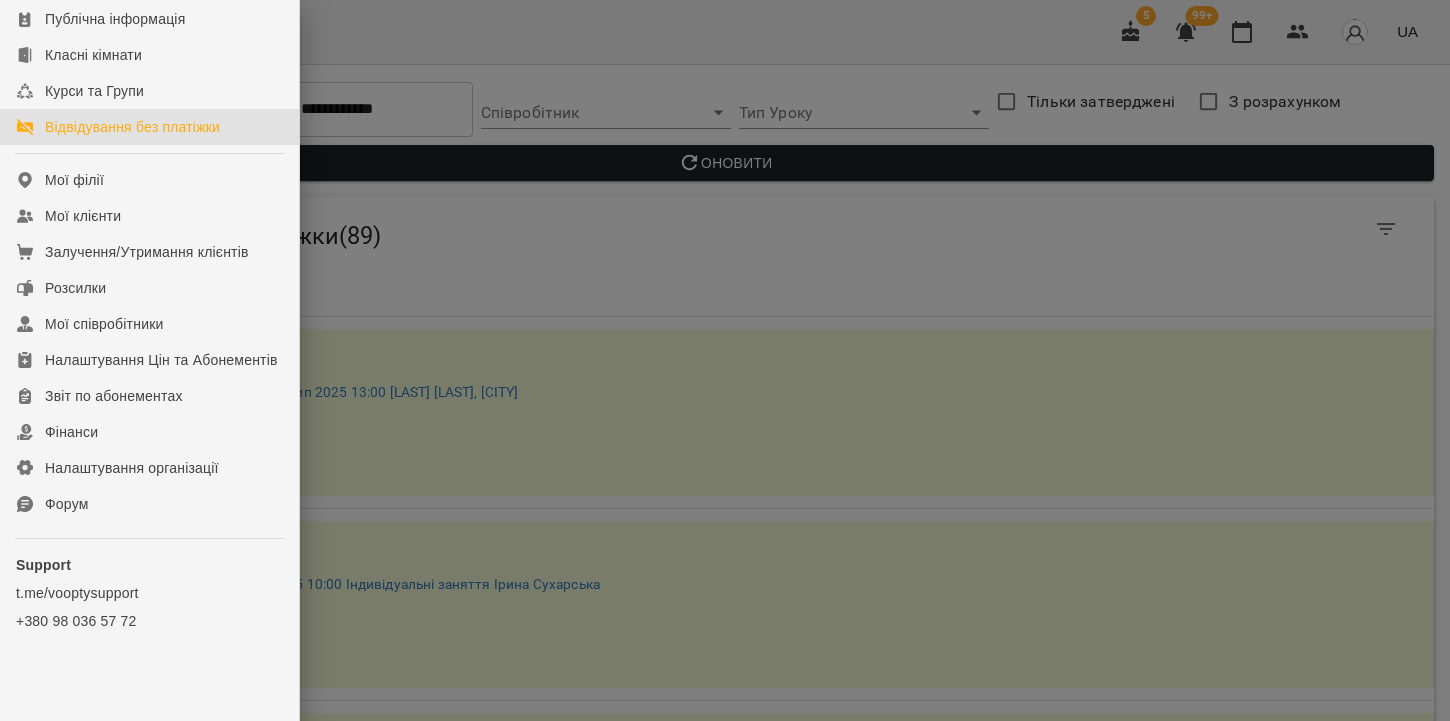 scroll, scrollTop: 310, scrollLeft: 0, axis: vertical 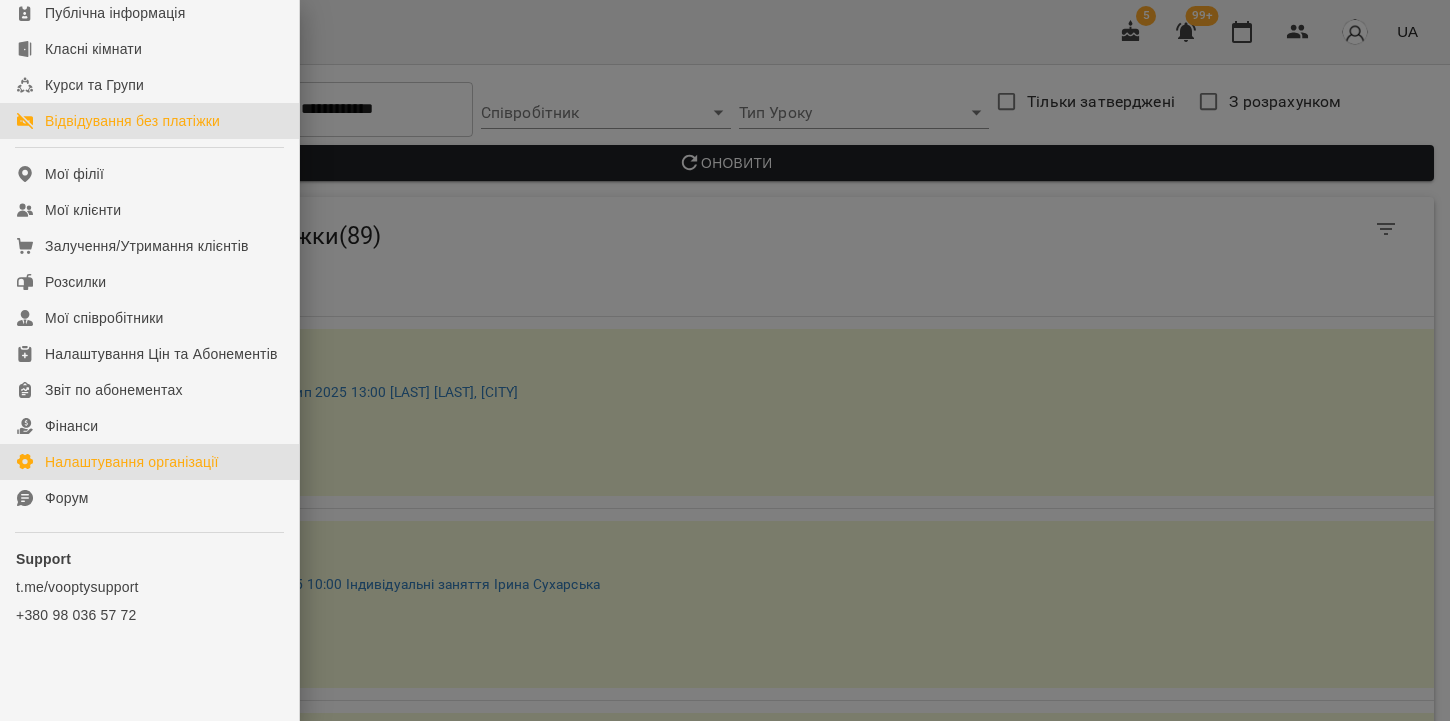 click on "Налаштування організації" at bounding box center (132, 462) 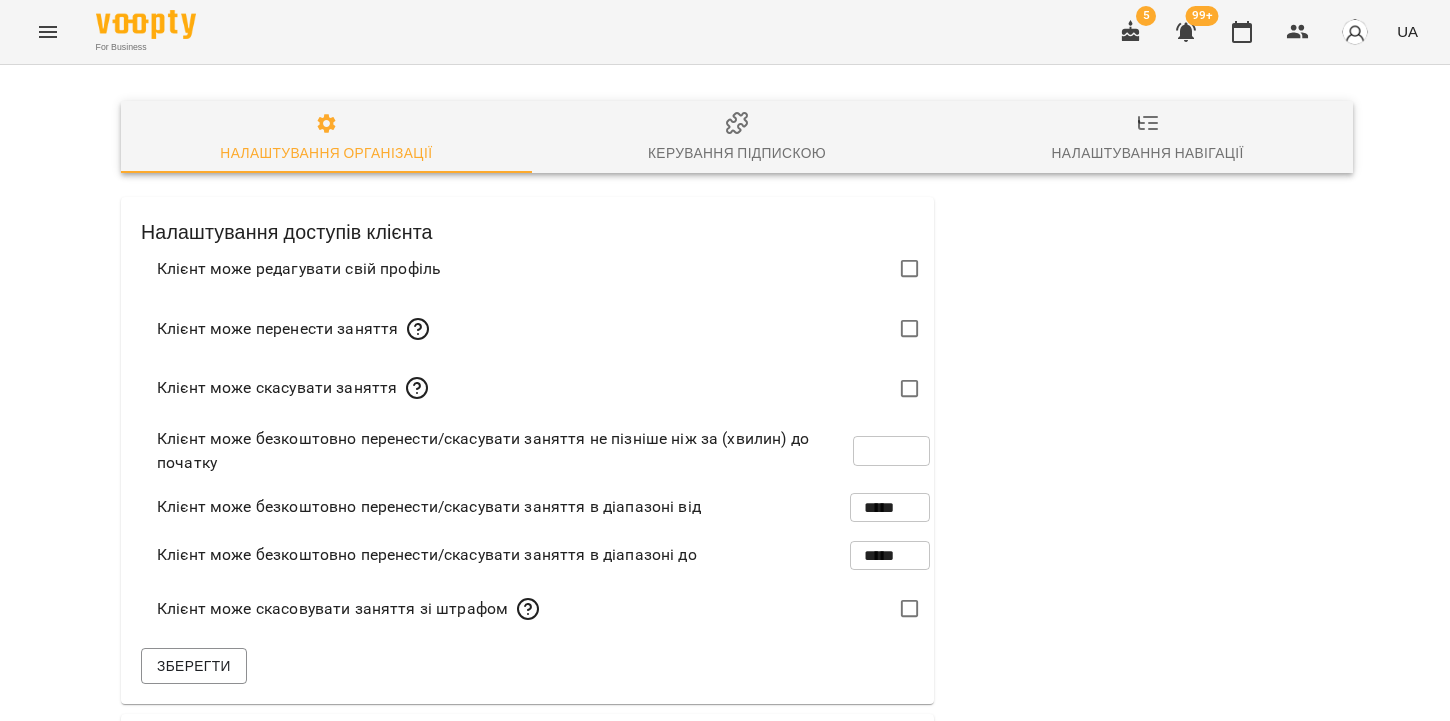 scroll, scrollTop: 0, scrollLeft: 0, axis: both 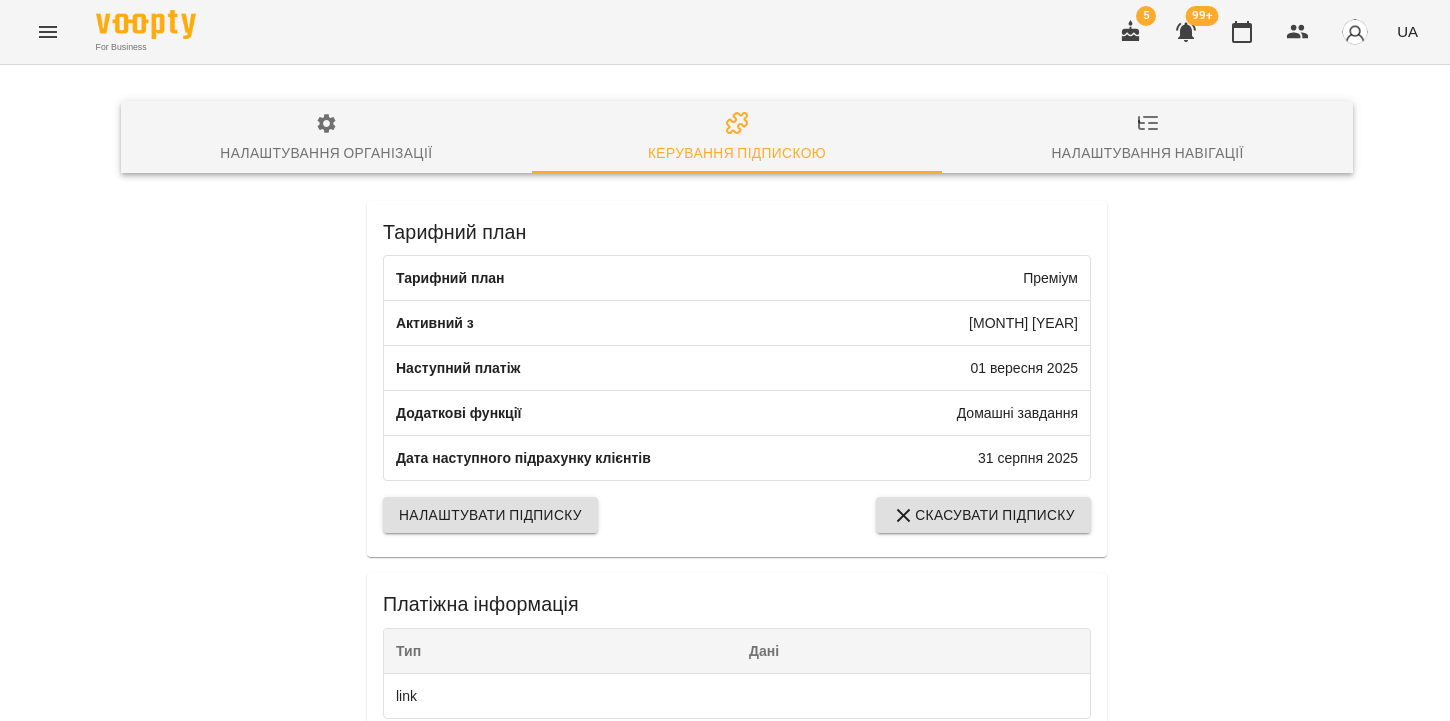 click 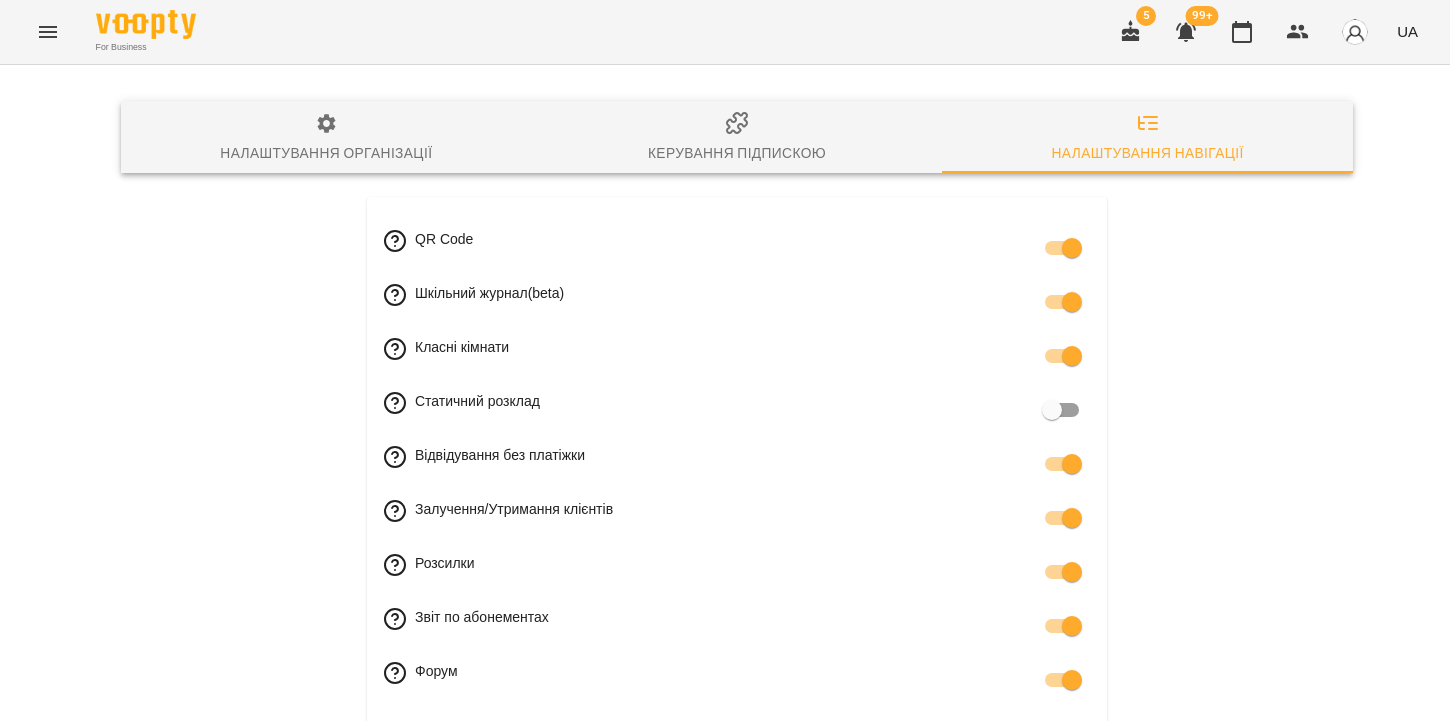 scroll, scrollTop: 0, scrollLeft: 0, axis: both 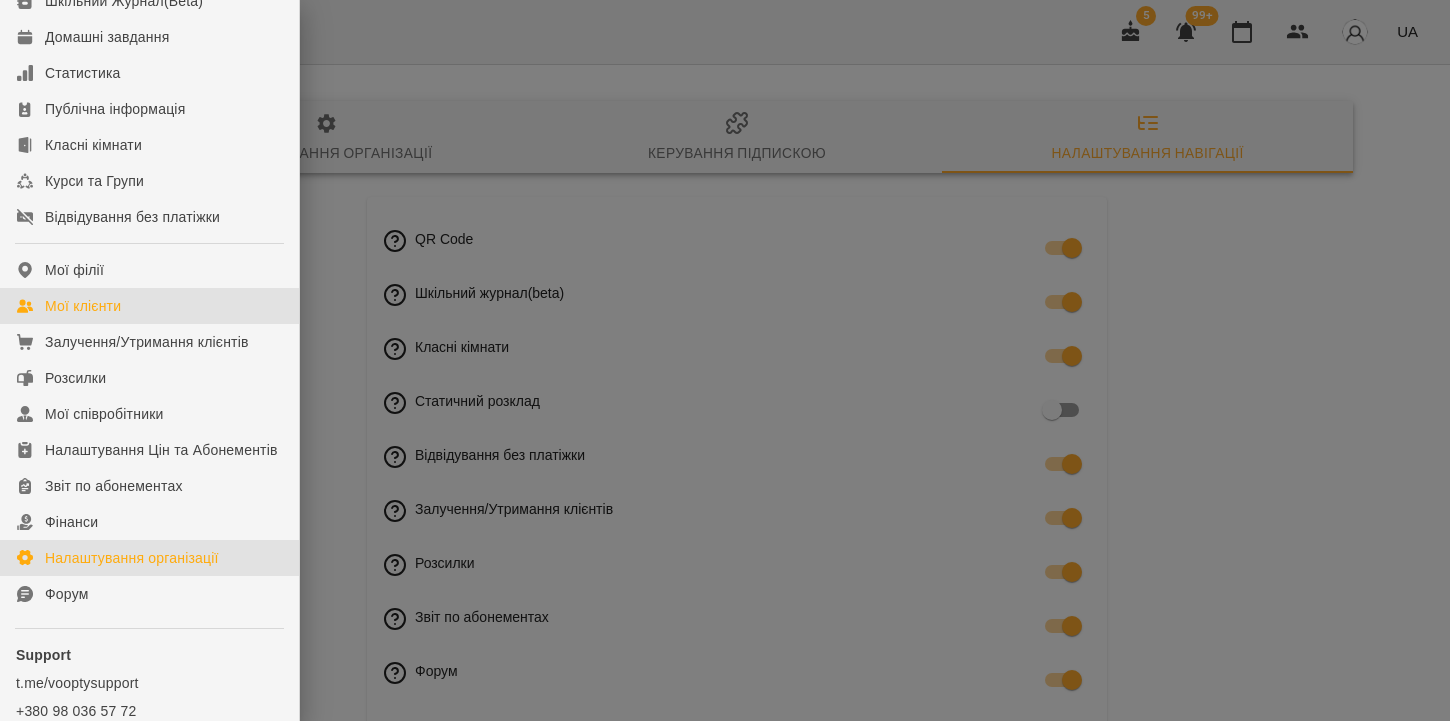 click on "Мої клієнти" at bounding box center (83, 306) 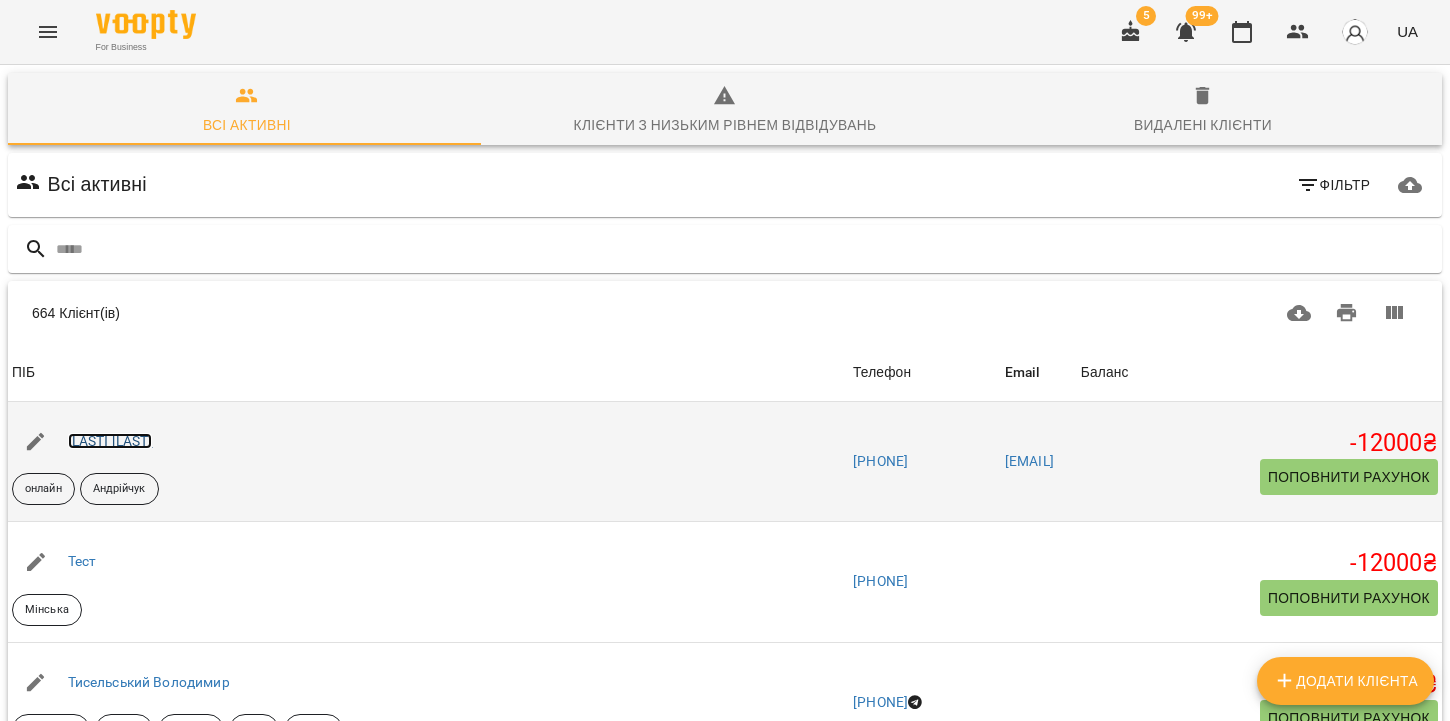 click on "[LAST] [LAST]" at bounding box center (110, 441) 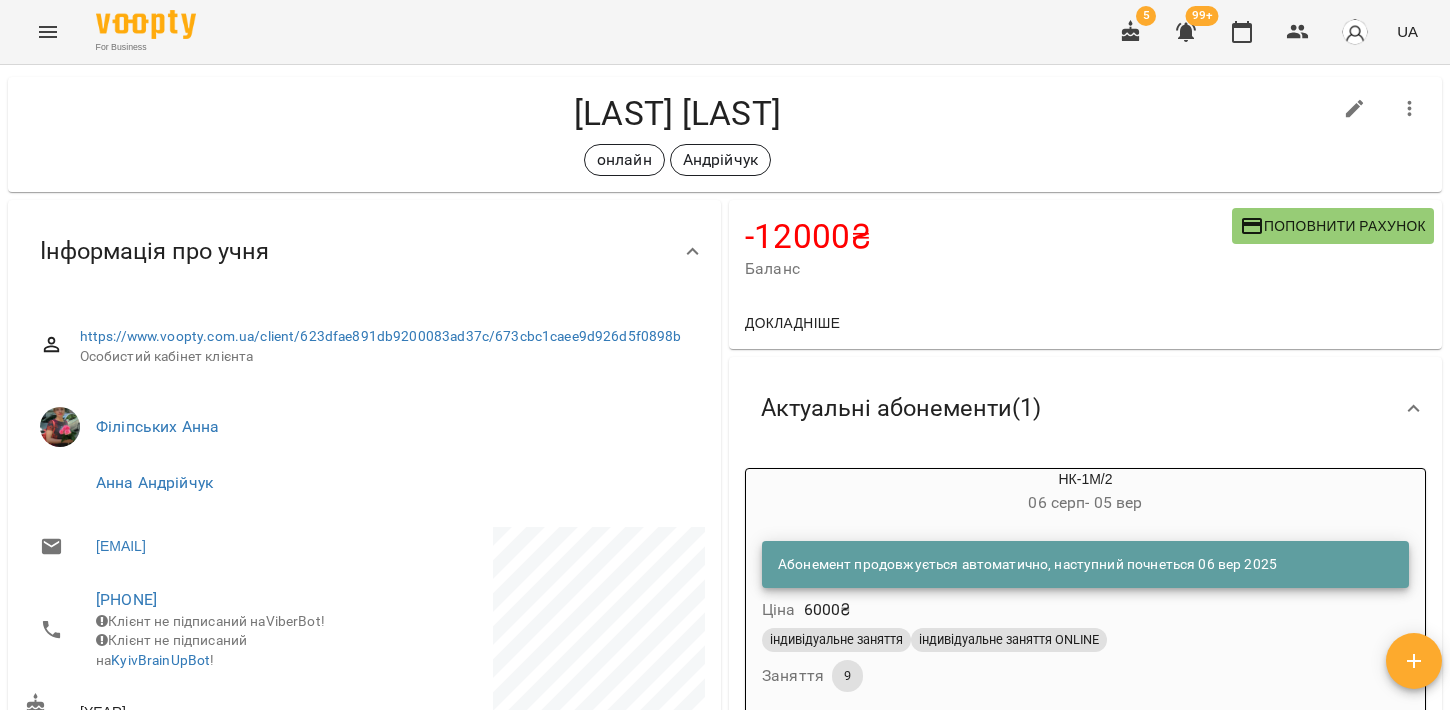 scroll, scrollTop: 0, scrollLeft: 0, axis: both 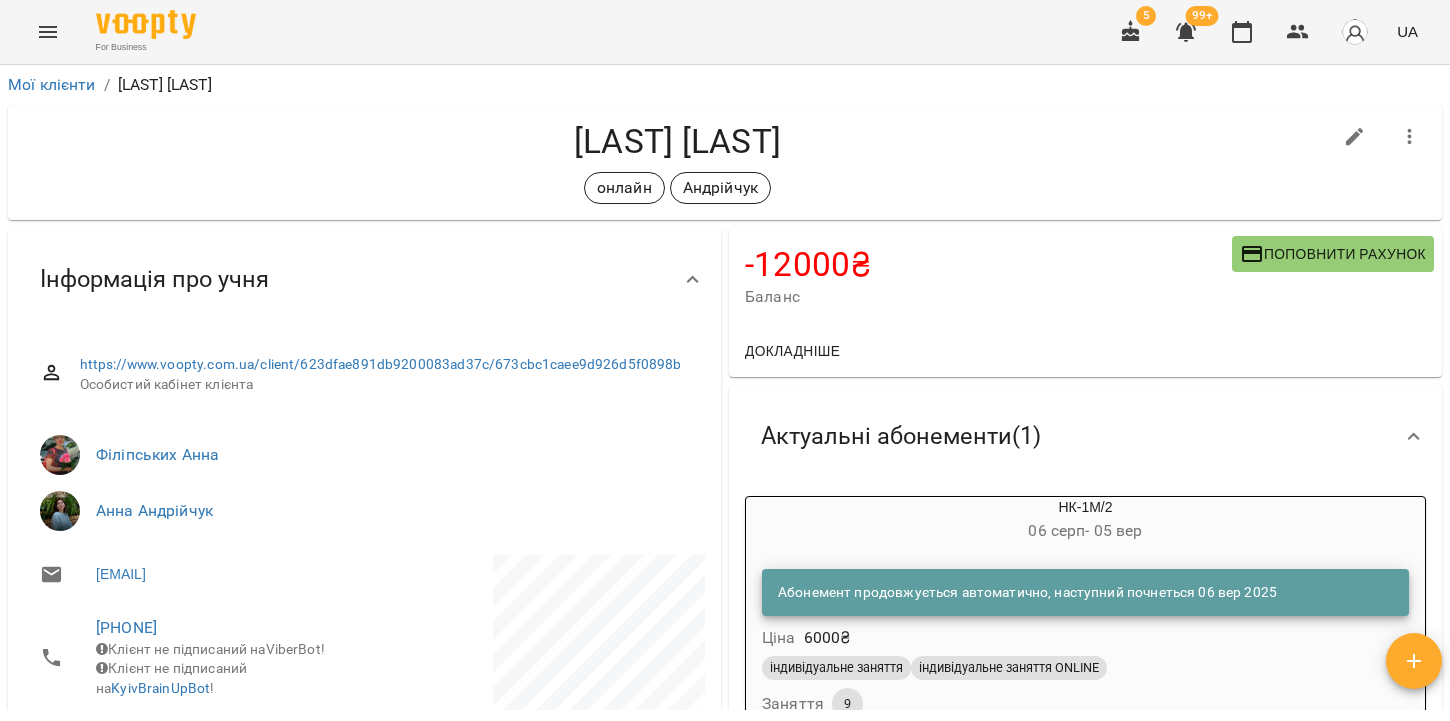 click on "Поповнити рахунок" at bounding box center (1333, 254) 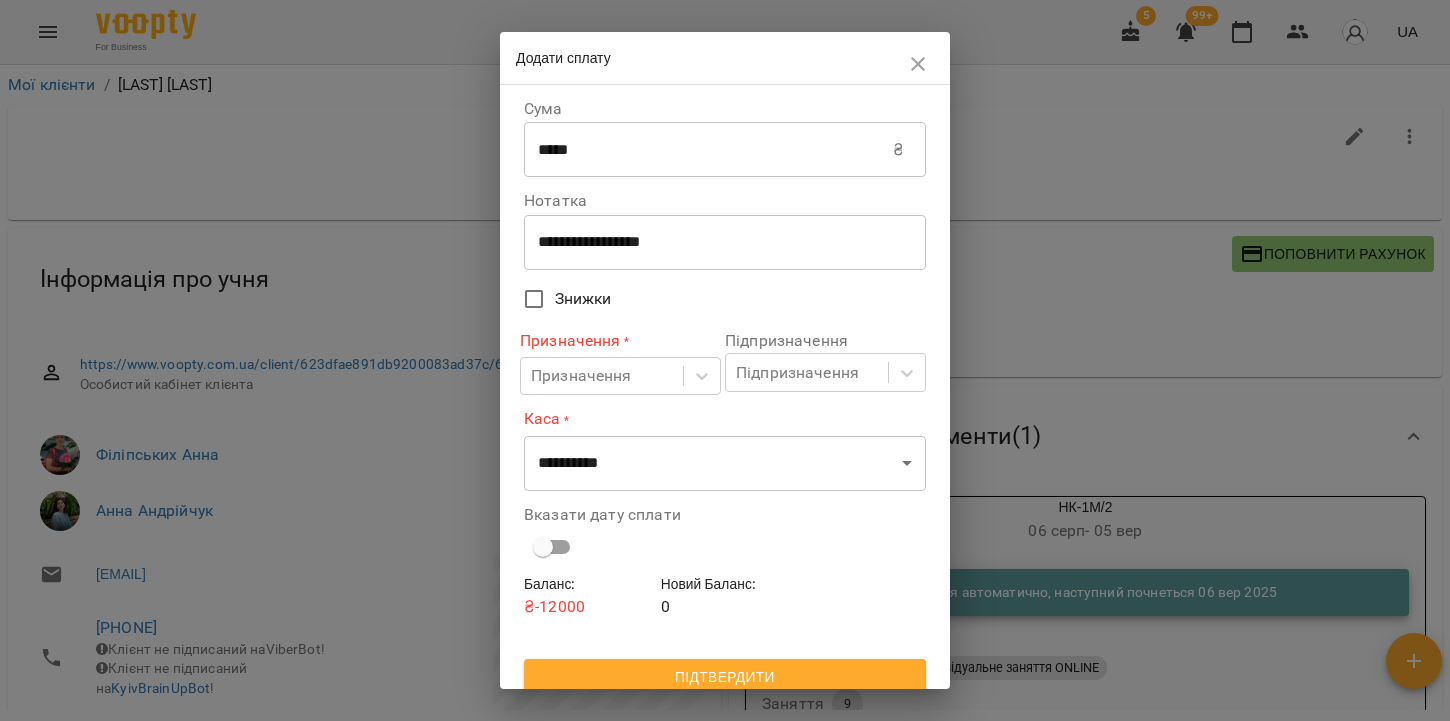 scroll, scrollTop: 16, scrollLeft: 0, axis: vertical 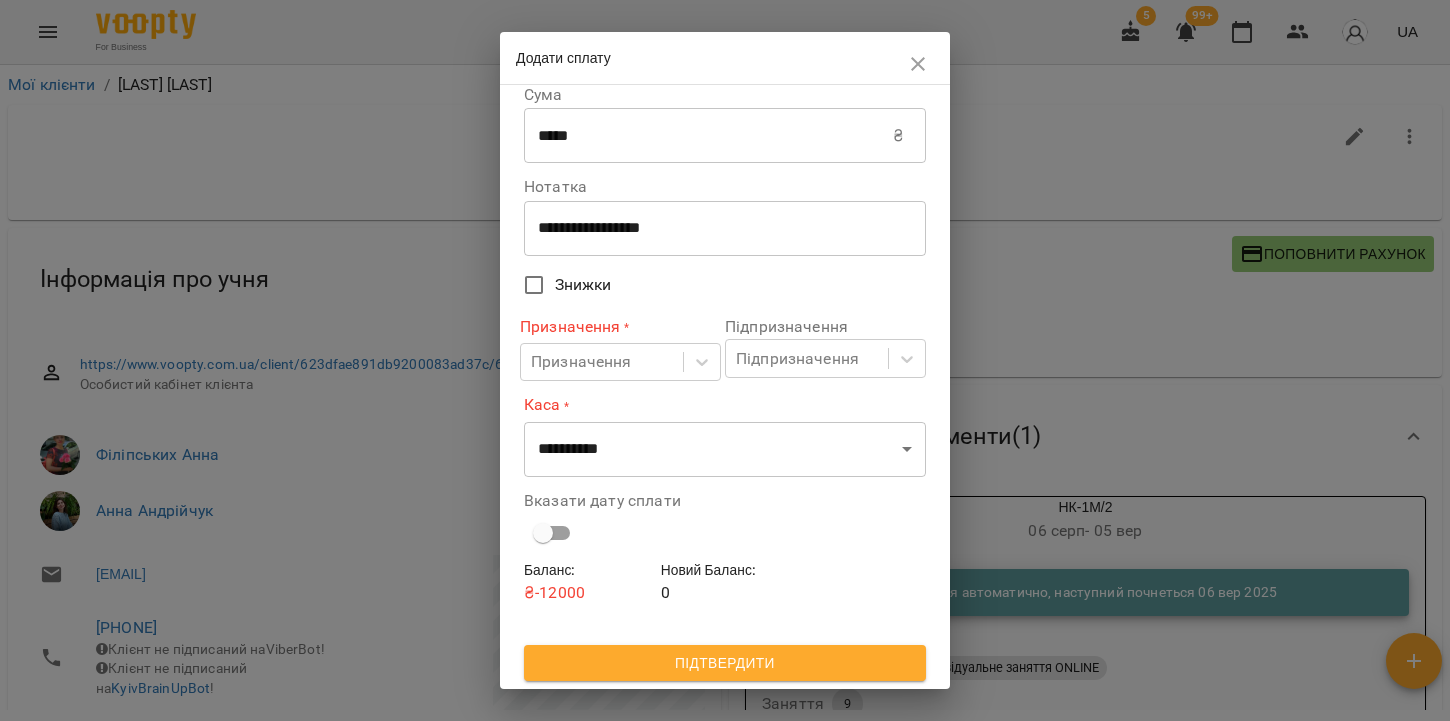 click 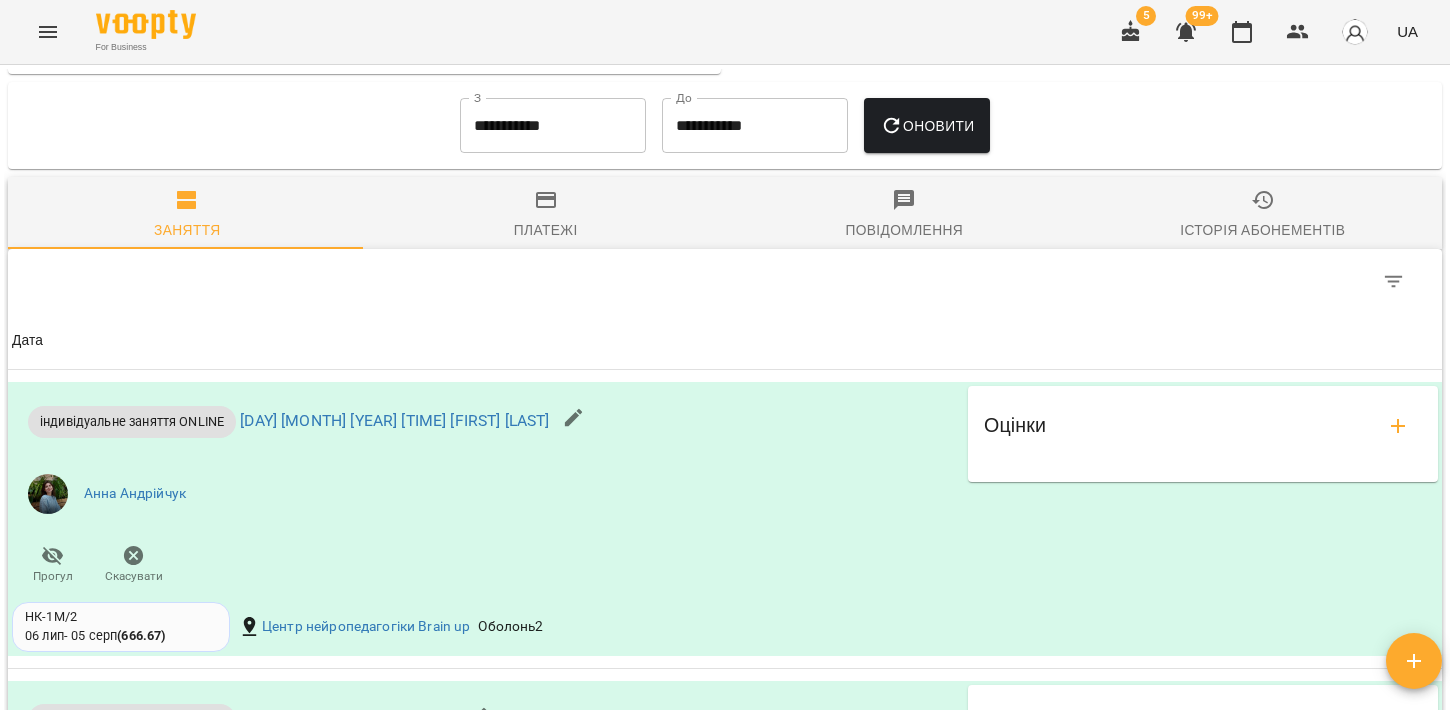scroll, scrollTop: 1247, scrollLeft: 0, axis: vertical 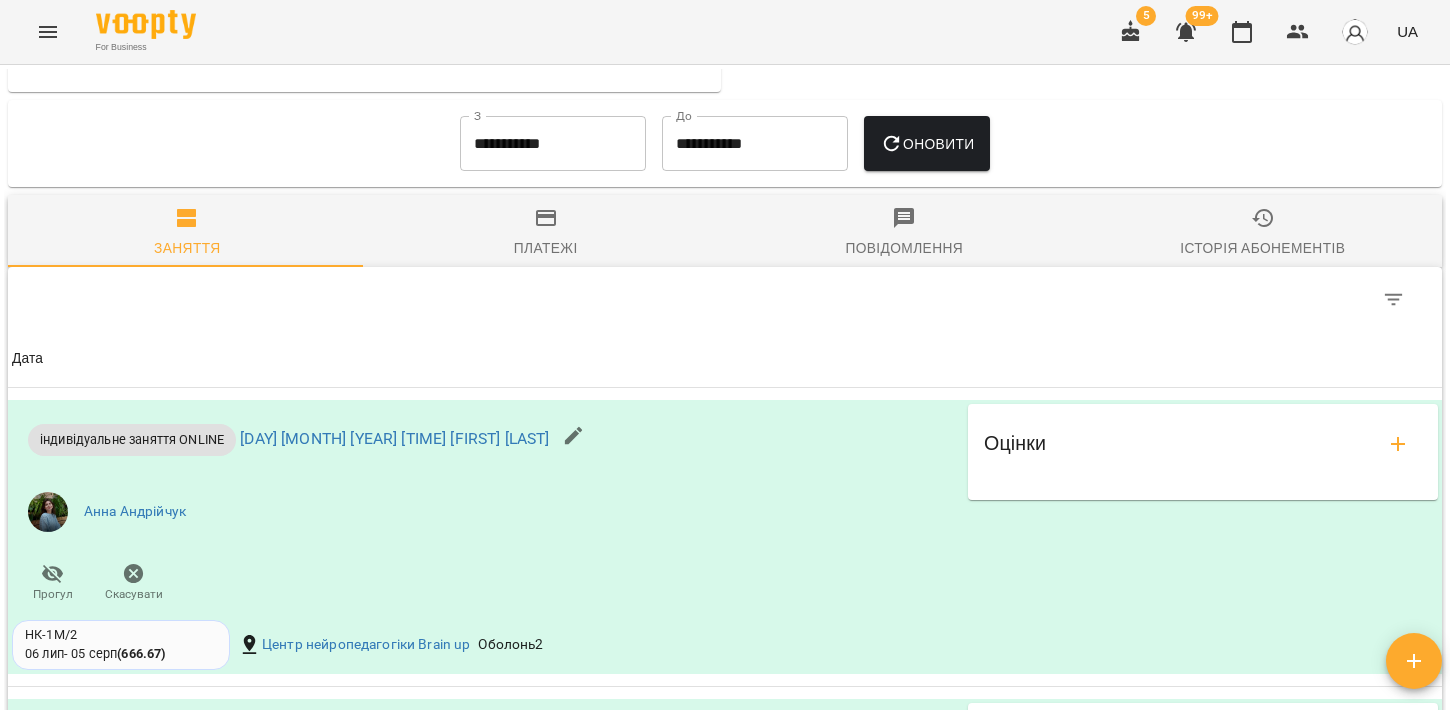 click on "Повідомлення" at bounding box center (904, 233) 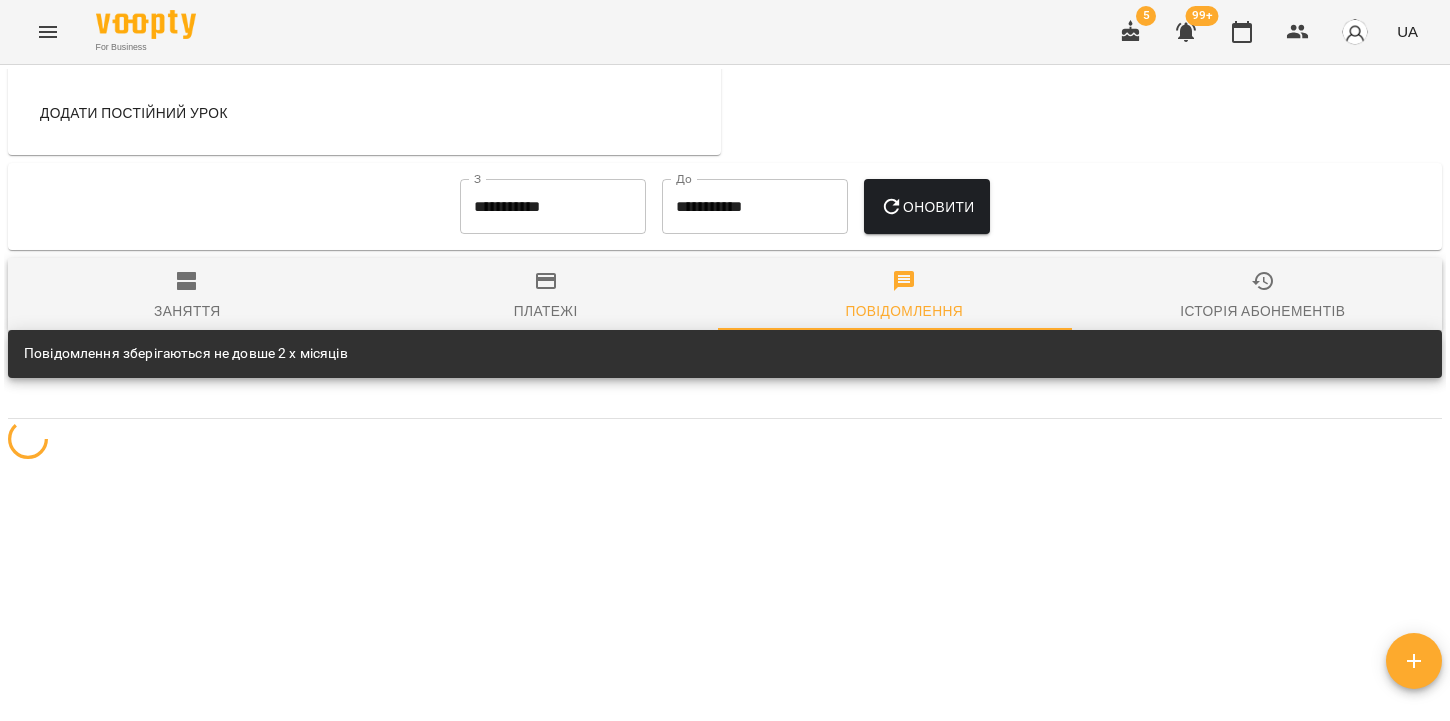 scroll, scrollTop: 1247, scrollLeft: 0, axis: vertical 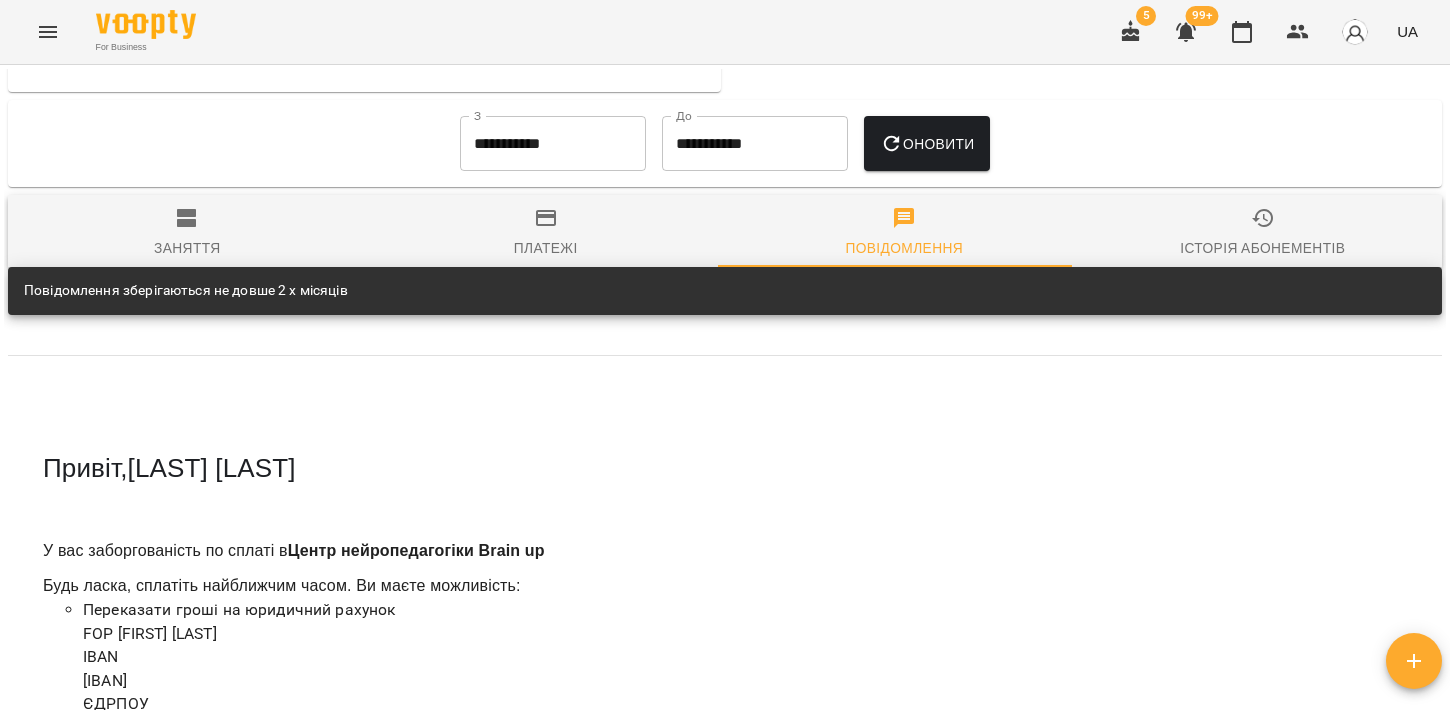 click on "Більше інформації про ваш профіль" at bounding box center (725, 950) 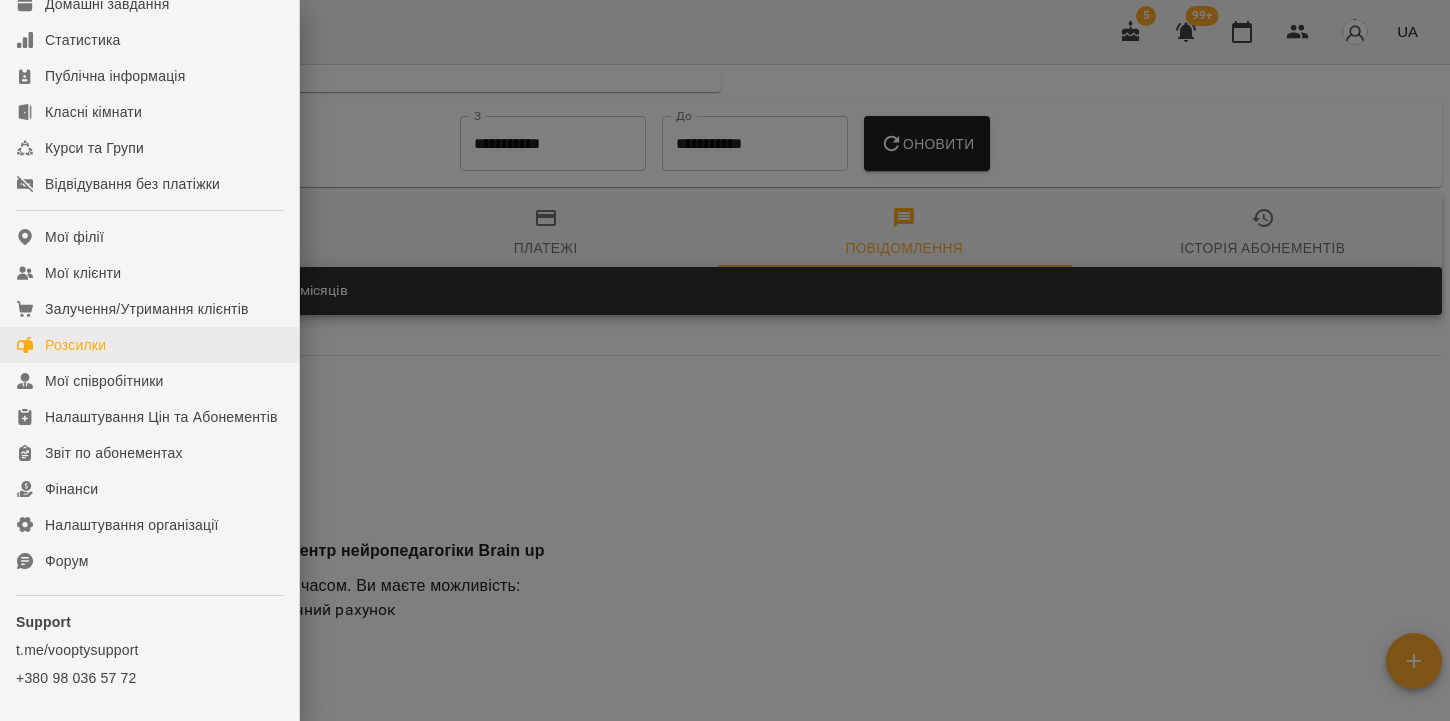 scroll, scrollTop: 266, scrollLeft: 0, axis: vertical 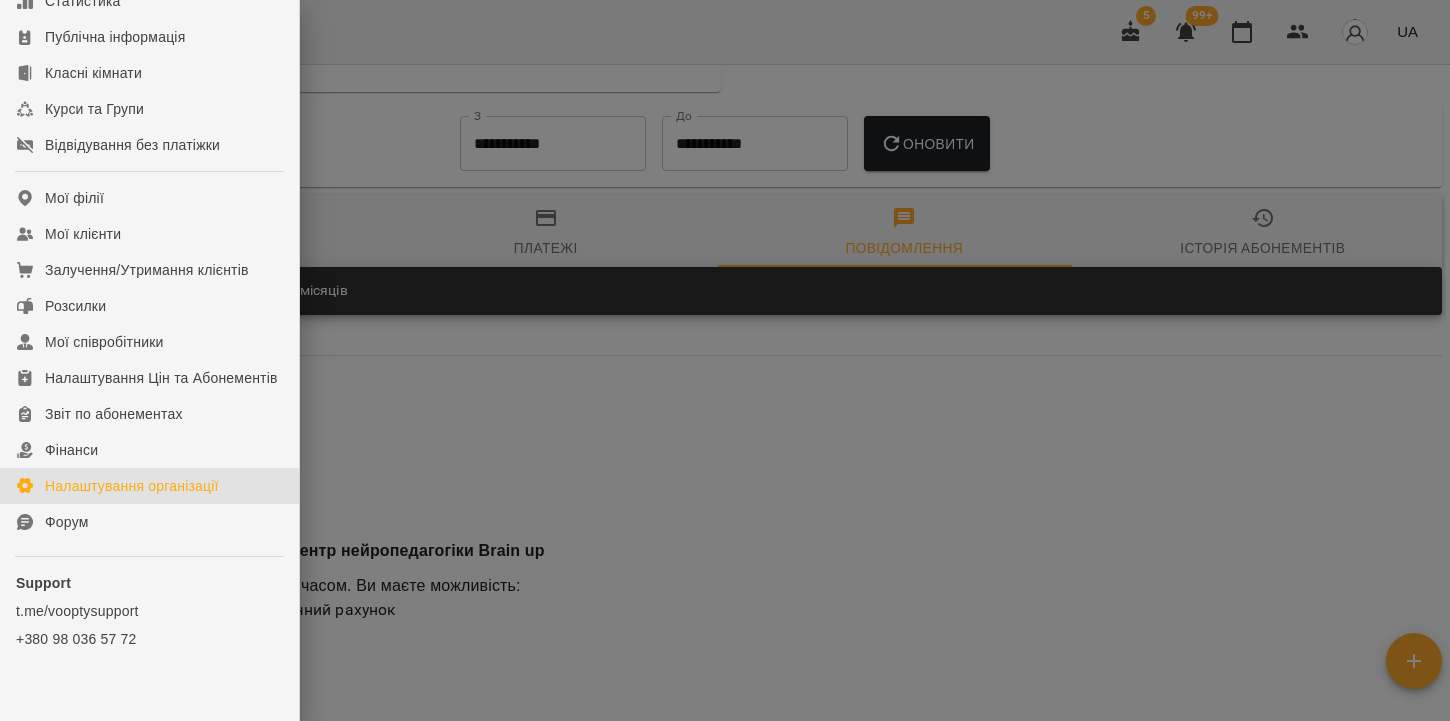 click on "Налаштування організації" at bounding box center [132, 486] 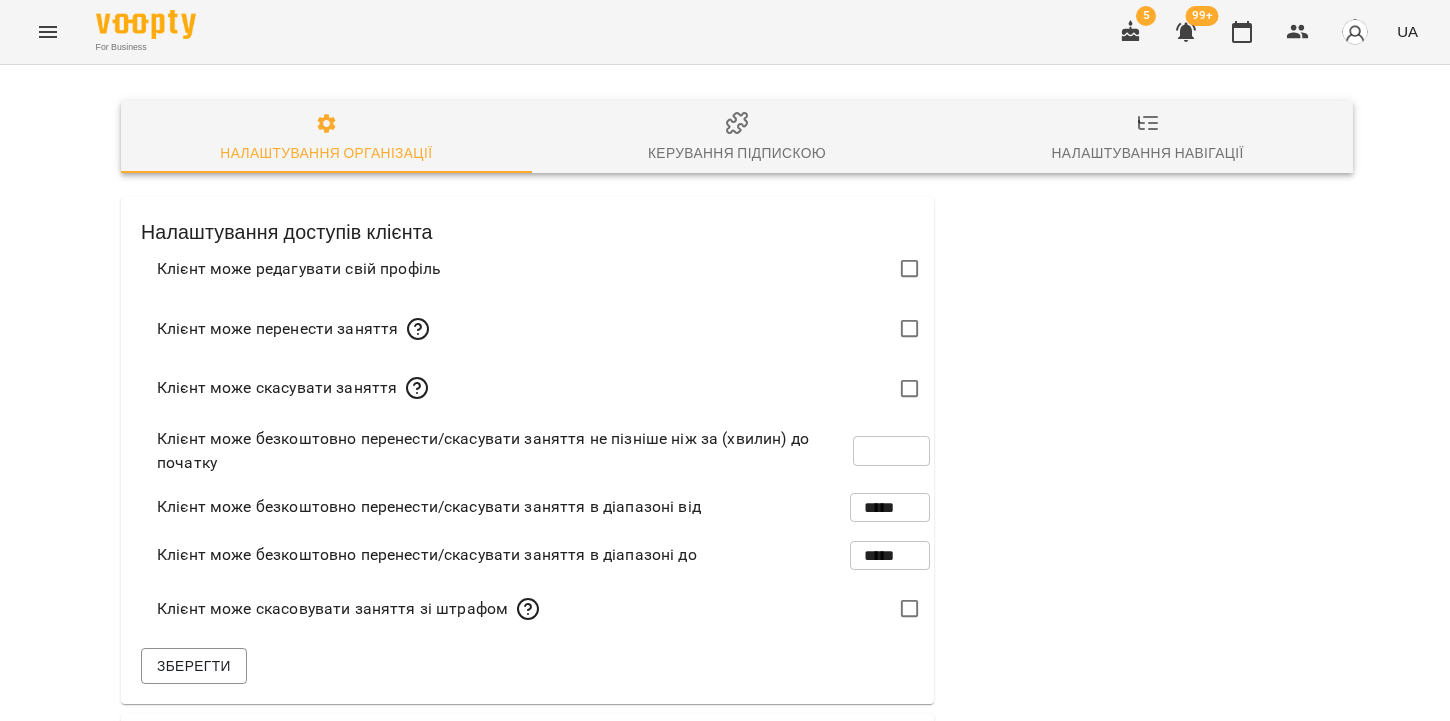 scroll, scrollTop: 0, scrollLeft: 0, axis: both 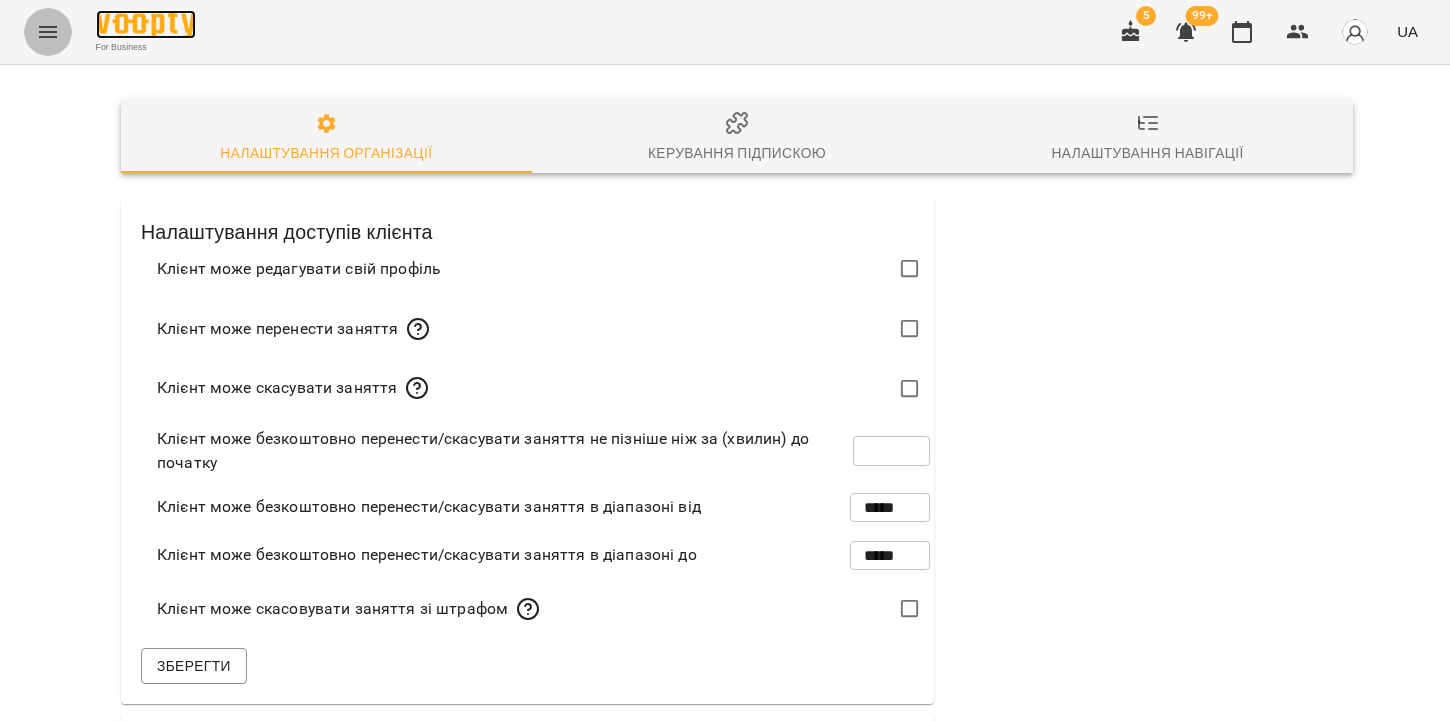 click at bounding box center (146, 24) 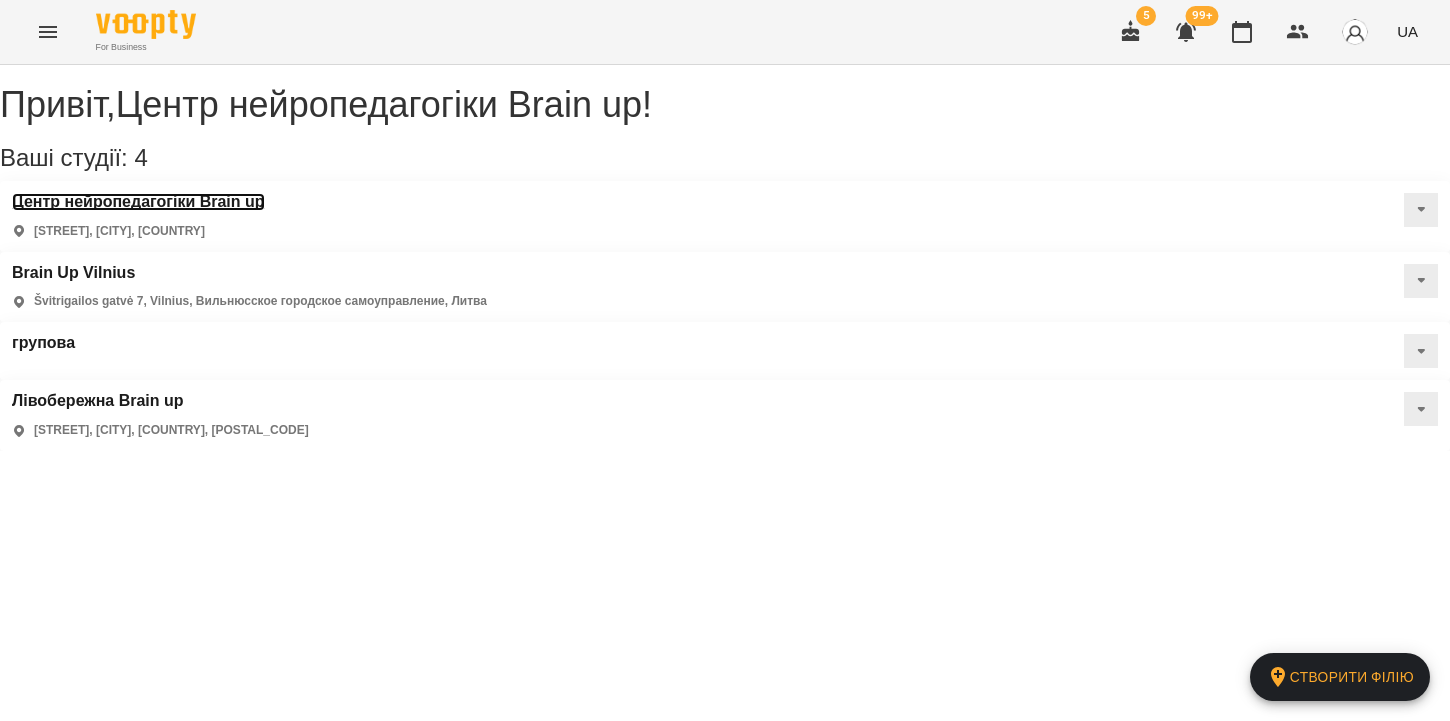 click on "Центр нейропедагогіки Brain up" at bounding box center (138, 202) 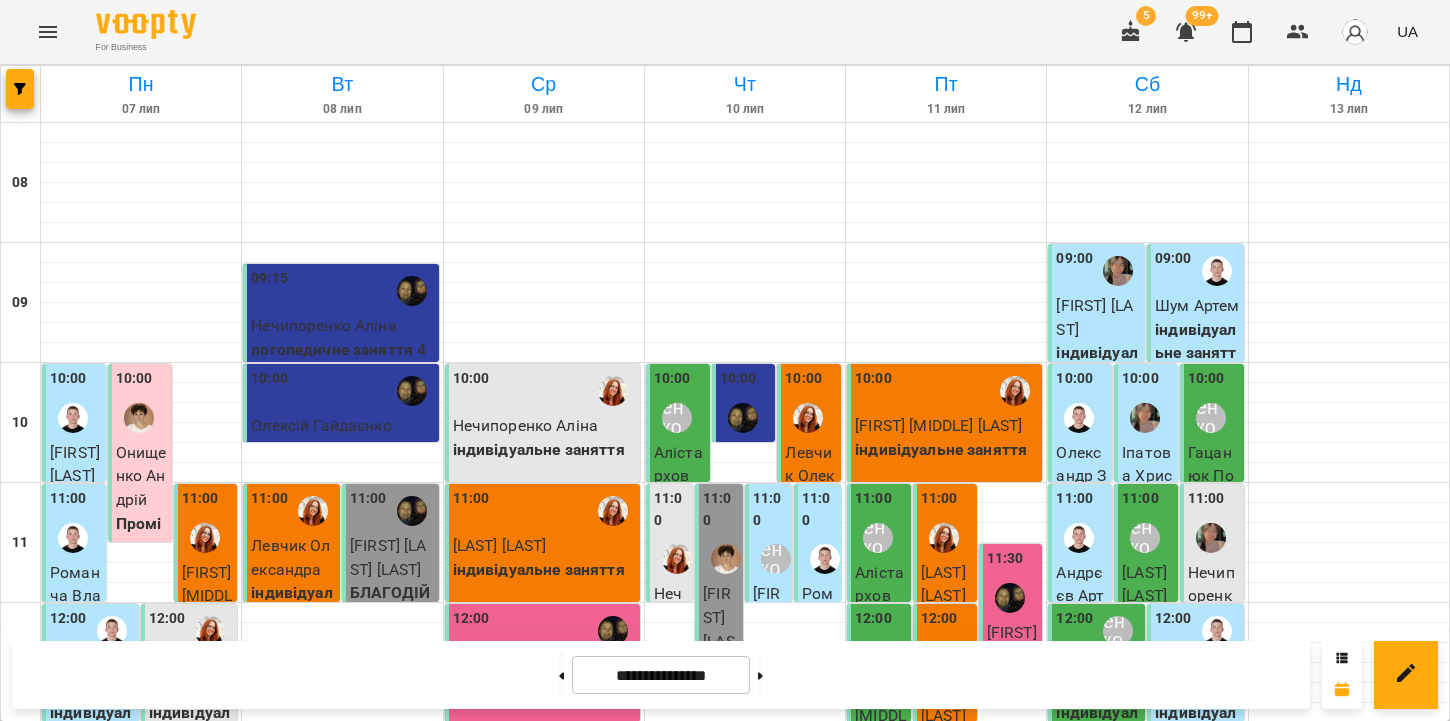 click 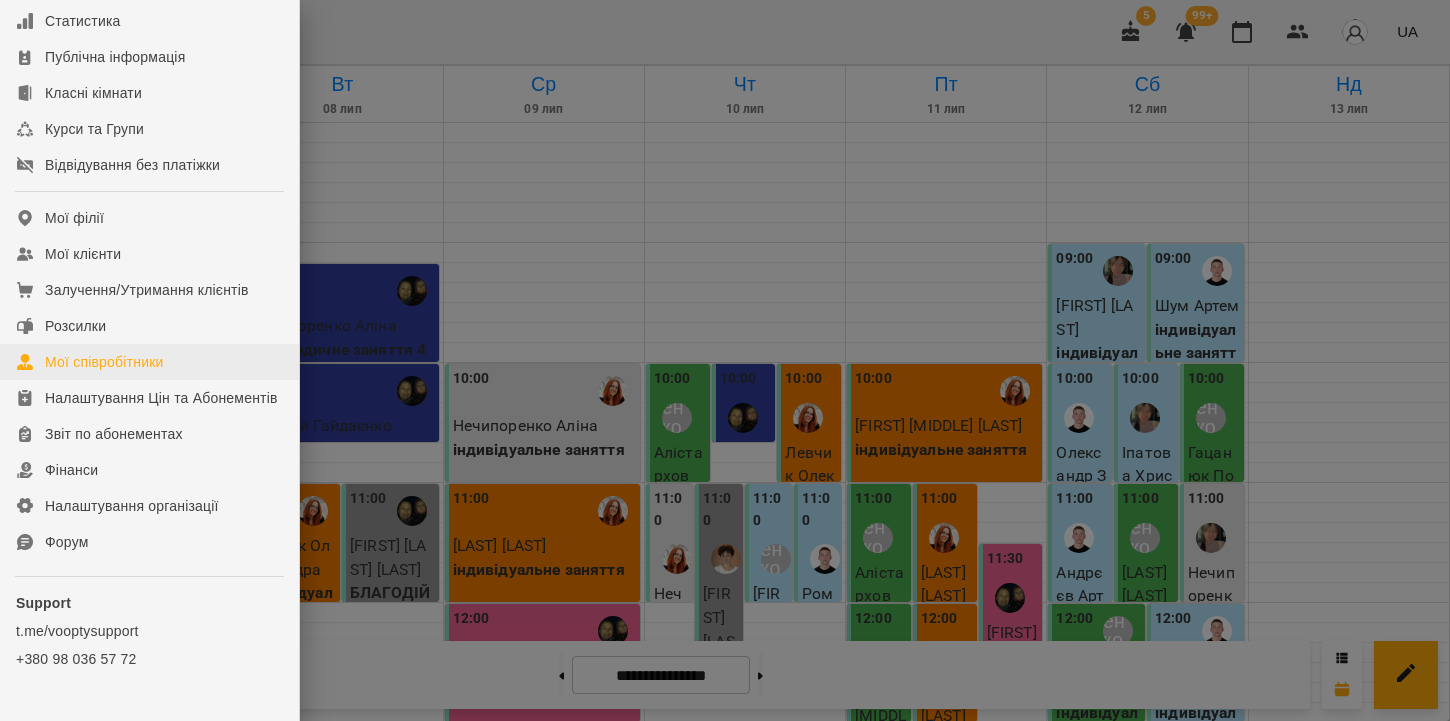 scroll, scrollTop: 250, scrollLeft: 0, axis: vertical 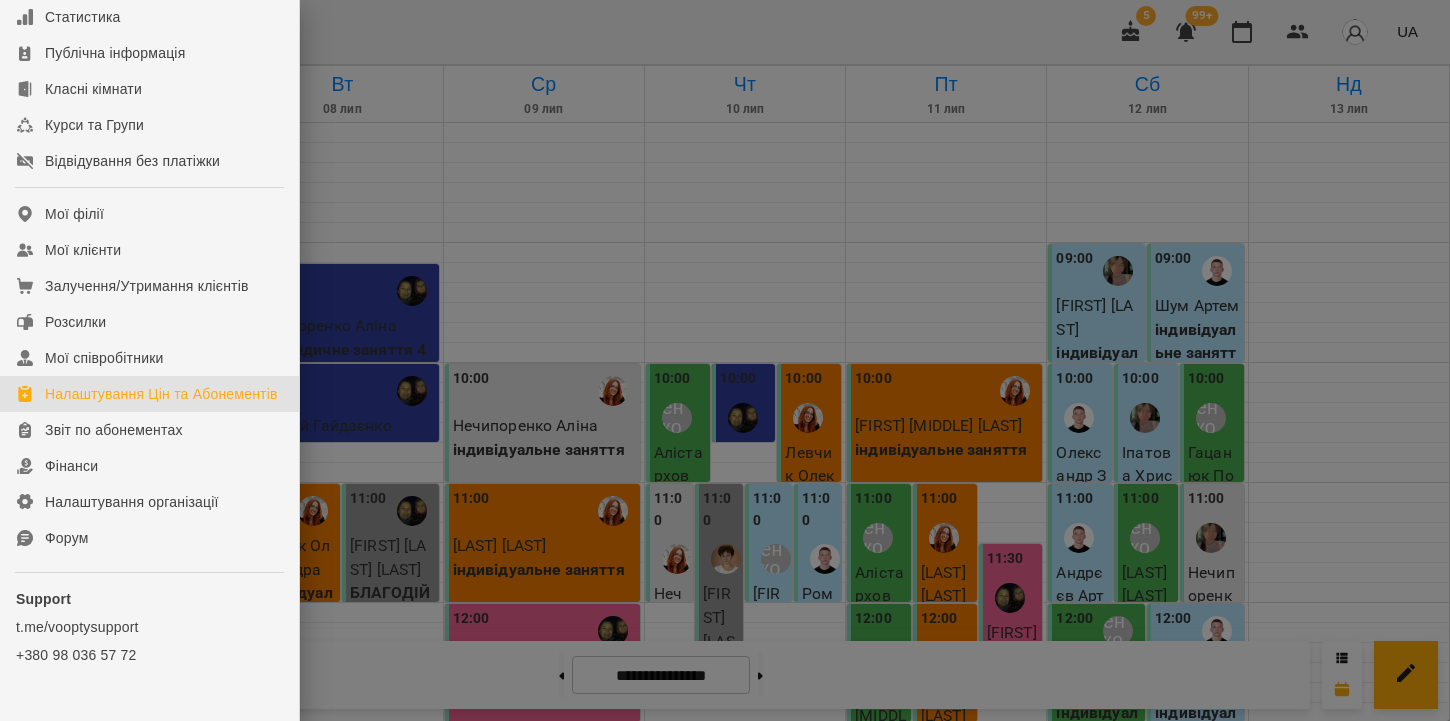 click on "Налаштування Цін та Абонементів" at bounding box center (161, 394) 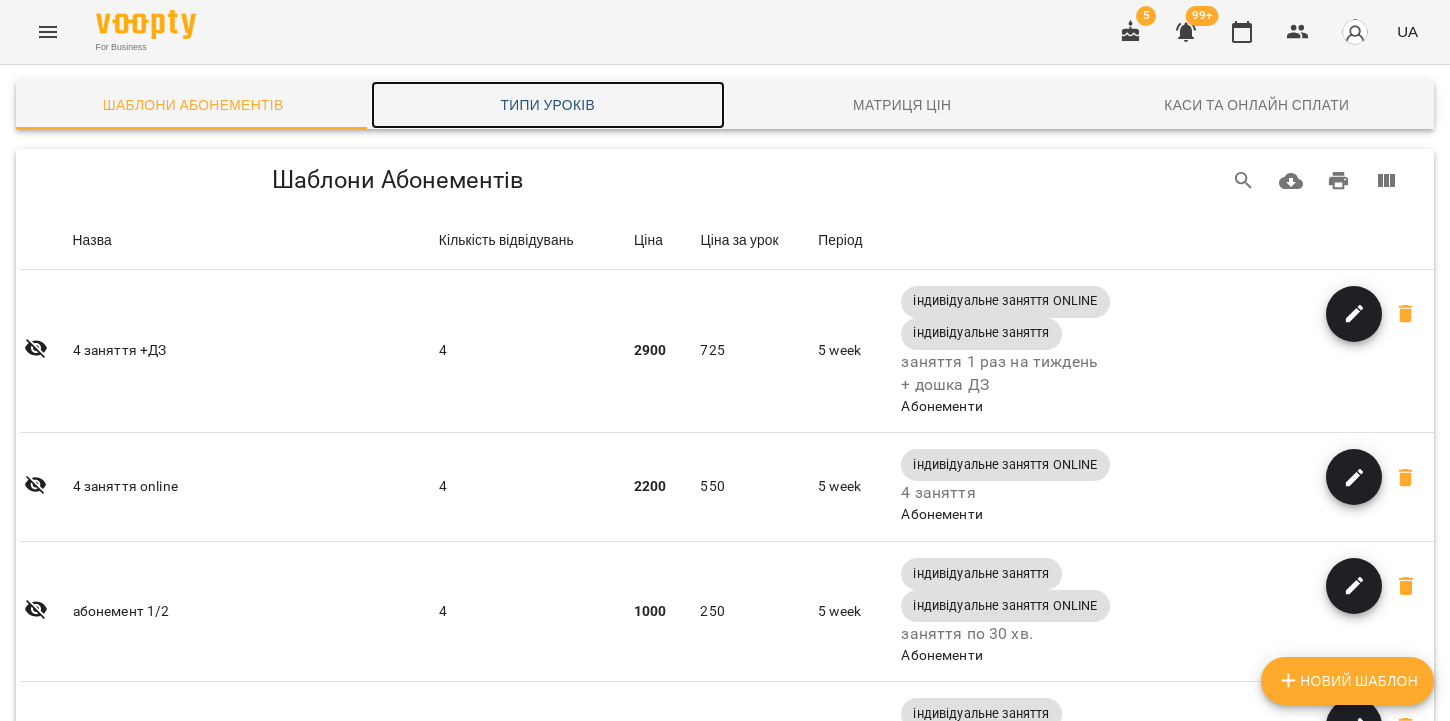 click on "Типи уроків" at bounding box center (548, 105) 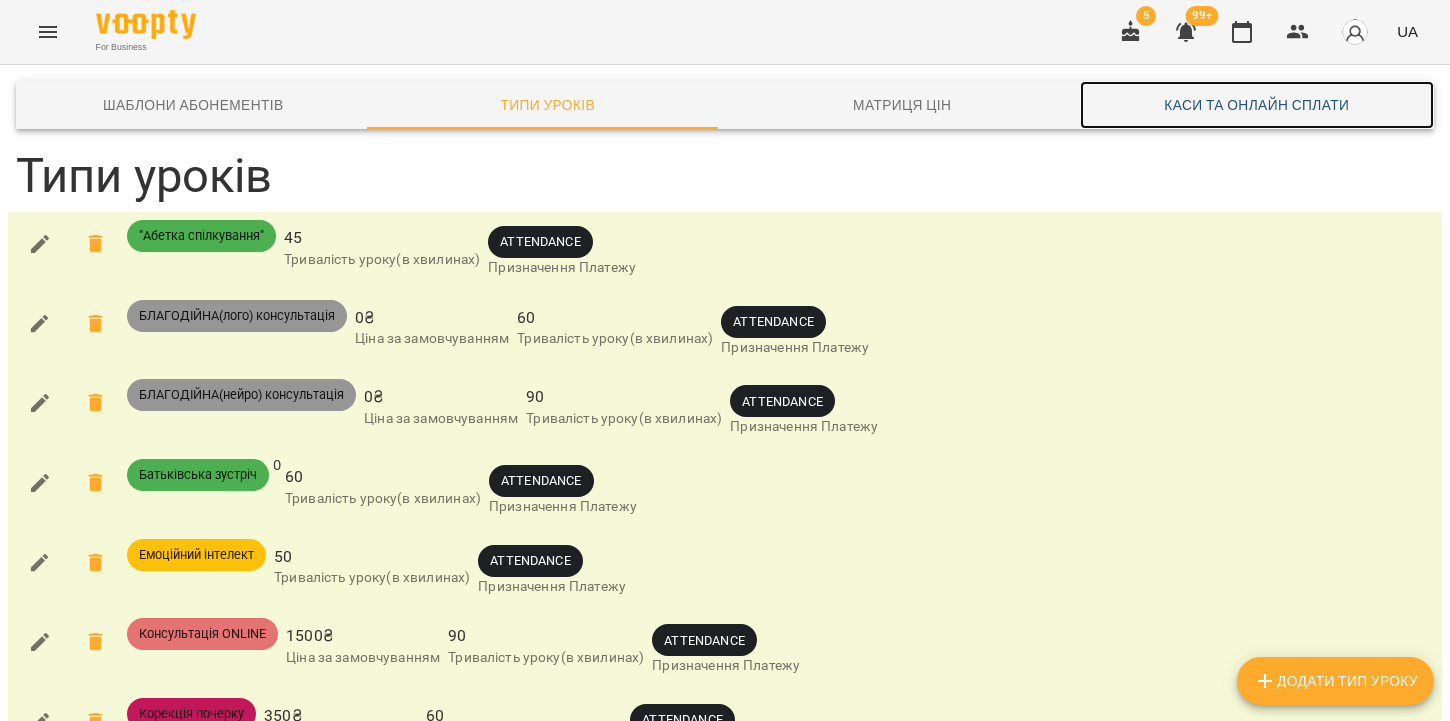 click on "Каси та Онлайн Сплати" at bounding box center [1257, 105] 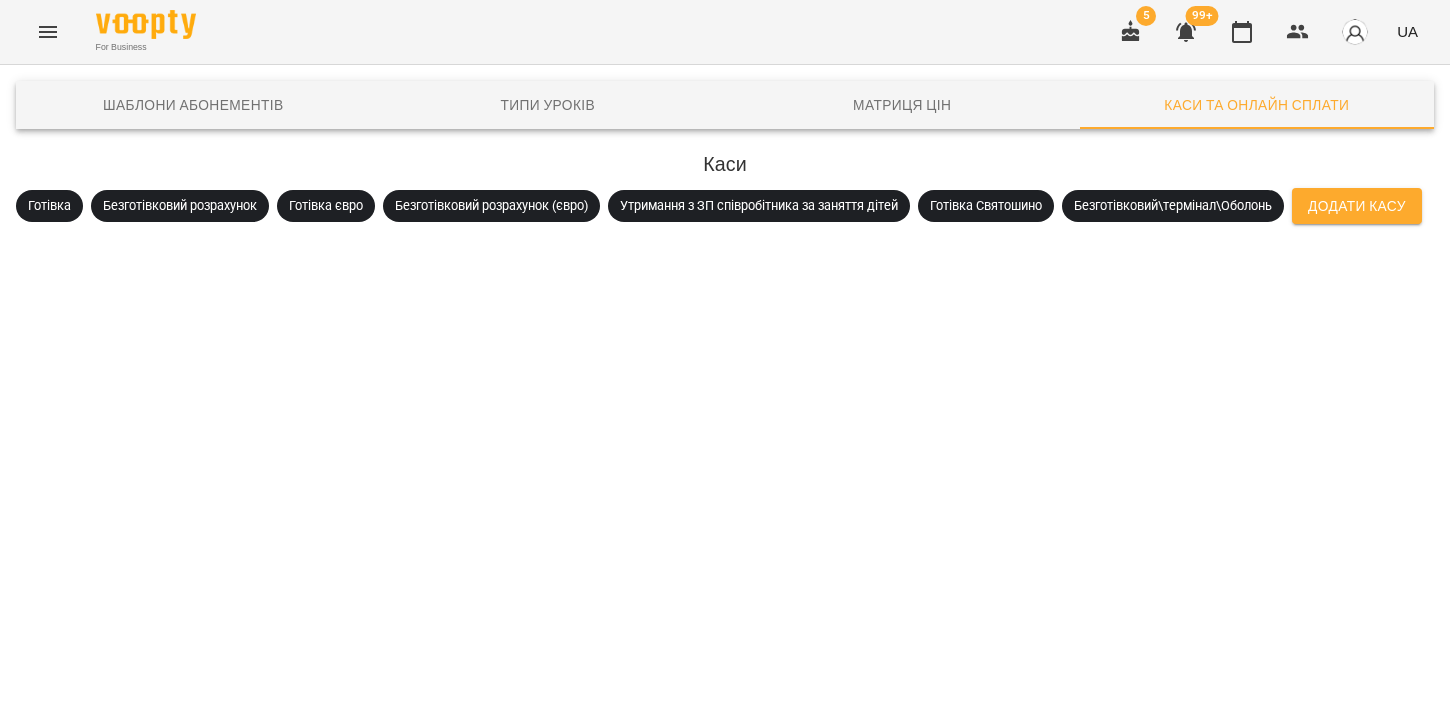 click on "Додати Касу" at bounding box center (1357, 206) 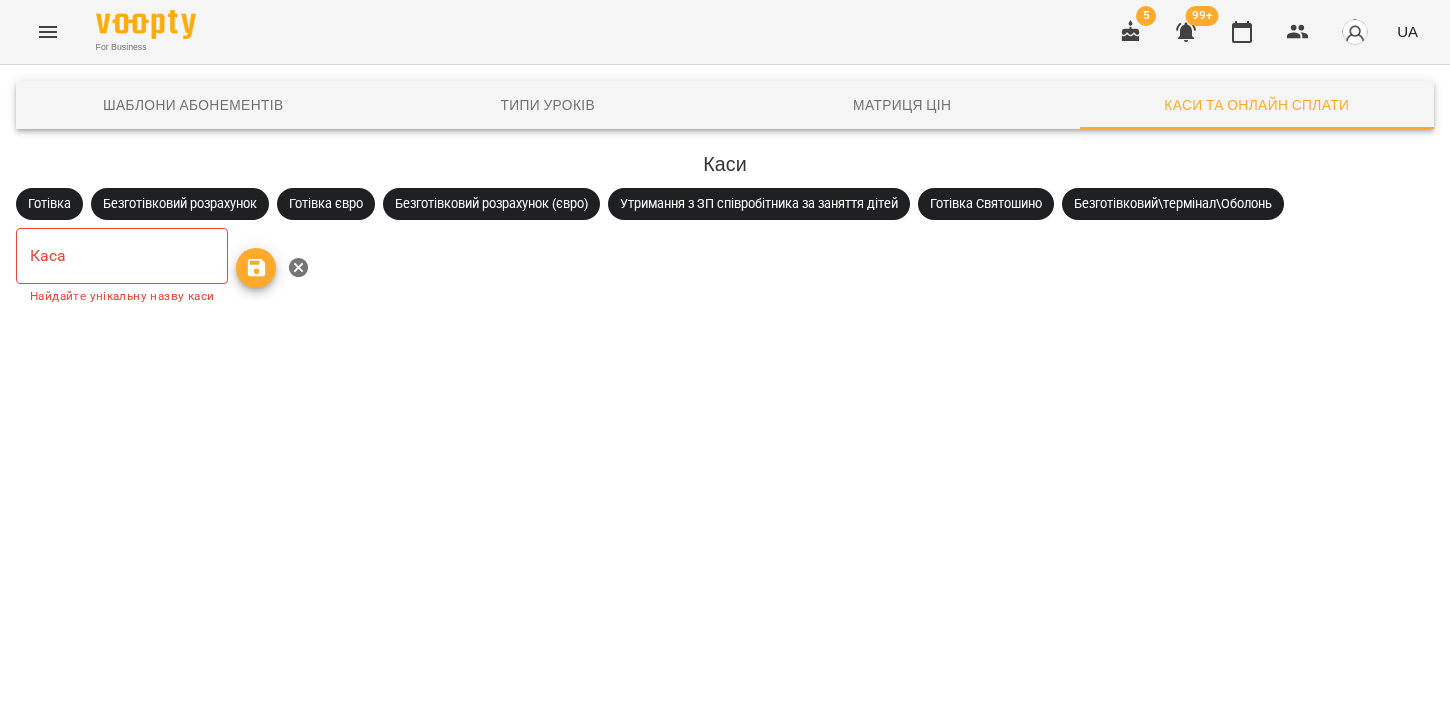 click at bounding box center (122, 256) 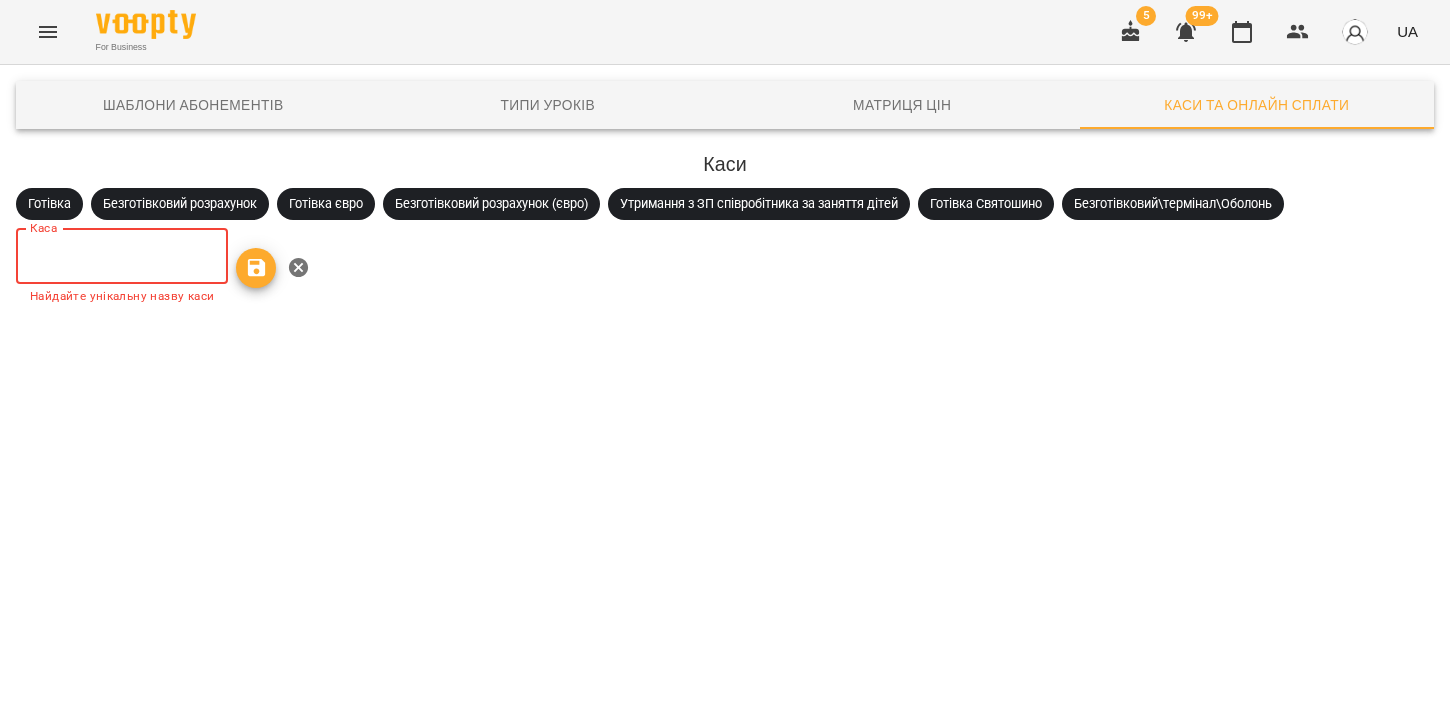 click 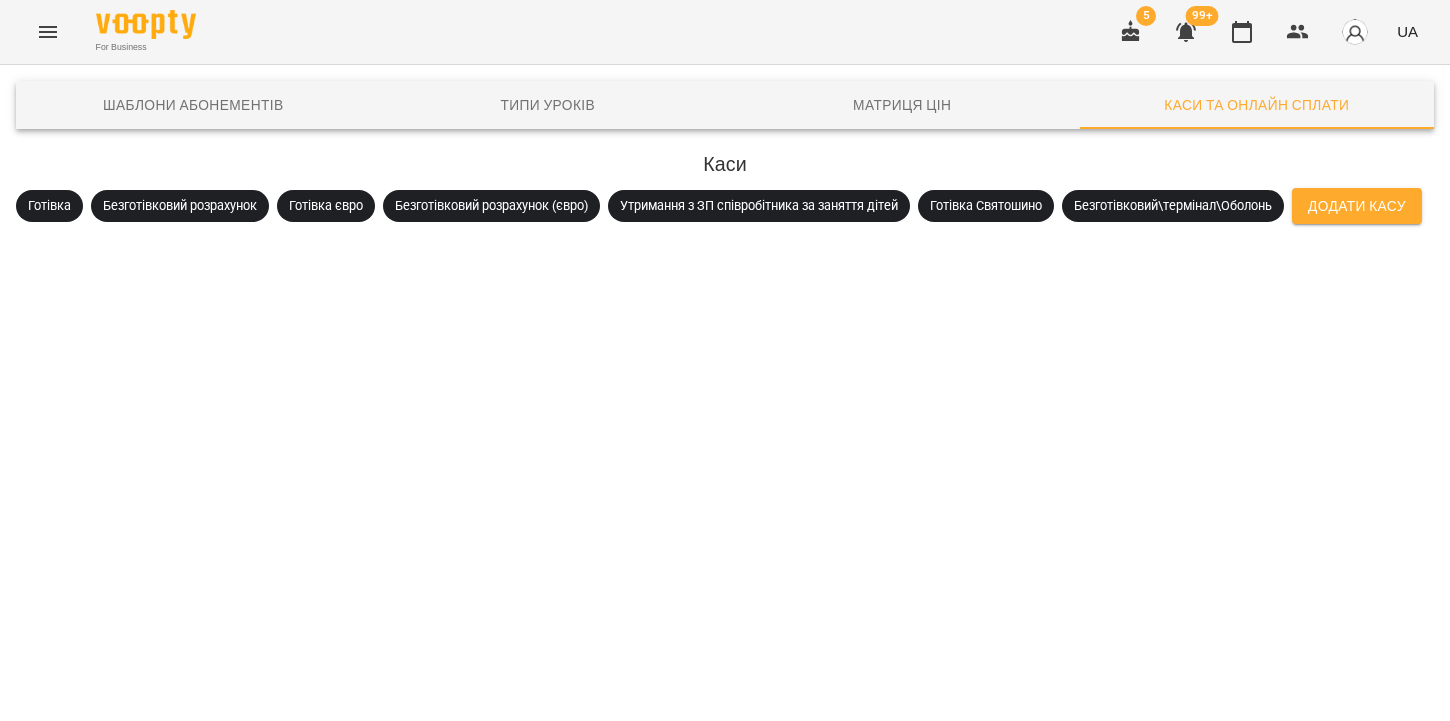 click on "Безготівковий розрахунок" at bounding box center (180, 206) 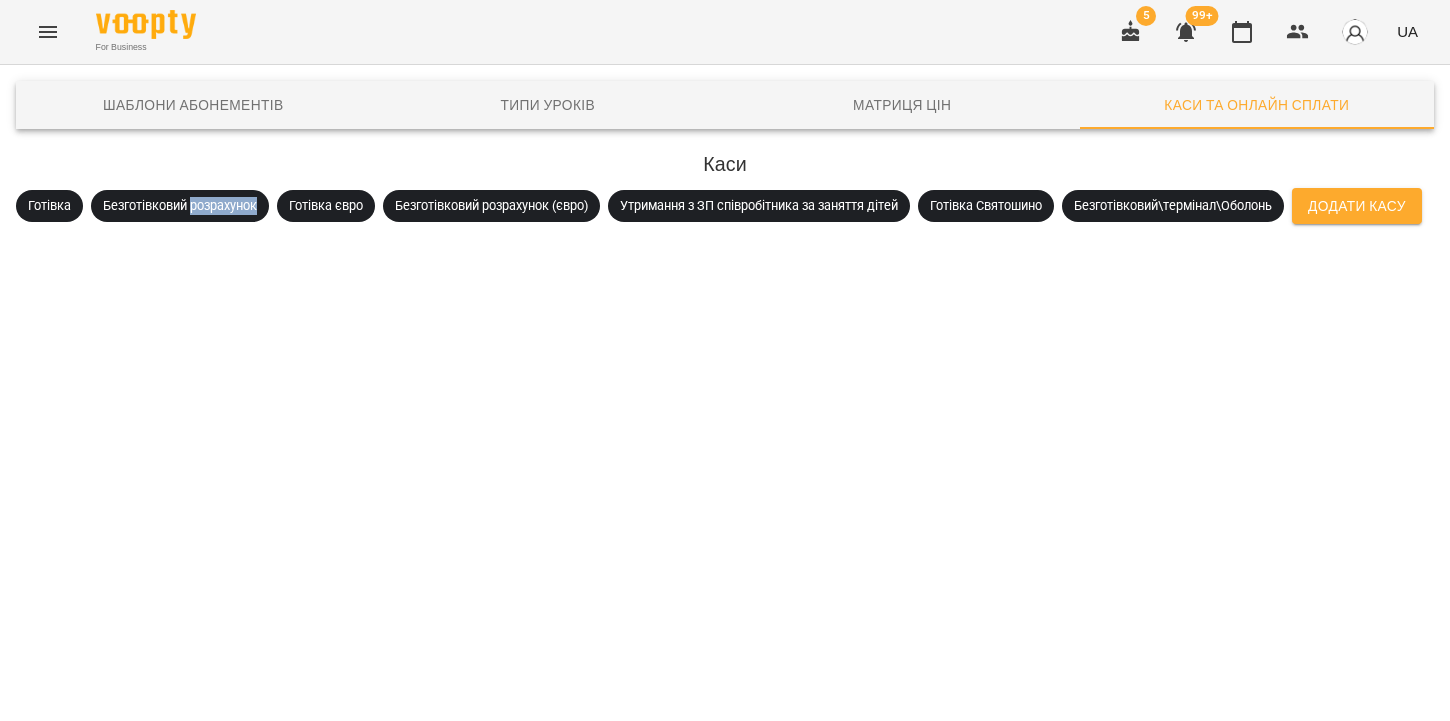 click on "Готівка євро" at bounding box center [326, 206] 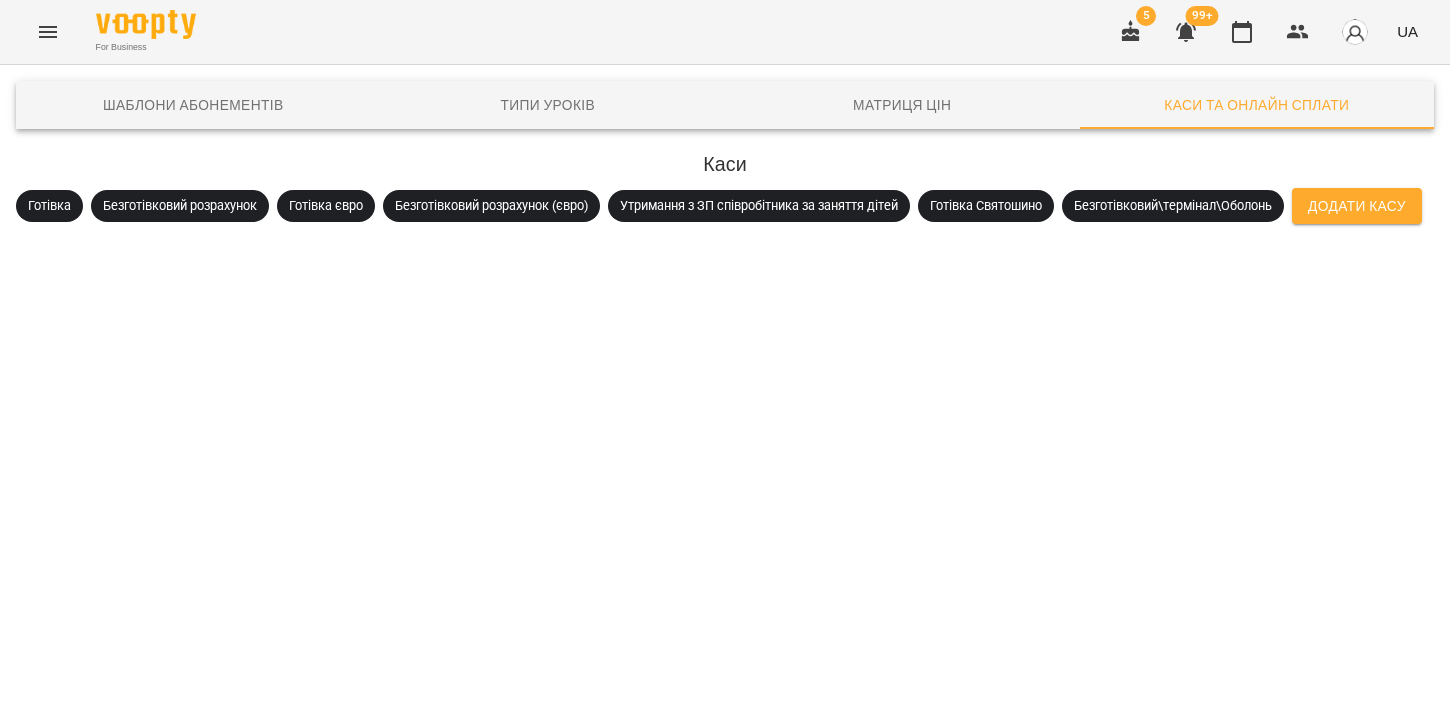 click on "Каси" at bounding box center [725, 164] 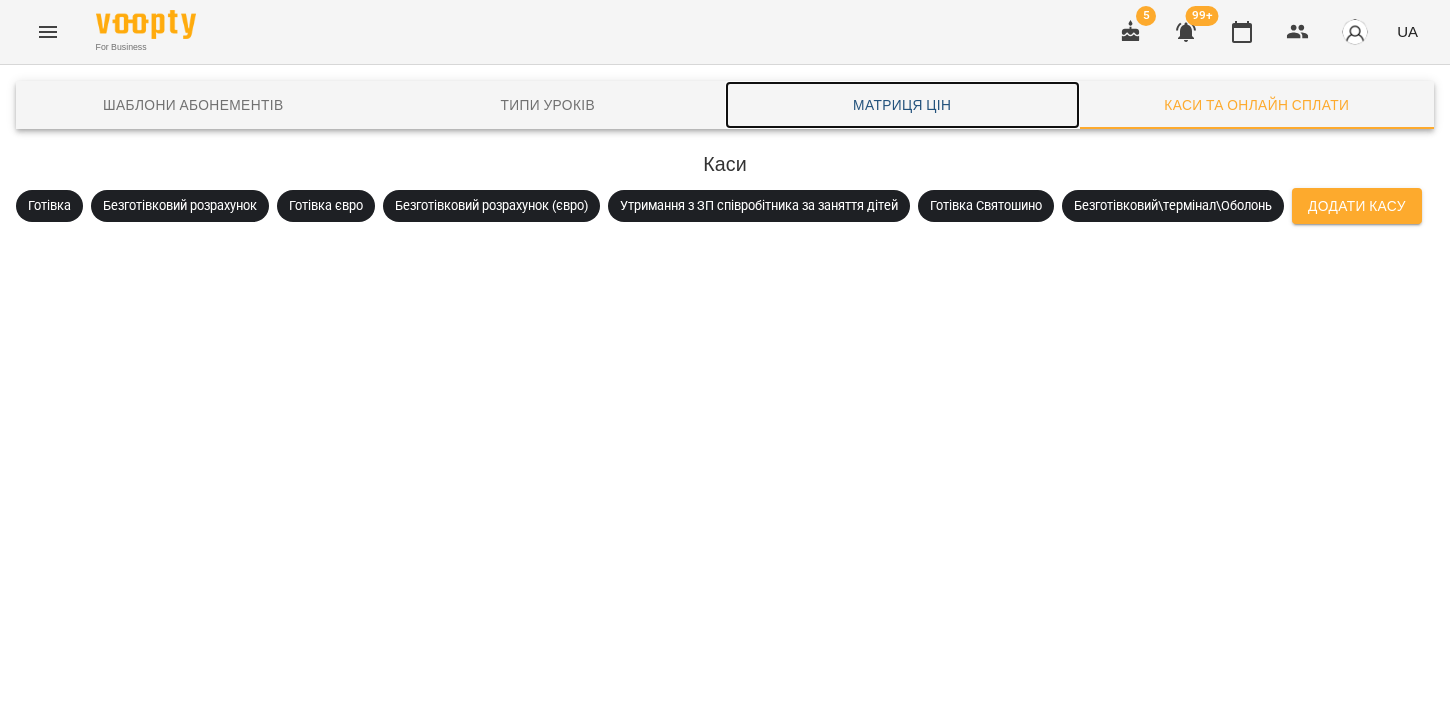 click on "Матриця цін" at bounding box center (902, 105) 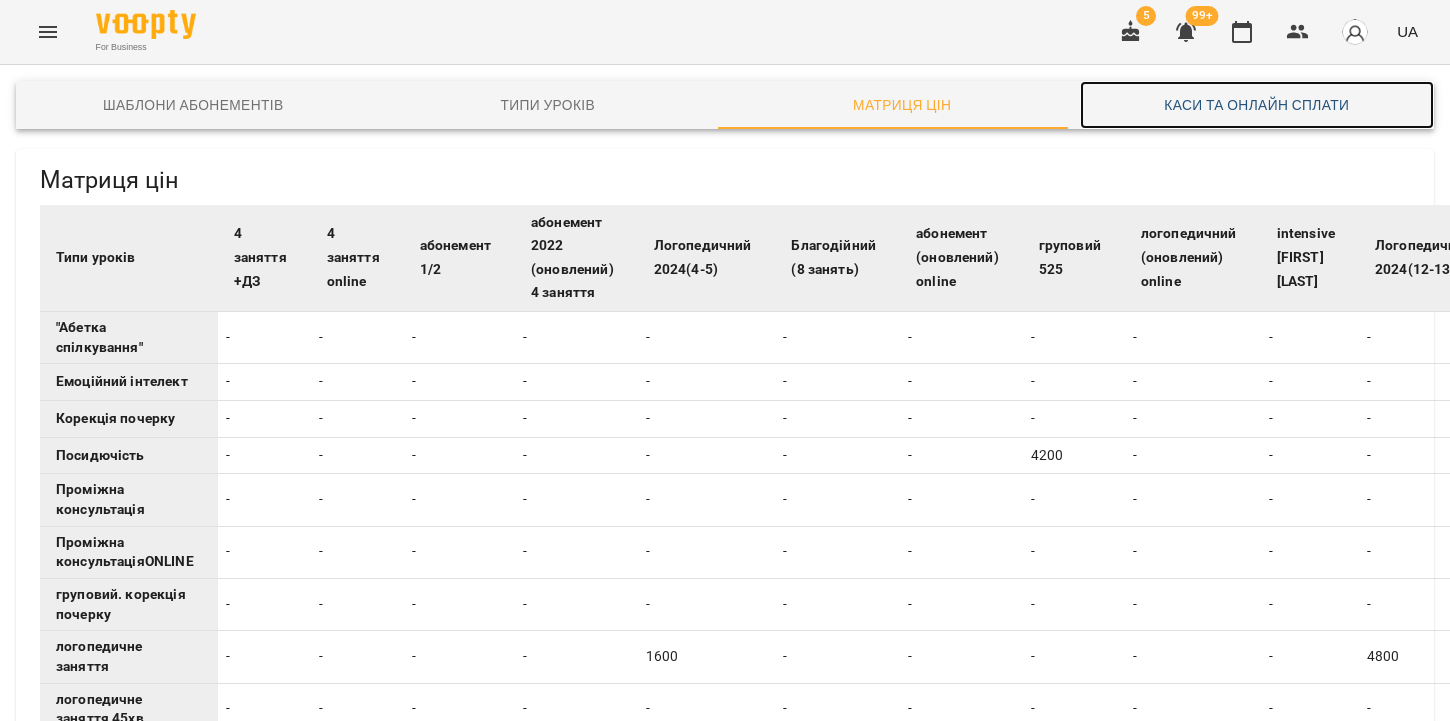 click on "Каси та Онлайн Сплати" at bounding box center (1257, 105) 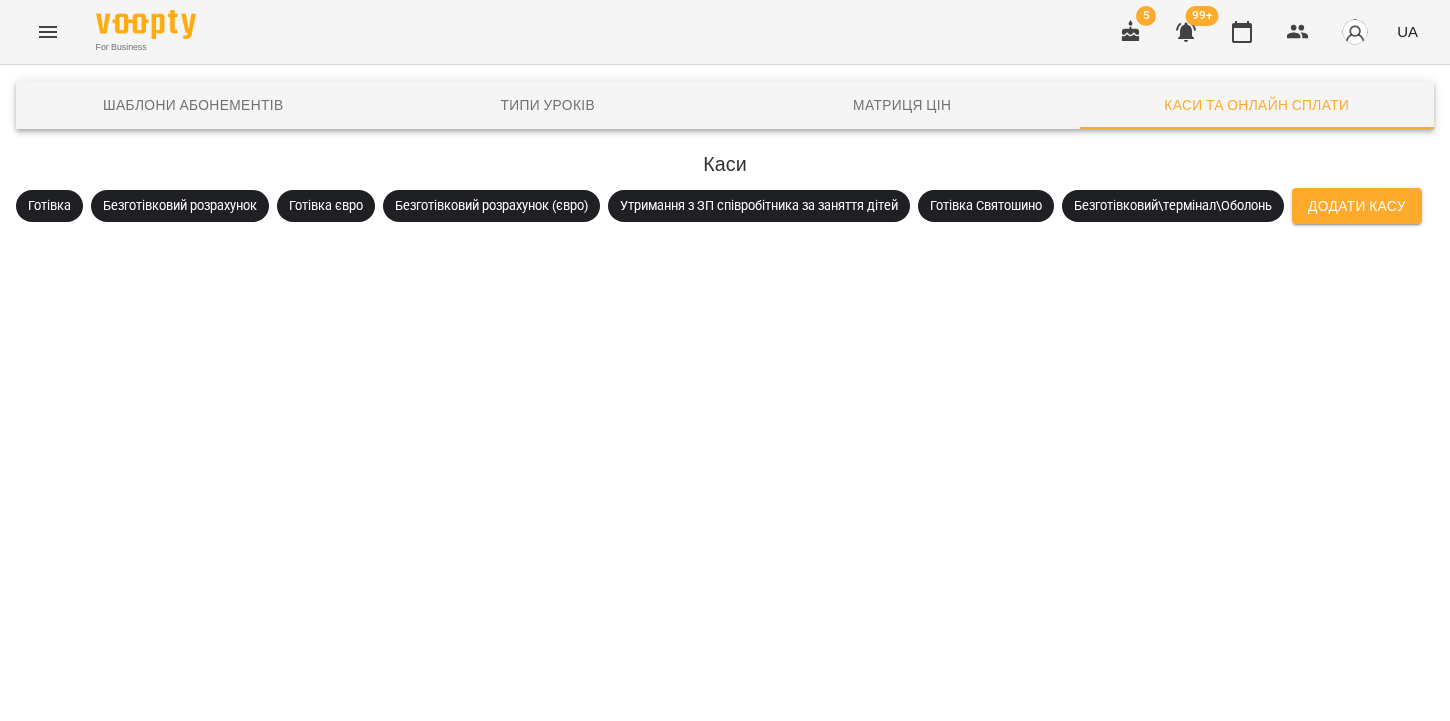 click on "Безготівковий\термінал\Оболонь" at bounding box center [1173, 206] 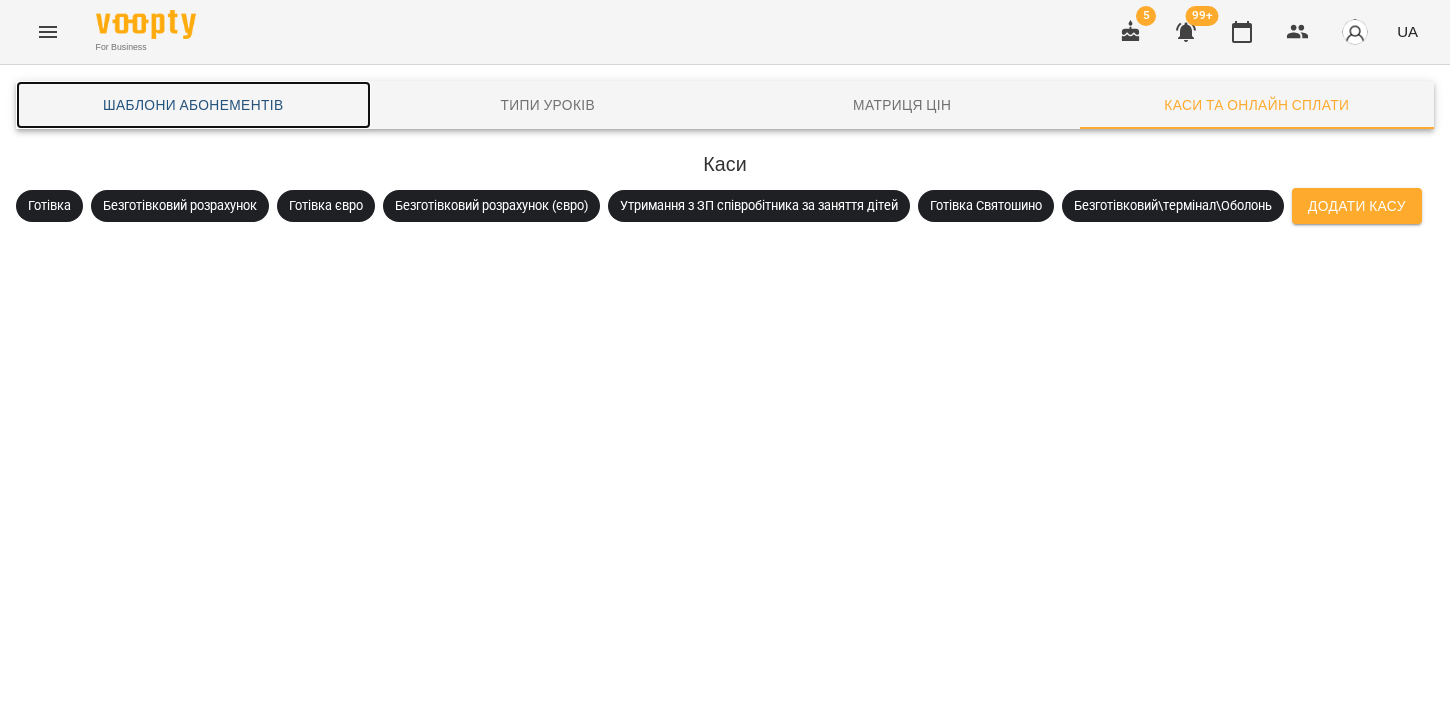 click on "Шаблони Абонементів" at bounding box center (193, 105) 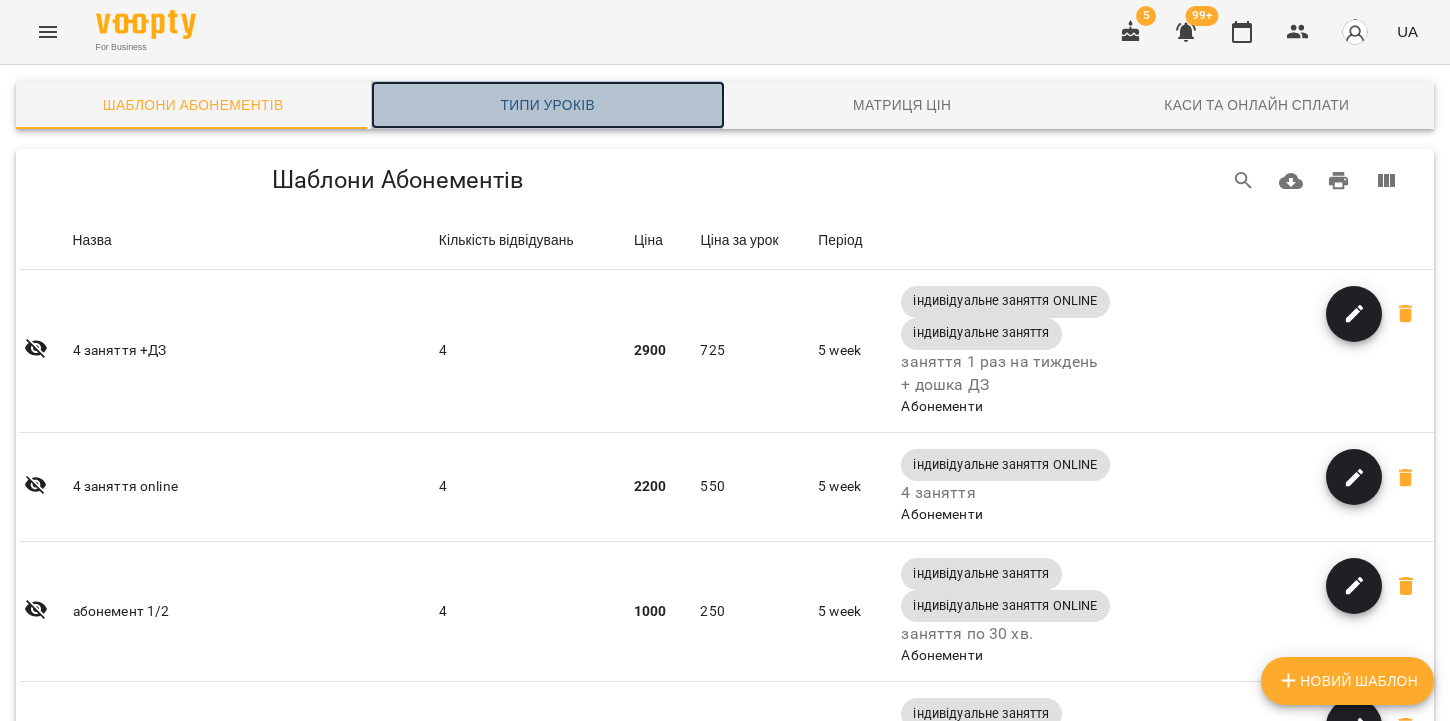 click on "Типи уроків" at bounding box center (548, 105) 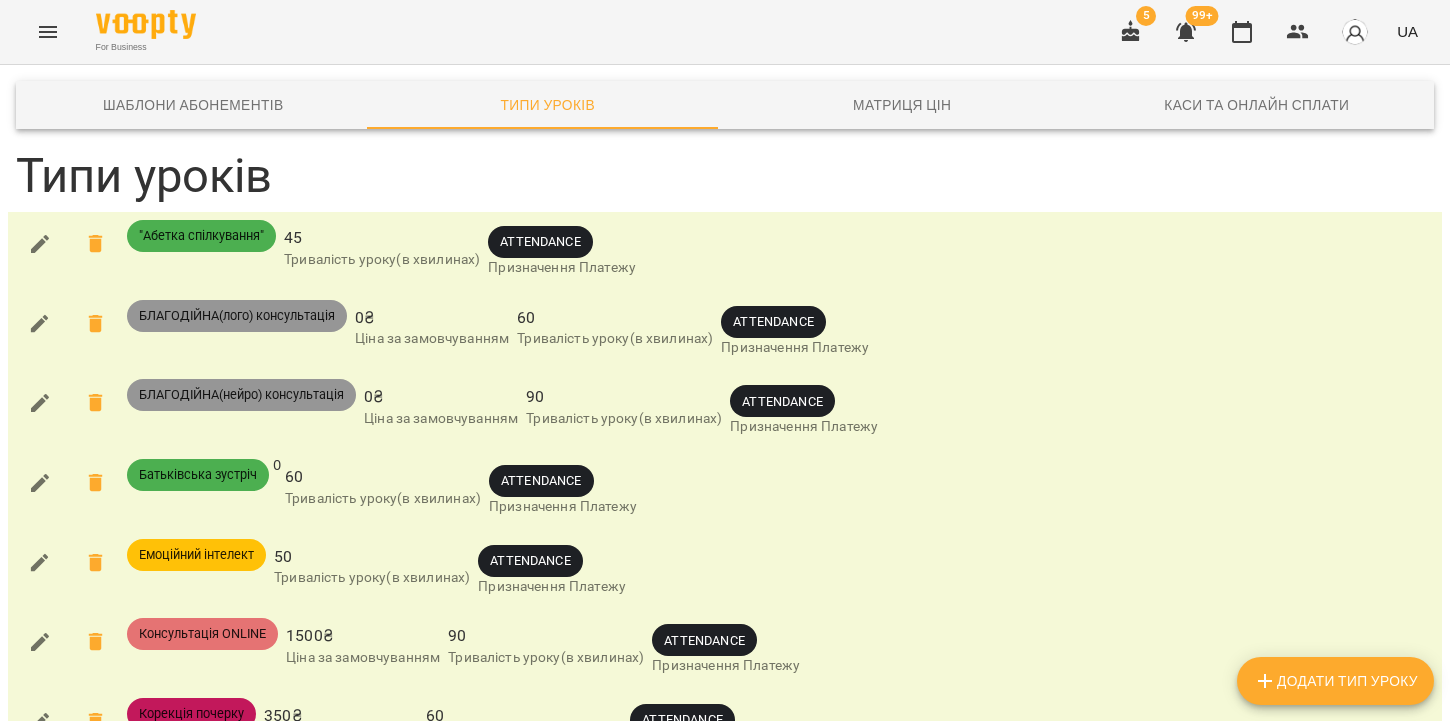 click at bounding box center (48, 32) 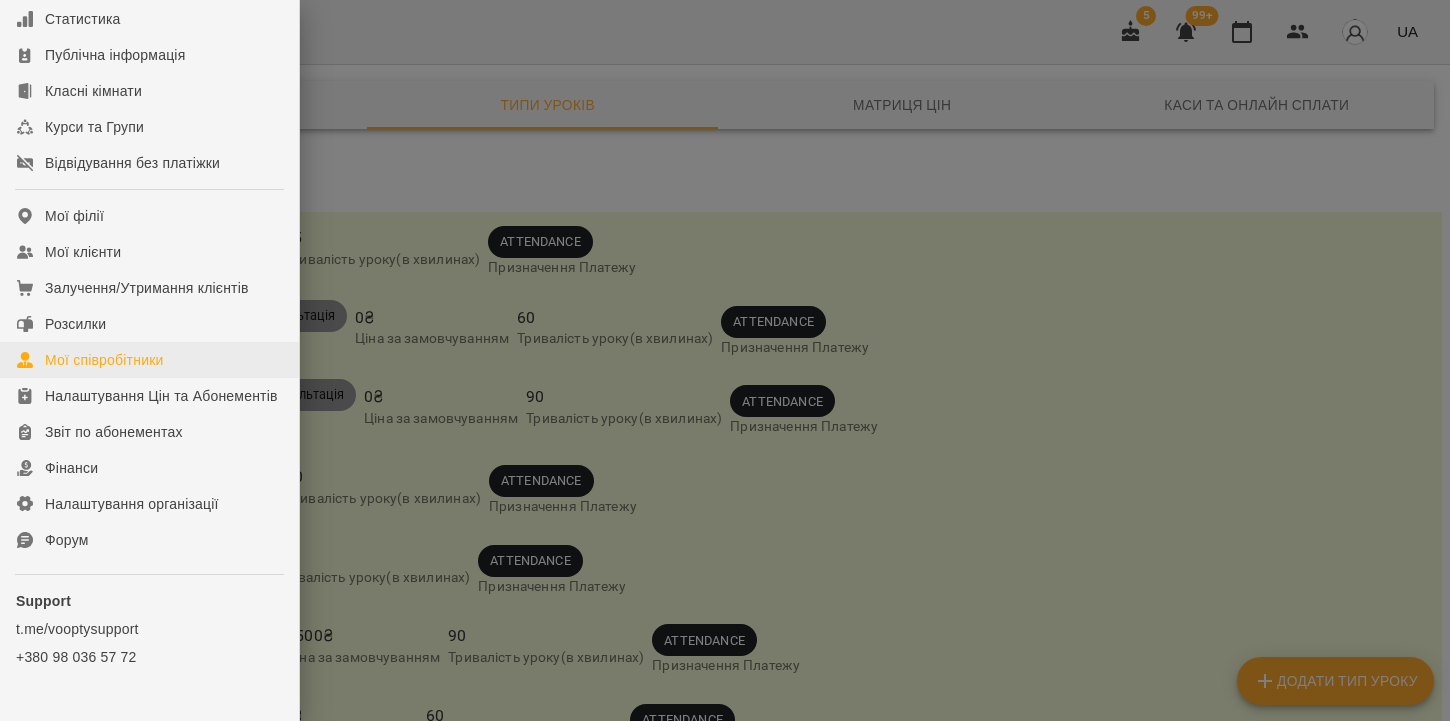 scroll, scrollTop: 250, scrollLeft: 0, axis: vertical 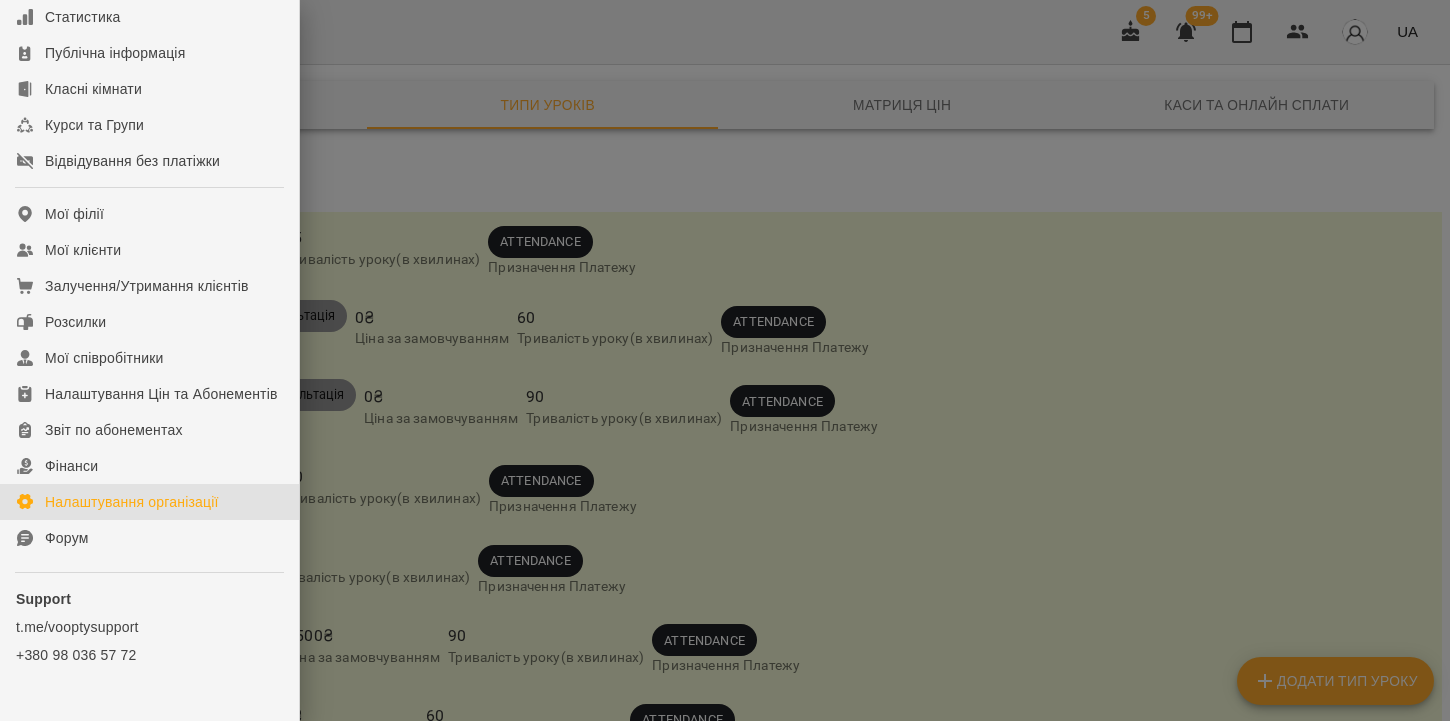 click on "Налаштування організації" at bounding box center [132, 502] 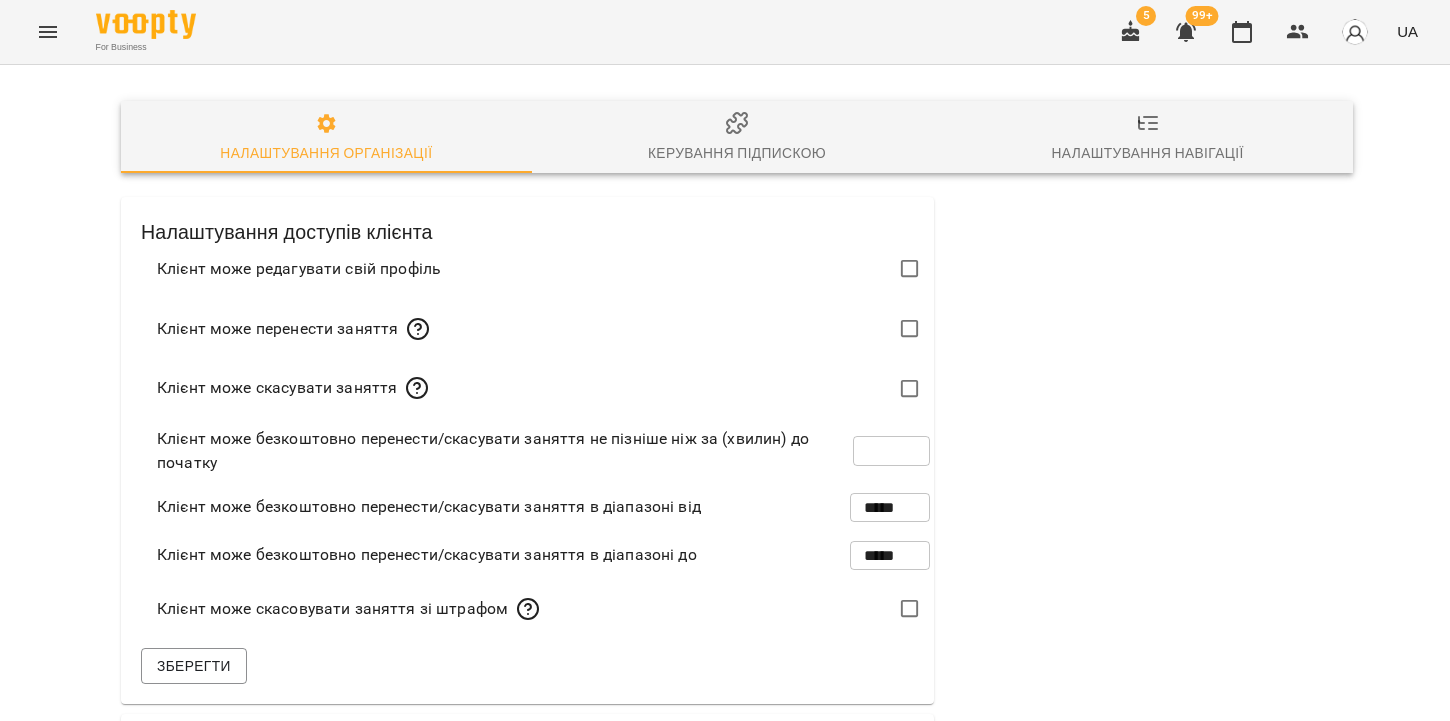 click 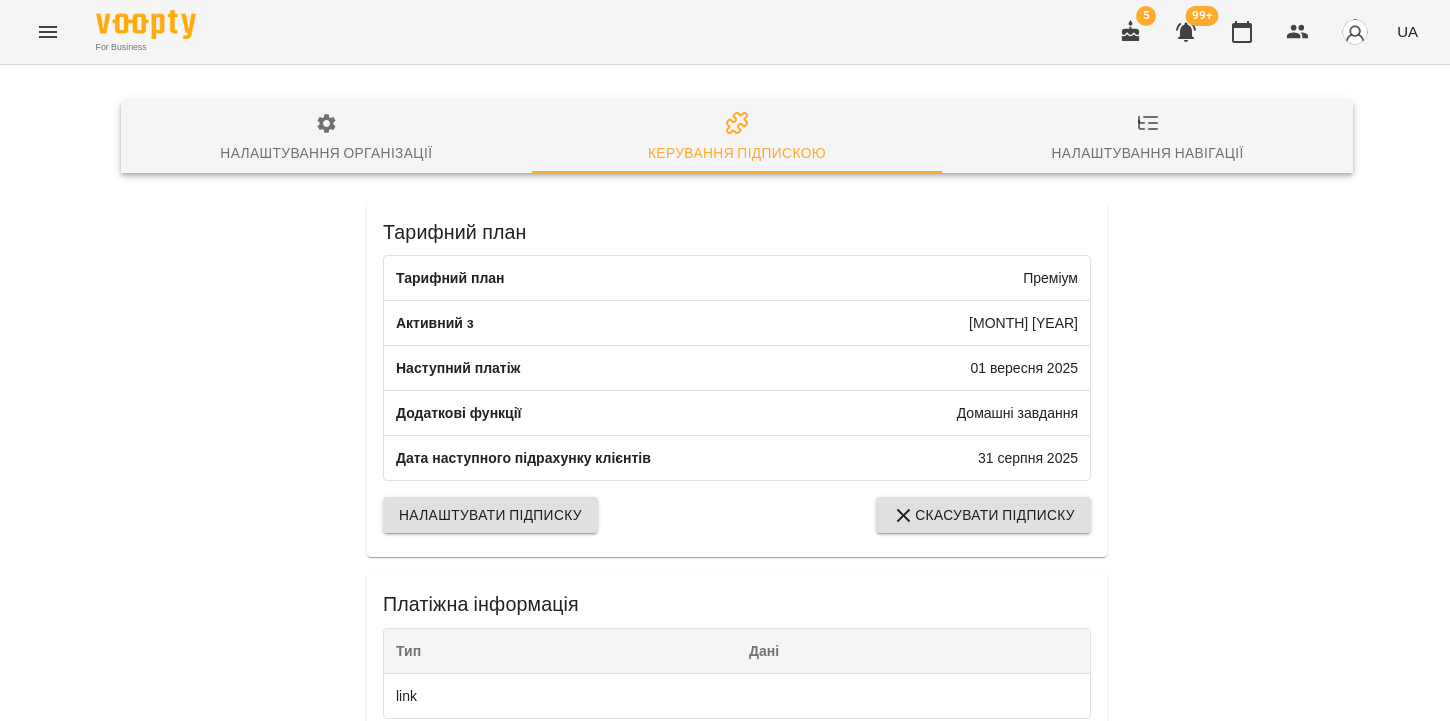 scroll, scrollTop: 0, scrollLeft: 0, axis: both 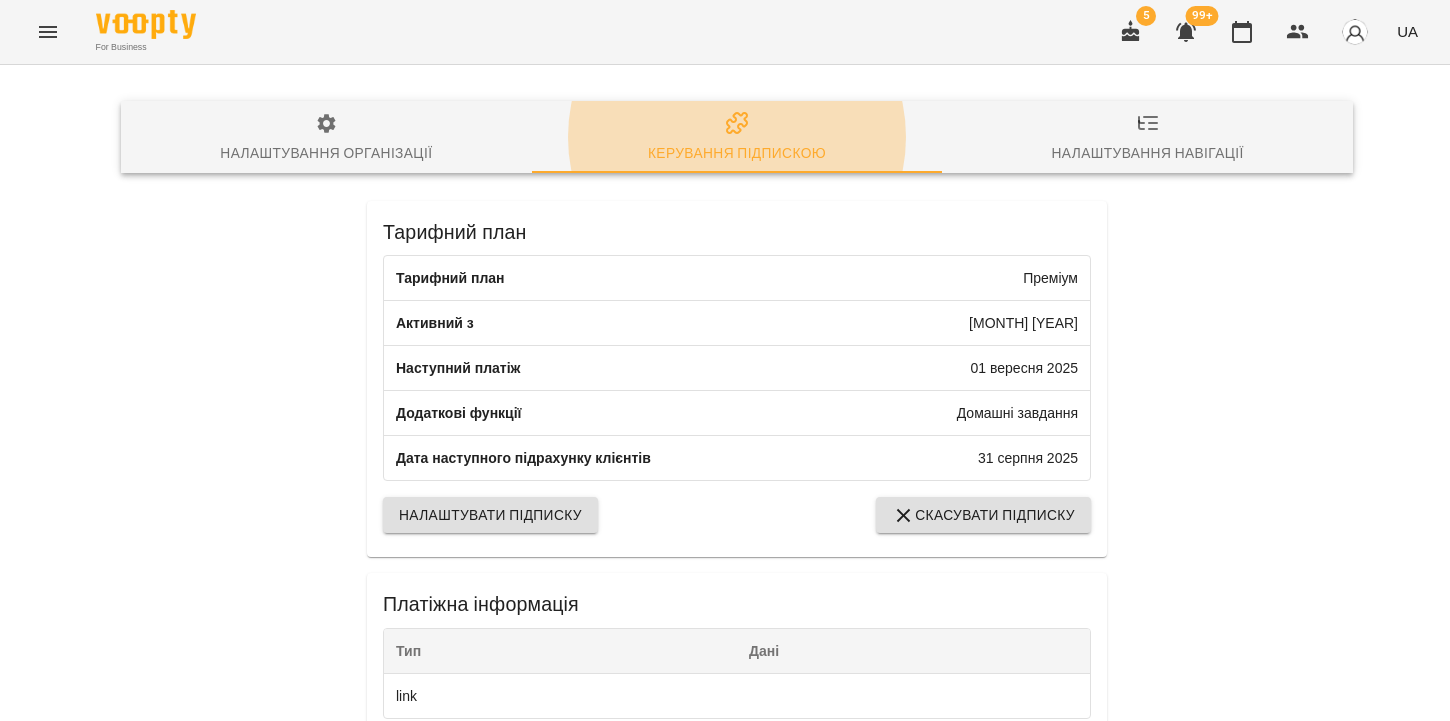 click on "Налаштування навігації" at bounding box center (1147, 138) 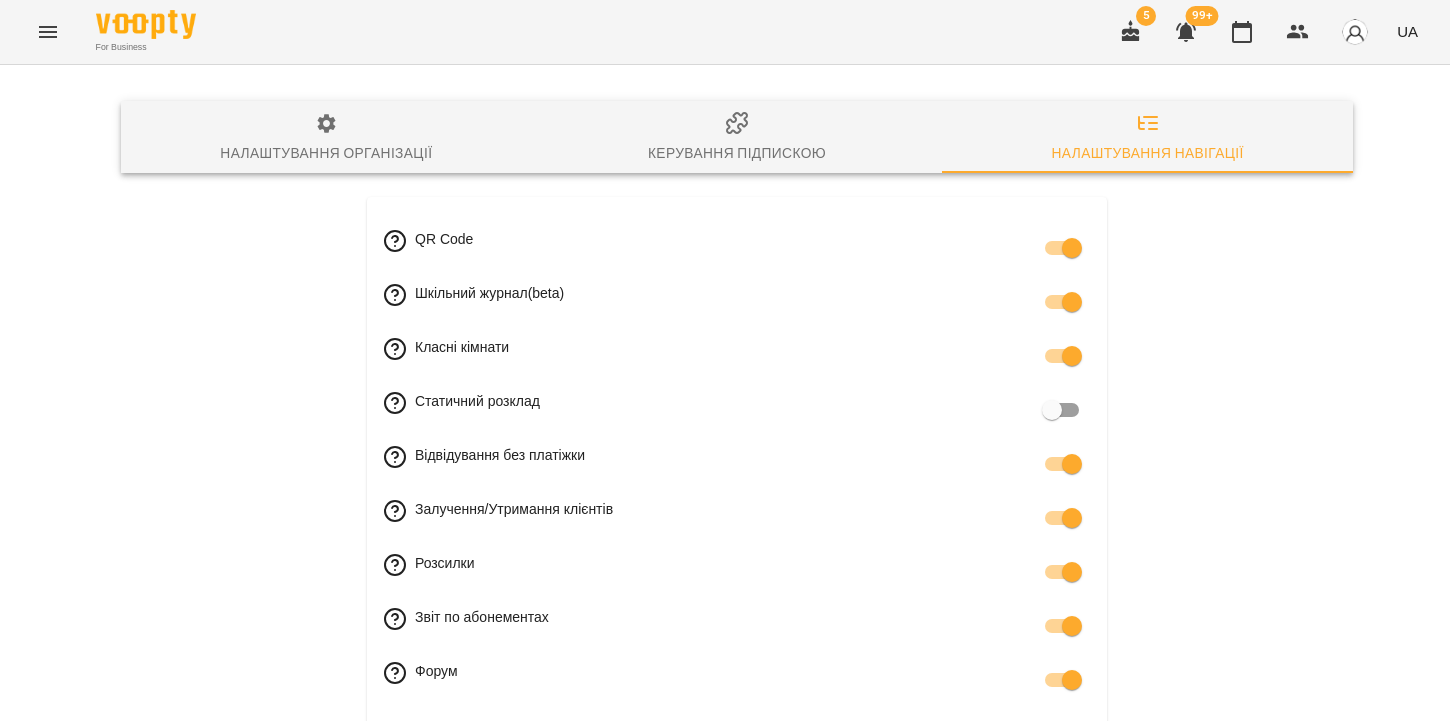 scroll, scrollTop: 98, scrollLeft: 0, axis: vertical 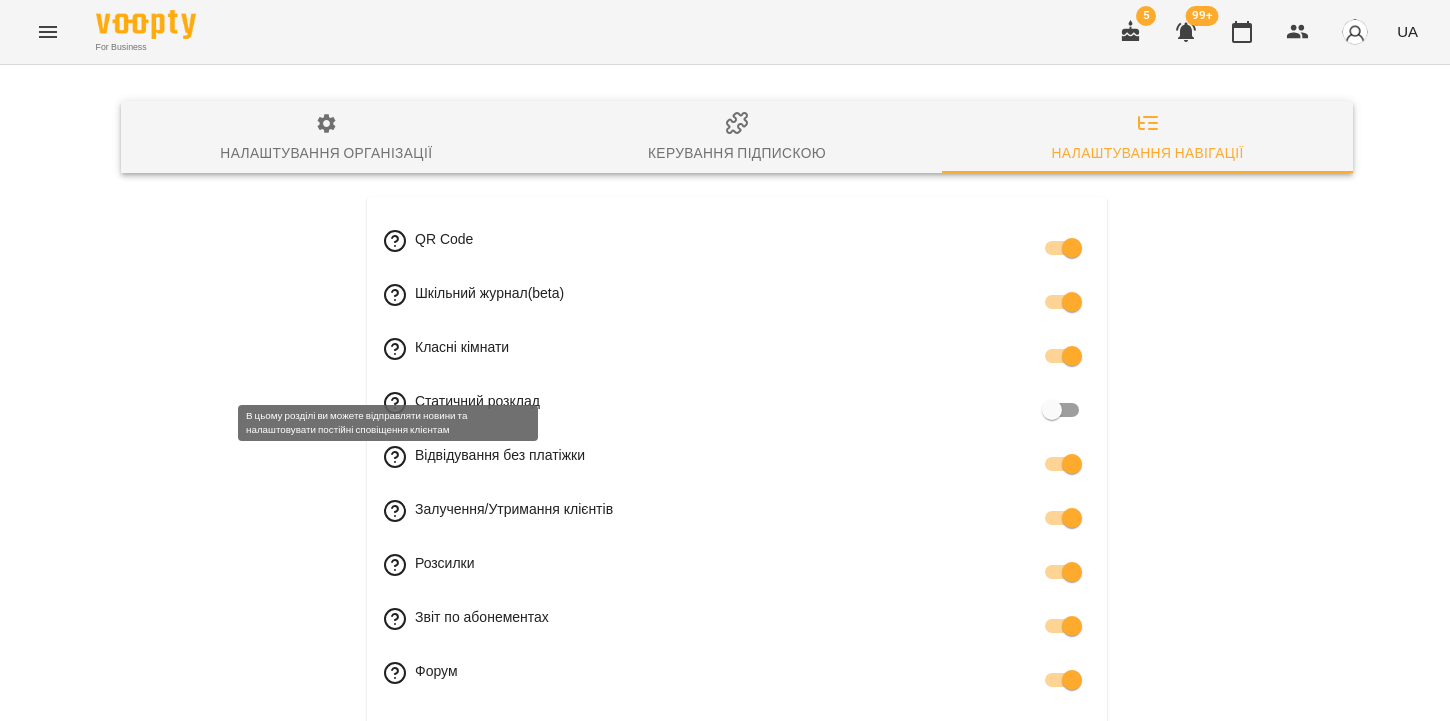 click 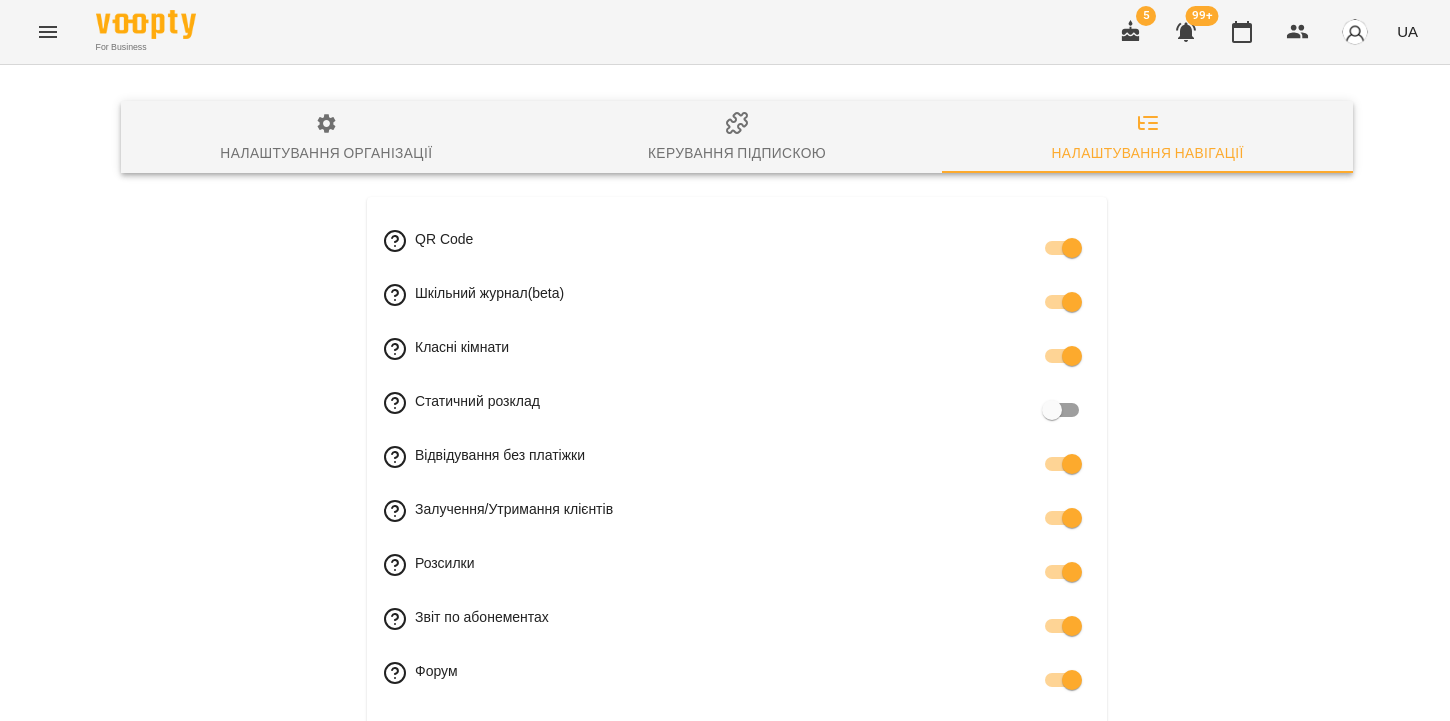 click on "Розсилки" at bounding box center [445, 572] 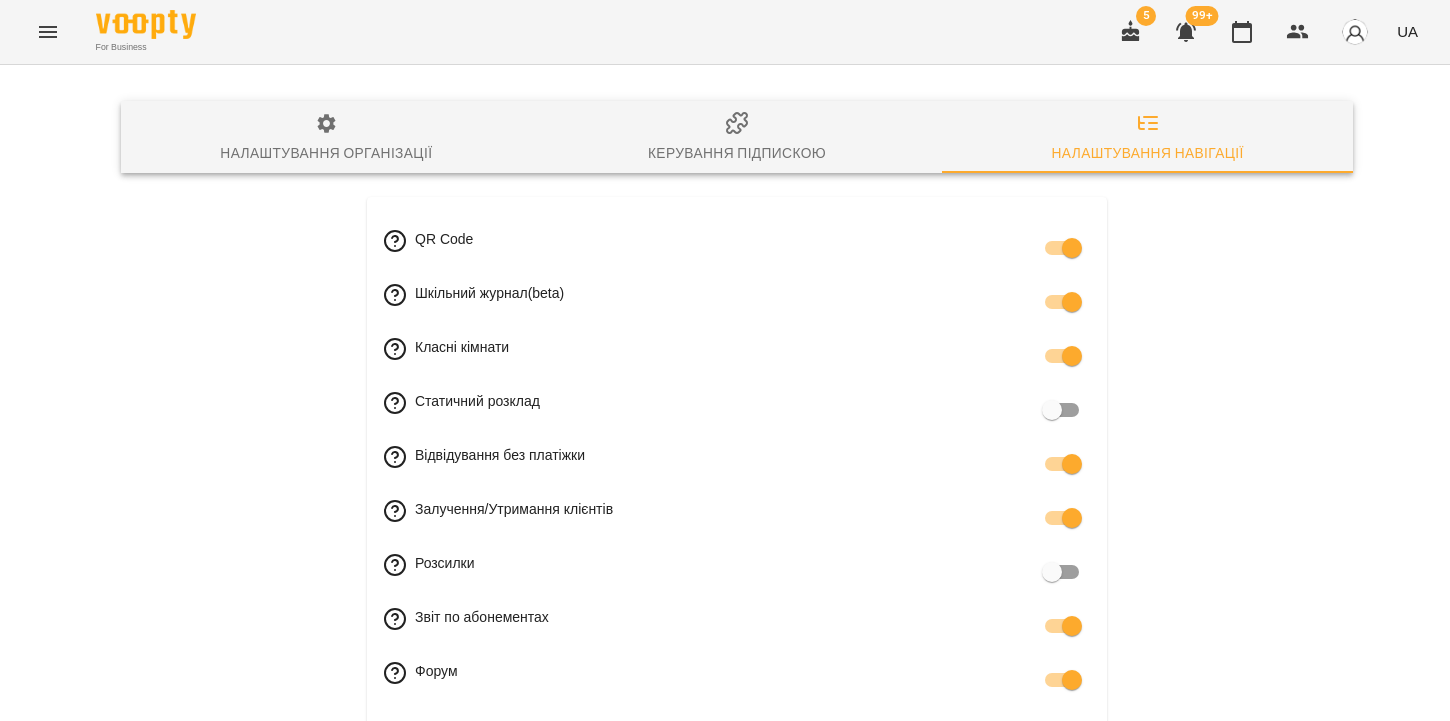 click on "Розсилки" at bounding box center [445, 572] 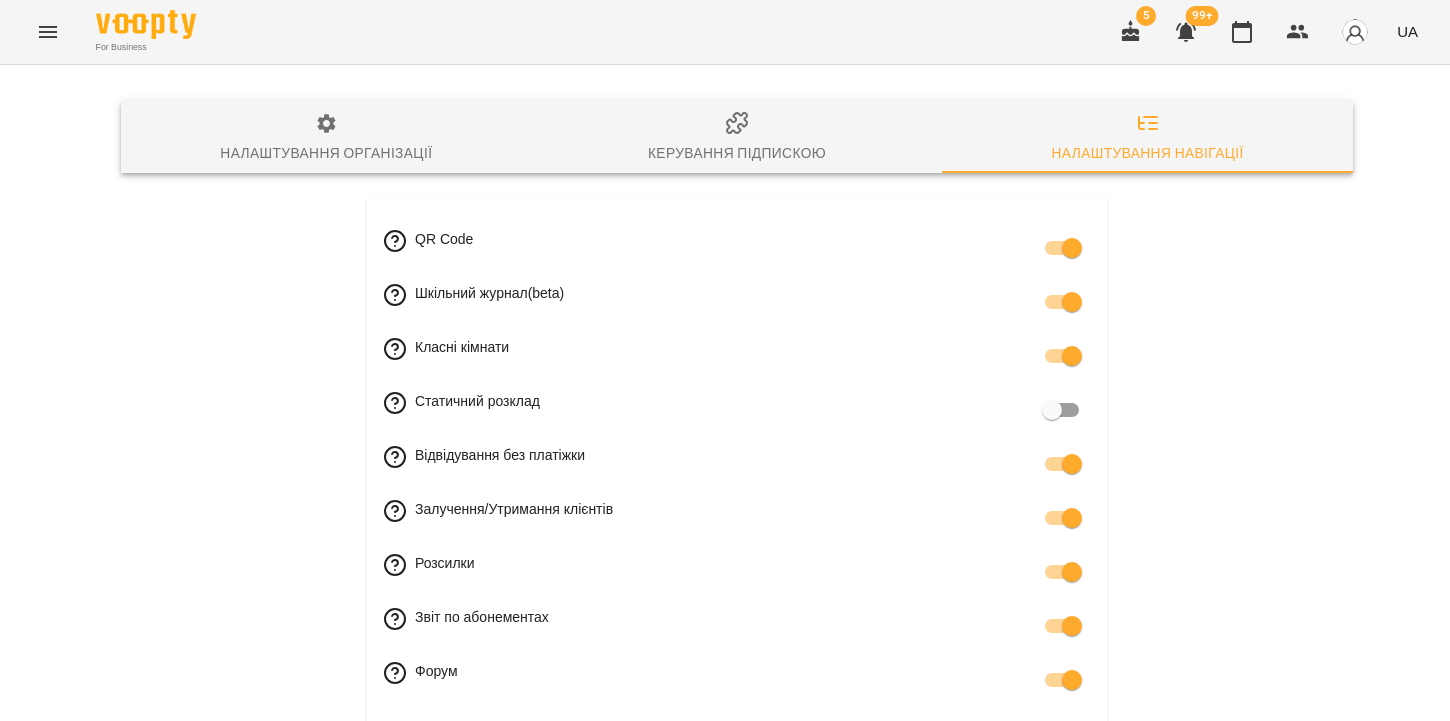 click 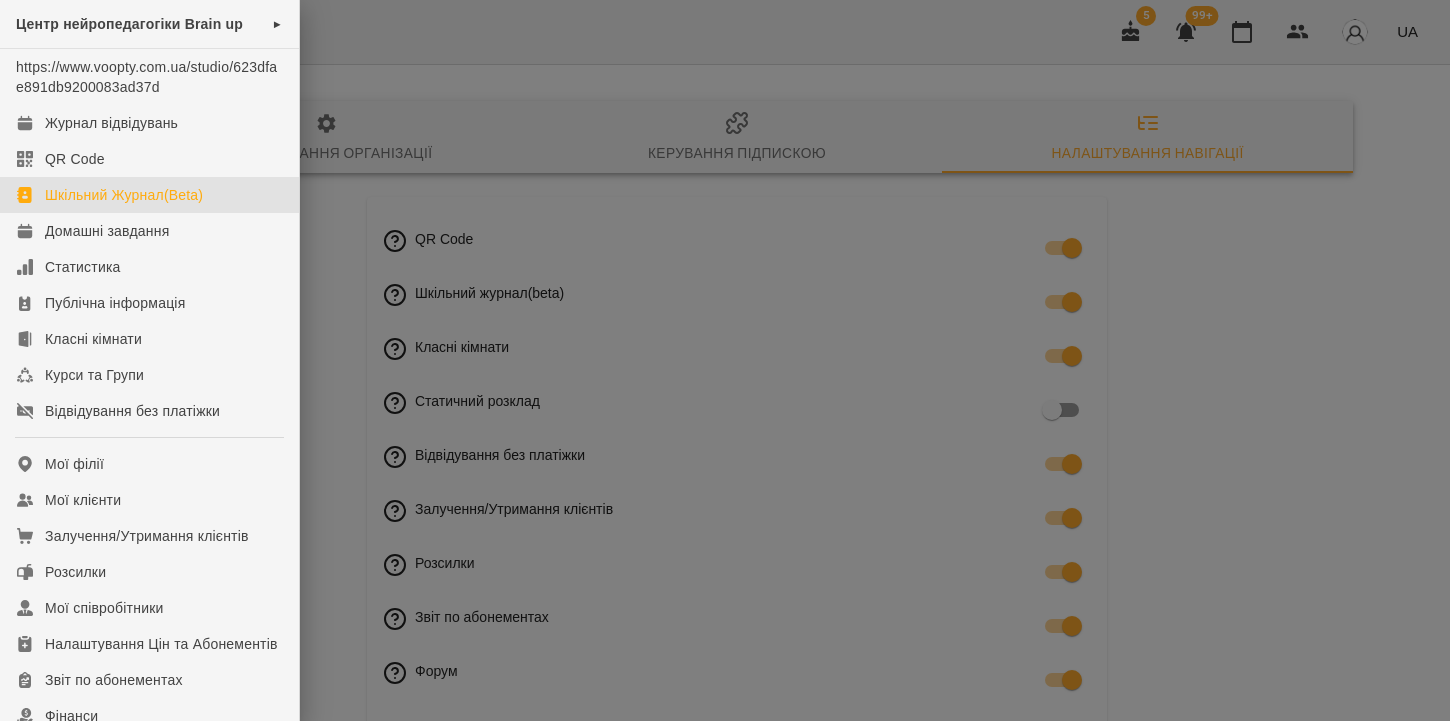 click on "Шкільний Журнал(Beta)" at bounding box center (124, 195) 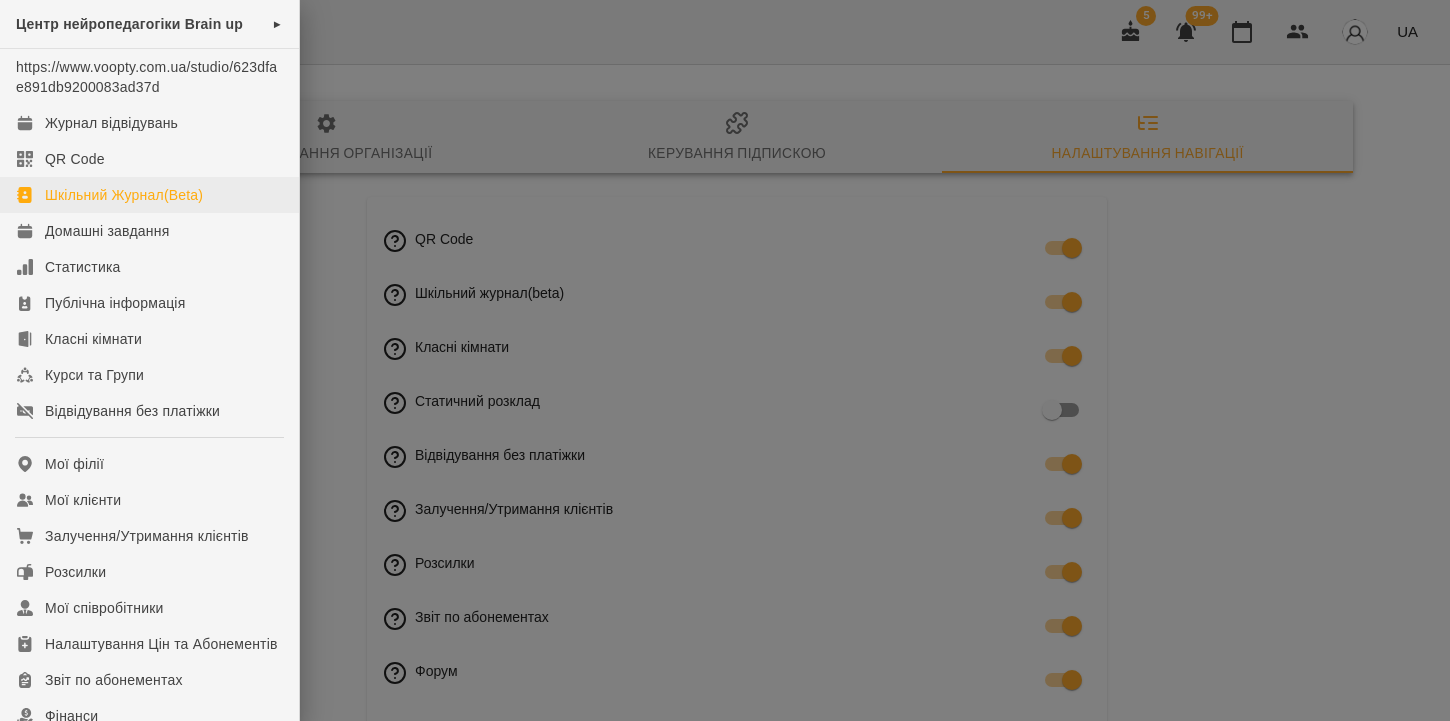 scroll, scrollTop: 0, scrollLeft: 0, axis: both 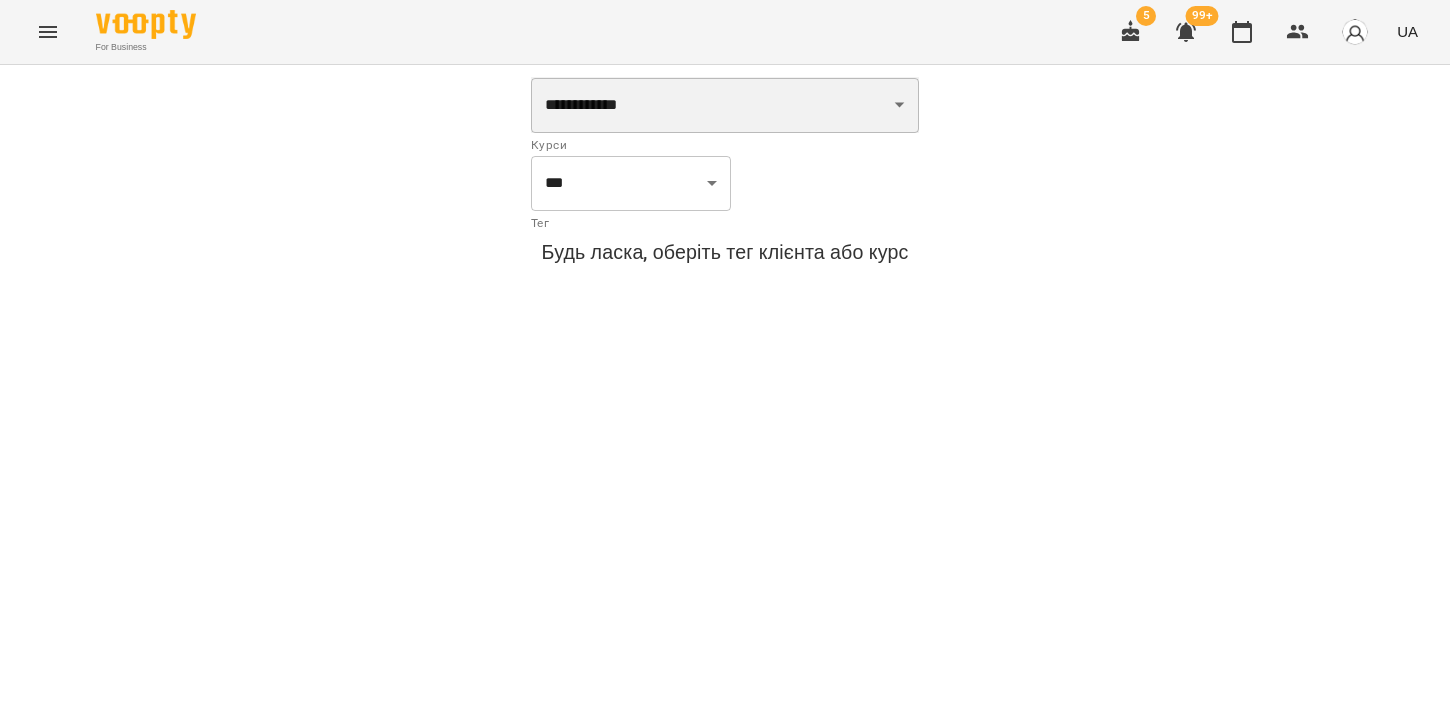 click on "[HASH] [HASH] [HASH] [HASH] [HASH] [HASH] [HASH] [HASH] [HASH] [HASH] [HASH] [HASH] [HASH] [HASH] [HASH] [HASH] [HASH] [HASH] [HASH] [HASH] [HASH] [HASH] [HASH] [HASH] [HASH] [HASH] [HASH]" at bounding box center [725, 105] 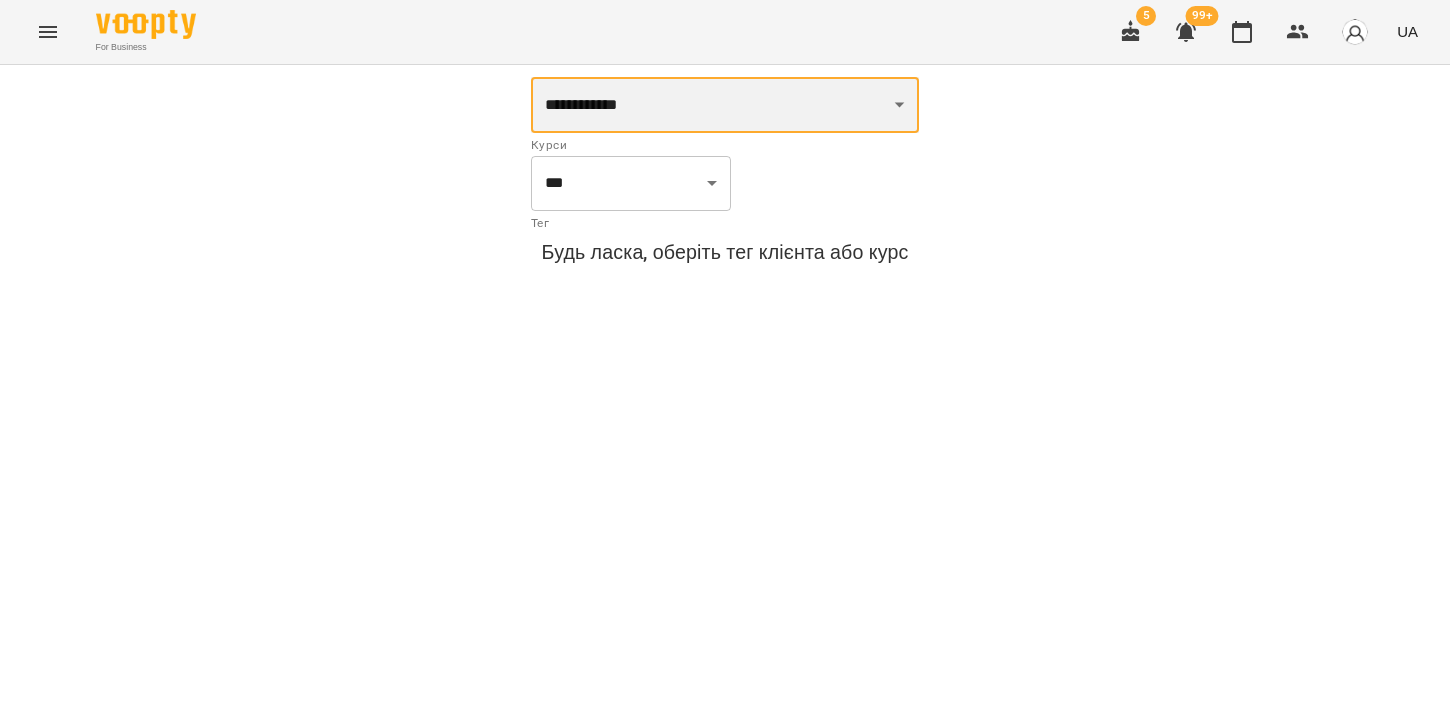 select on "**********" 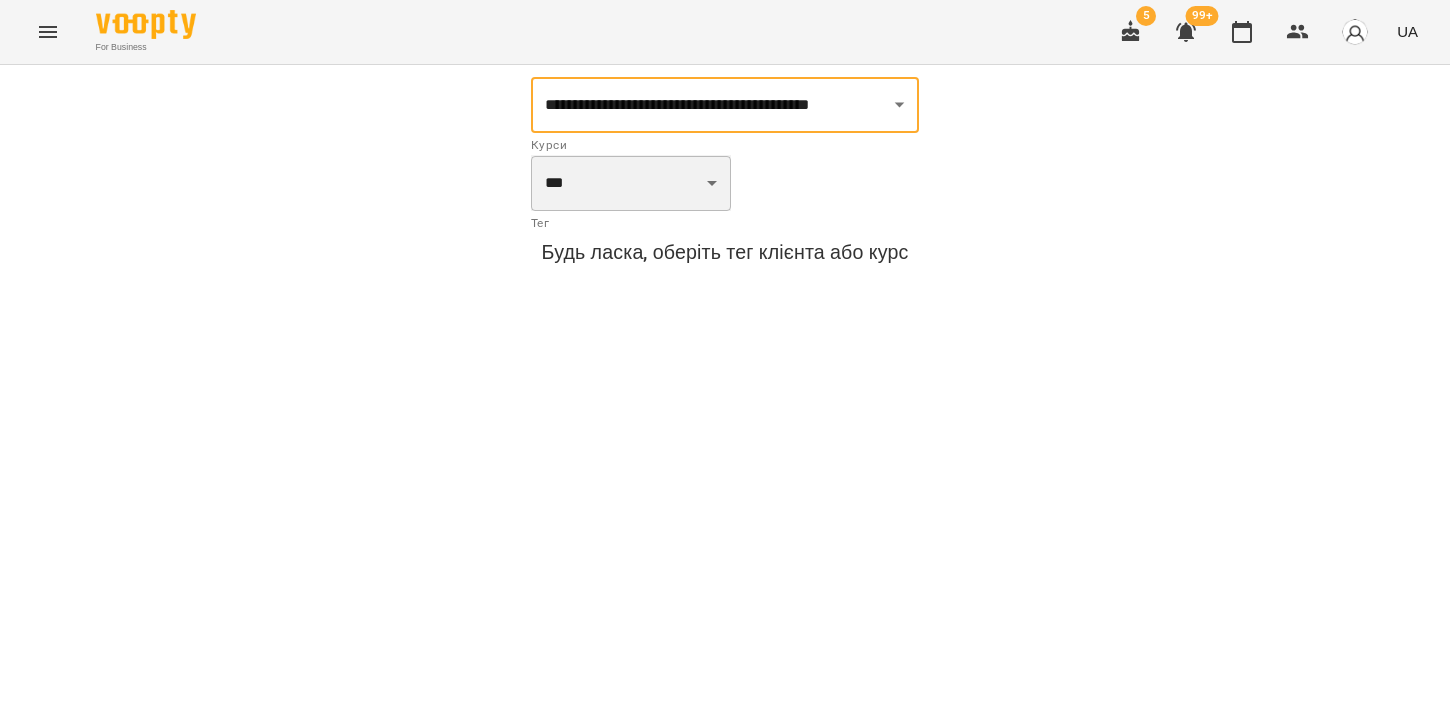 click on "[HASH] [HASH] [HASH] [HASH] [HASH] [HASH] [HASH]" at bounding box center (631, 183) 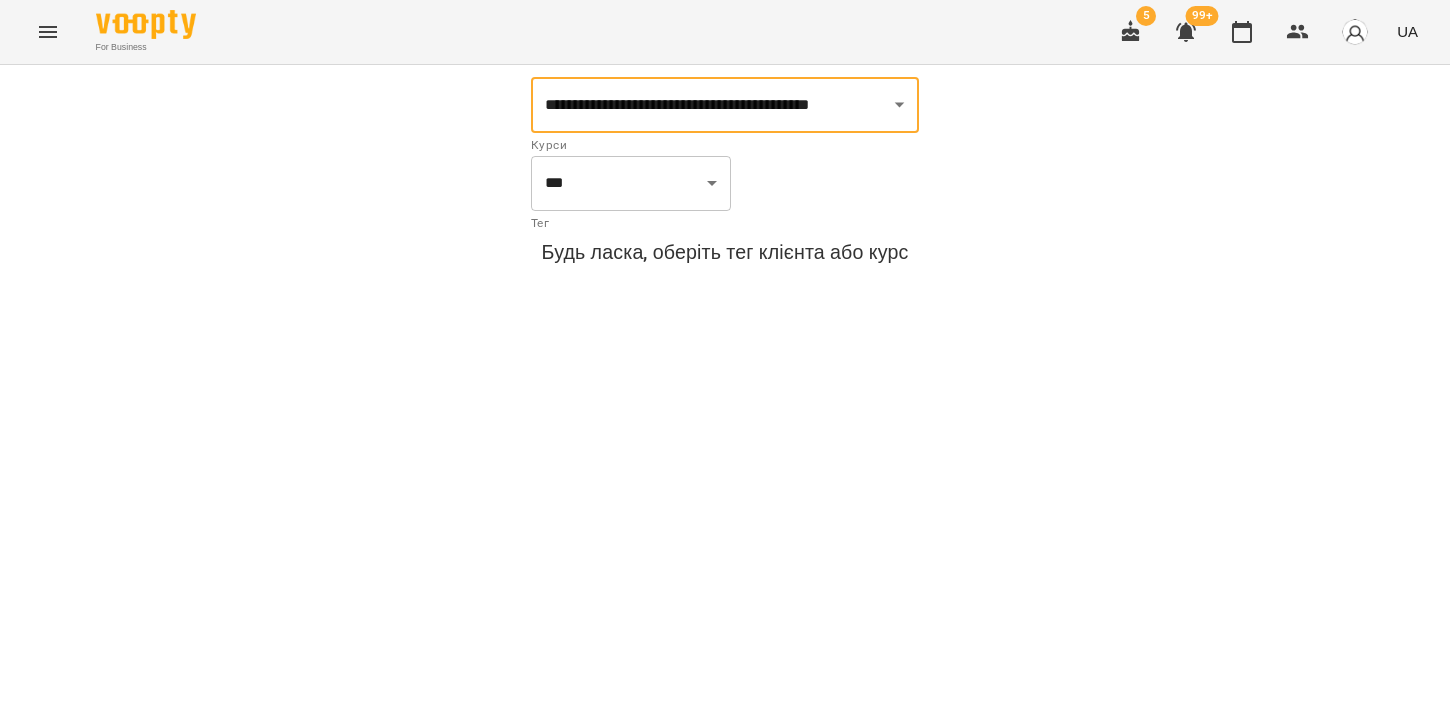 select on "**********" 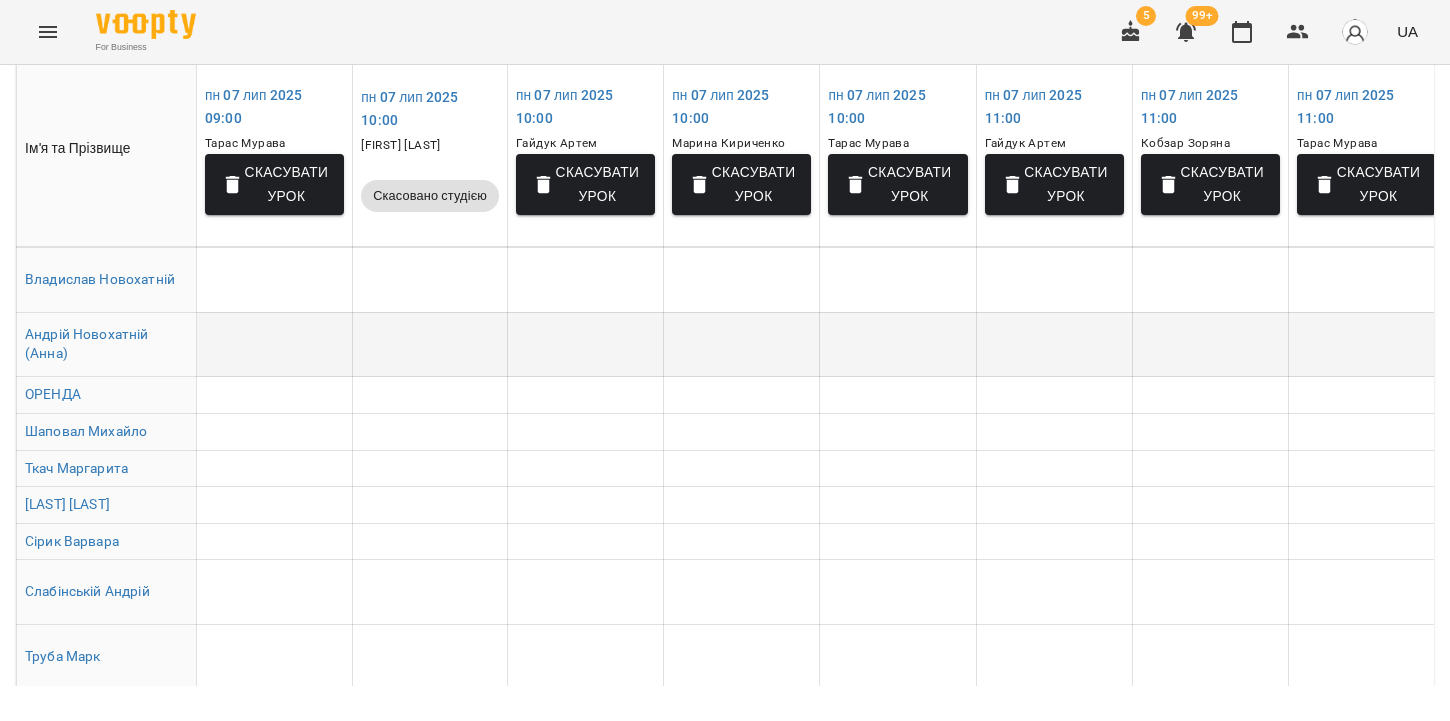 scroll, scrollTop: 319, scrollLeft: 0, axis: vertical 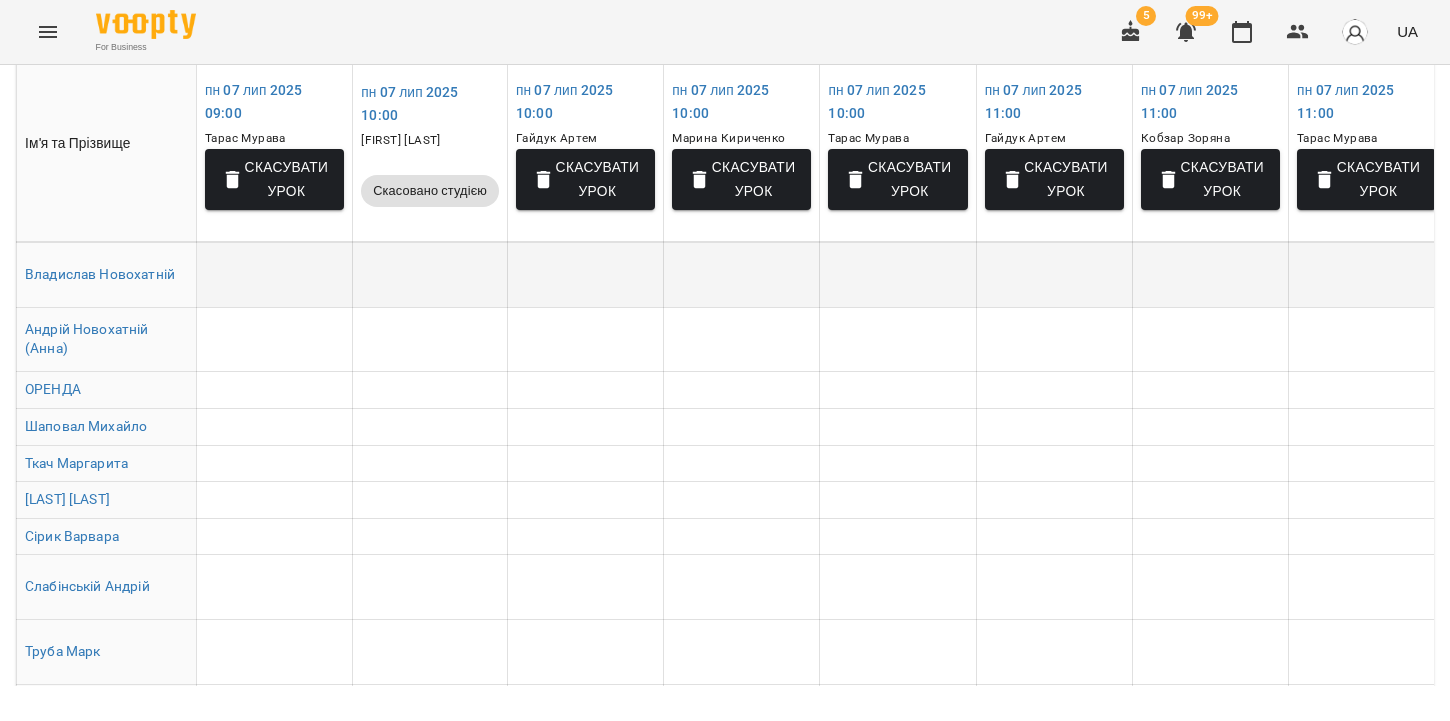 click at bounding box center (275, 275) 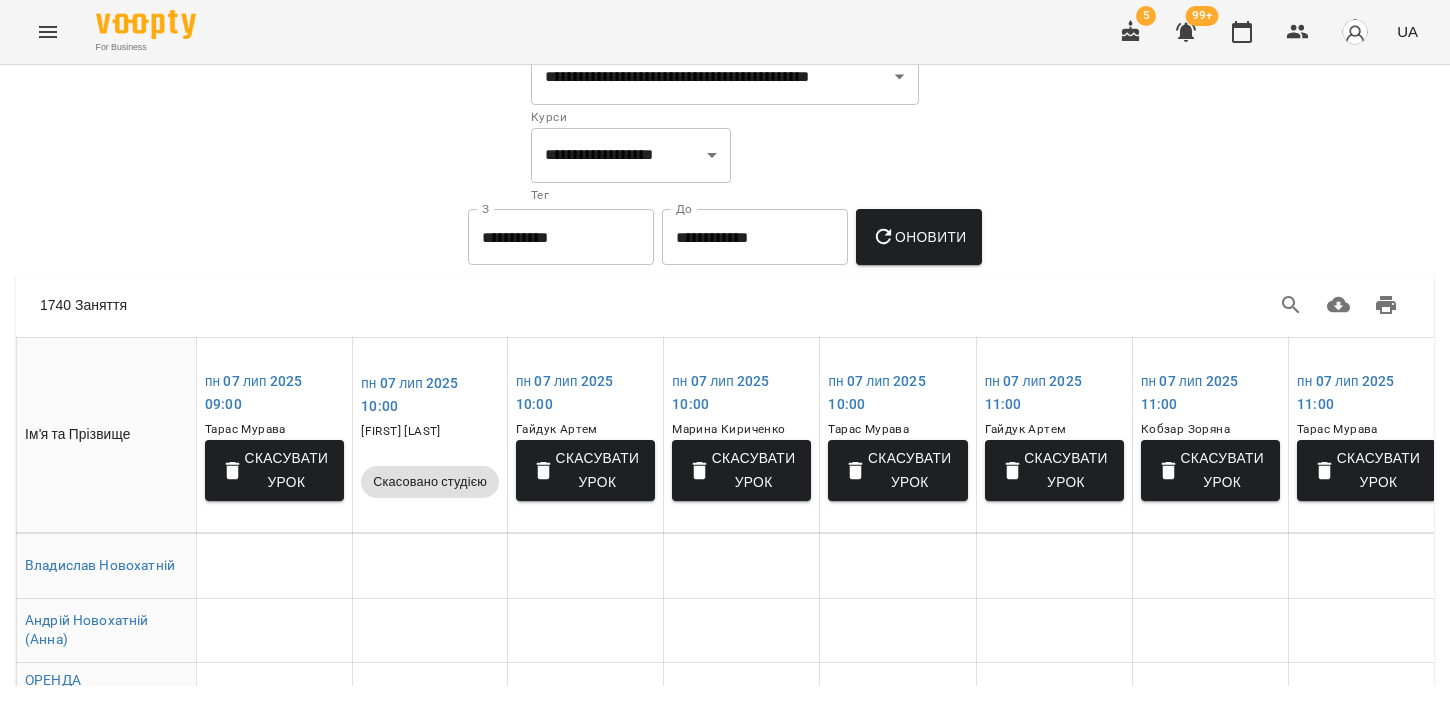 scroll, scrollTop: 0, scrollLeft: 0, axis: both 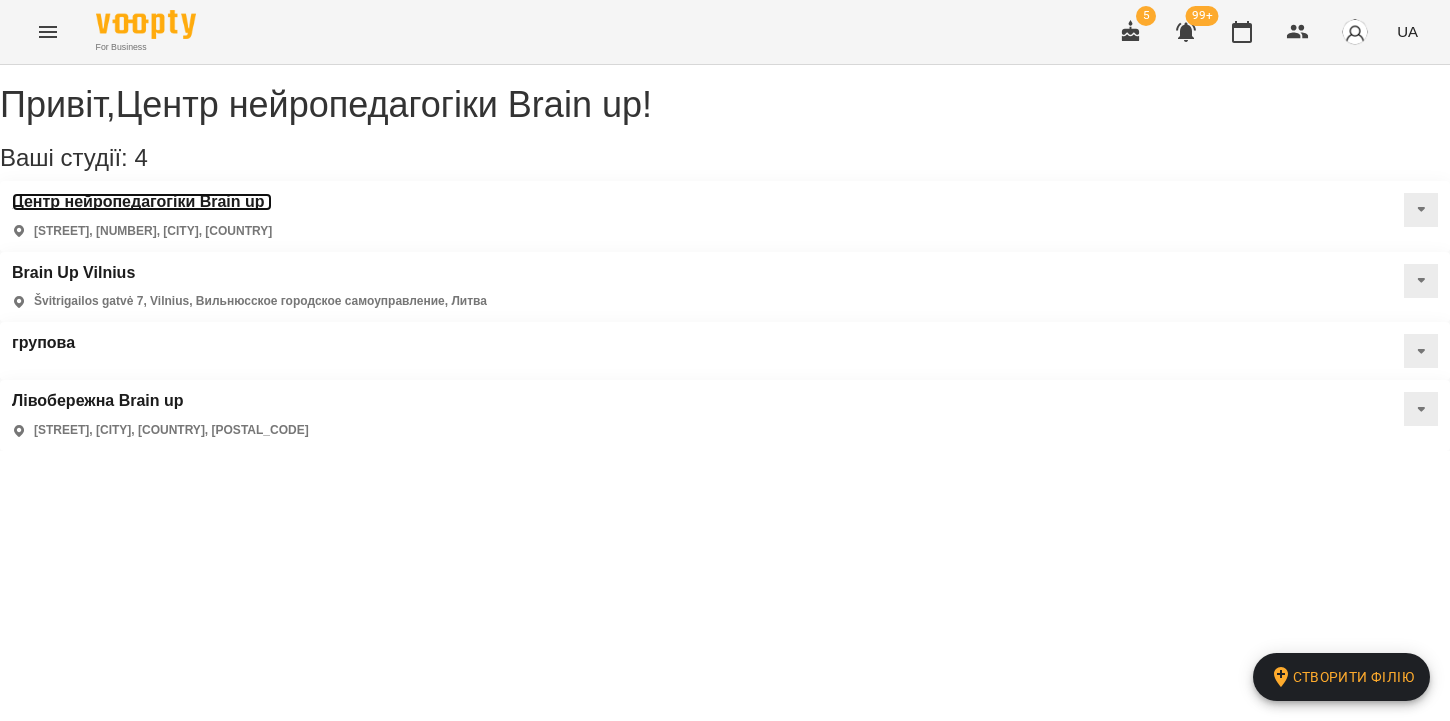 click on "Центр нейропедагогіки Brain up" at bounding box center (142, 202) 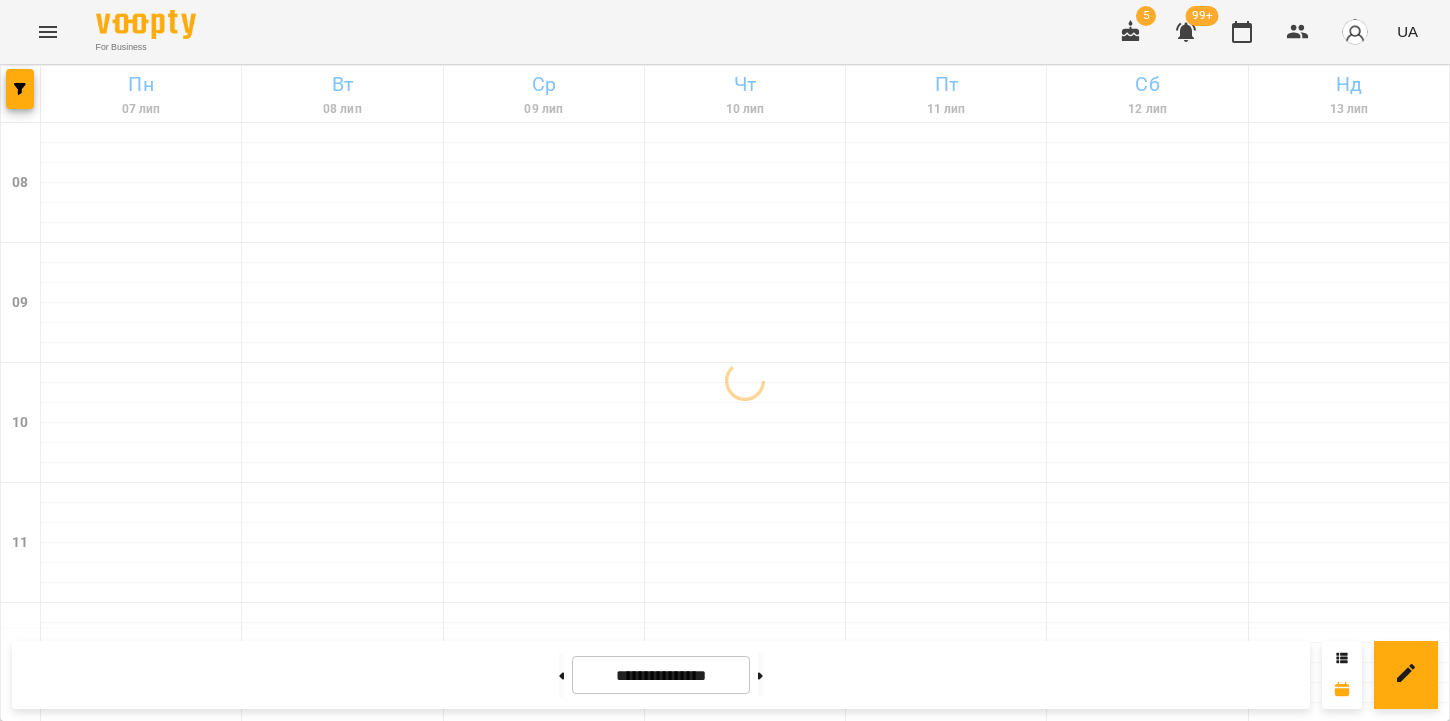 click 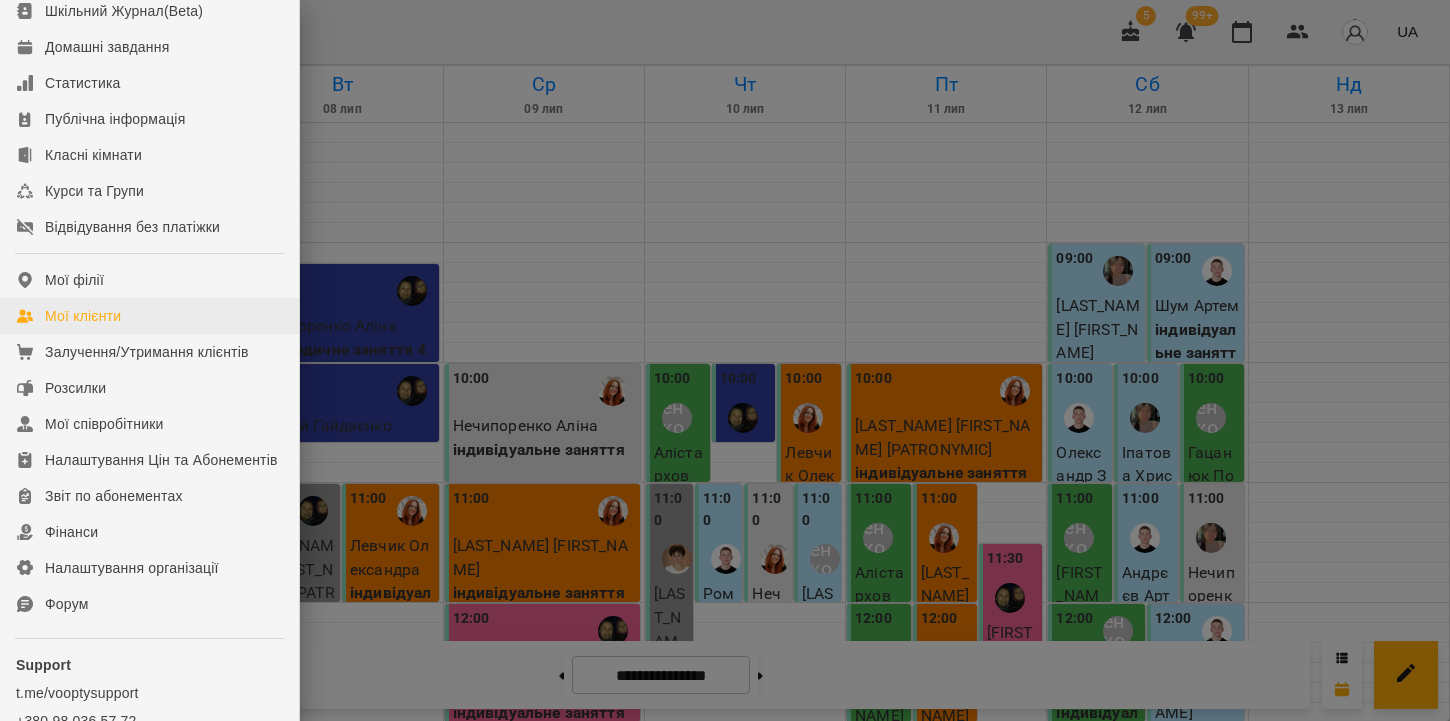 scroll, scrollTop: 185, scrollLeft: 0, axis: vertical 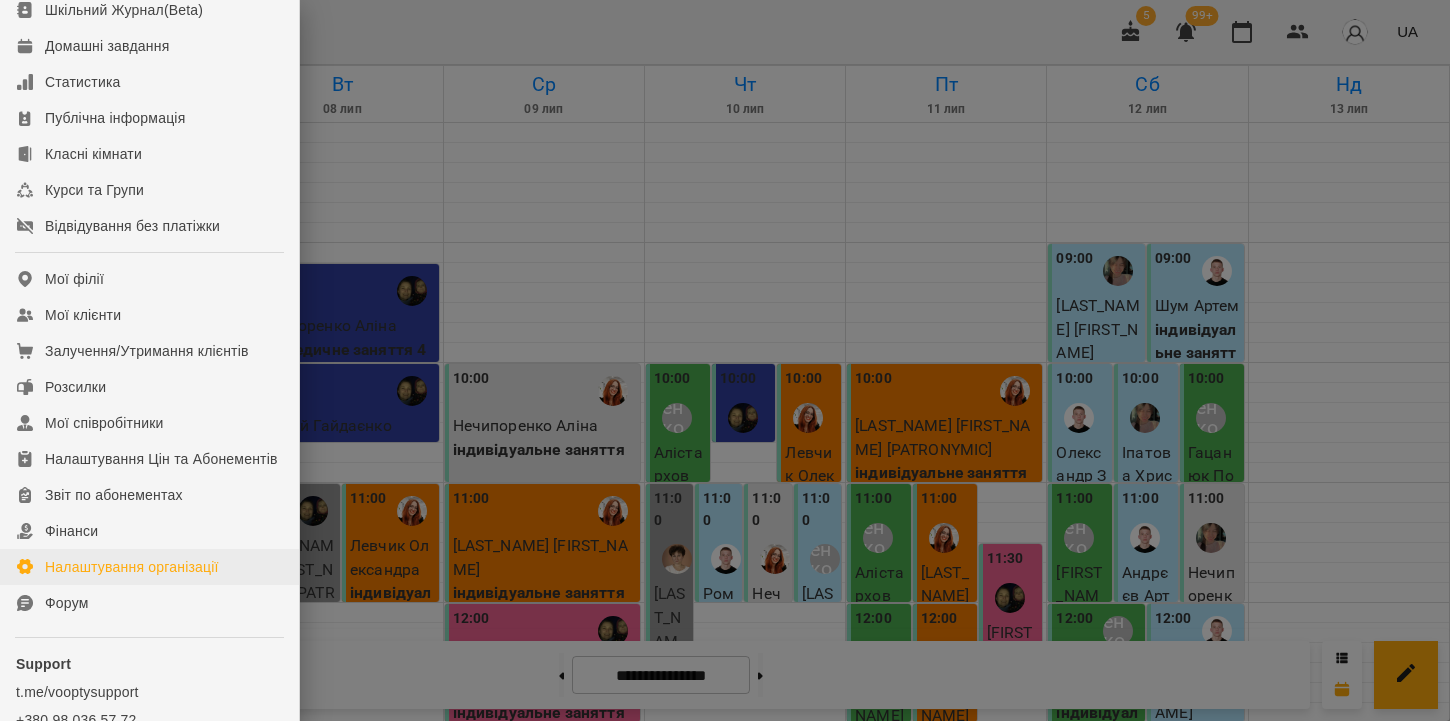 click on "Налаштування організації" at bounding box center [132, 567] 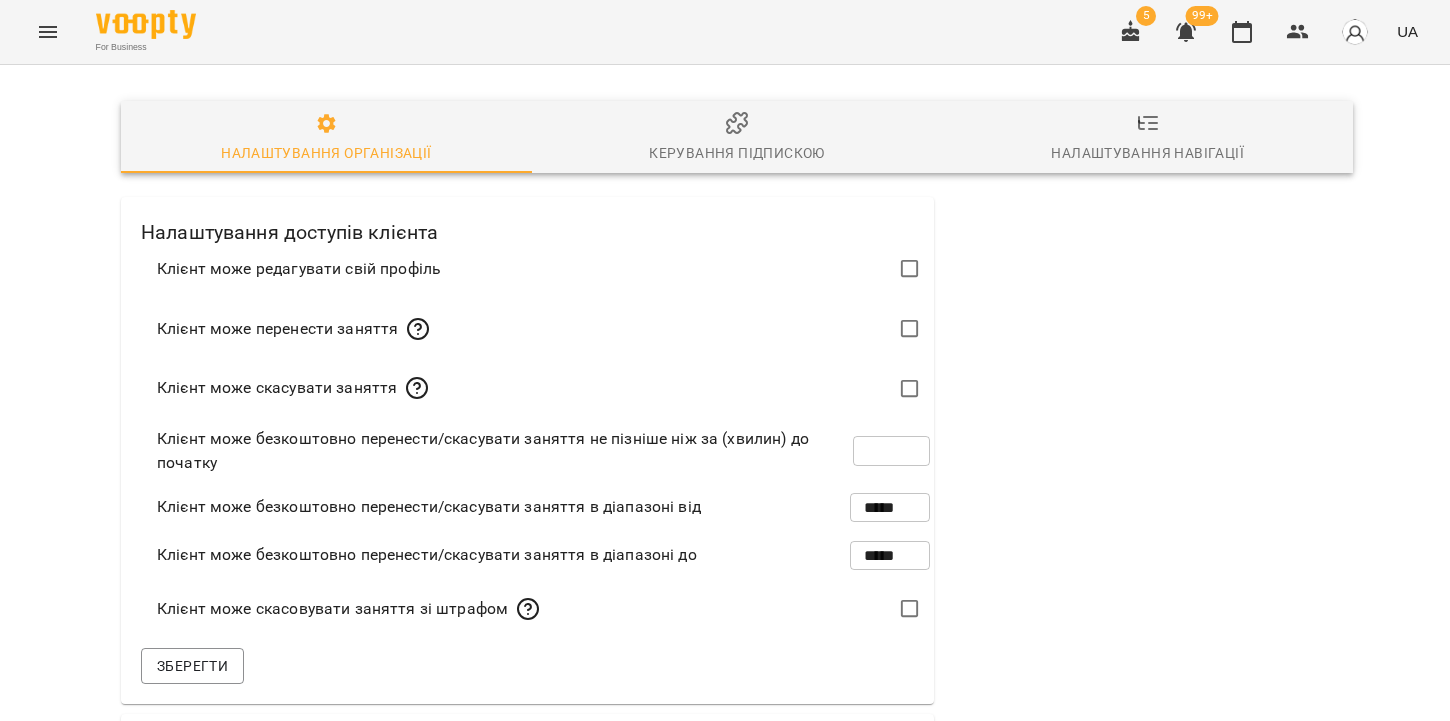 click on "Налаштування навігації" at bounding box center [1147, 138] 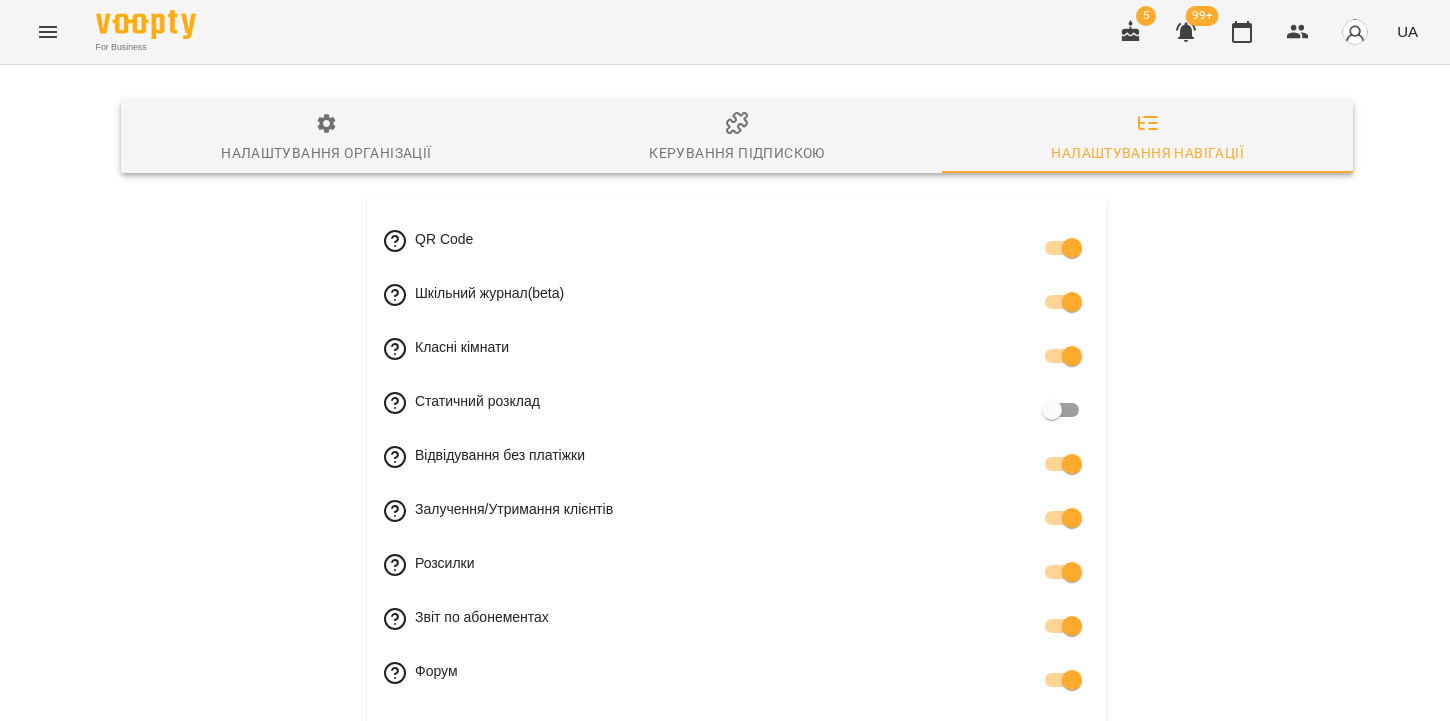 scroll, scrollTop: 0, scrollLeft: 0, axis: both 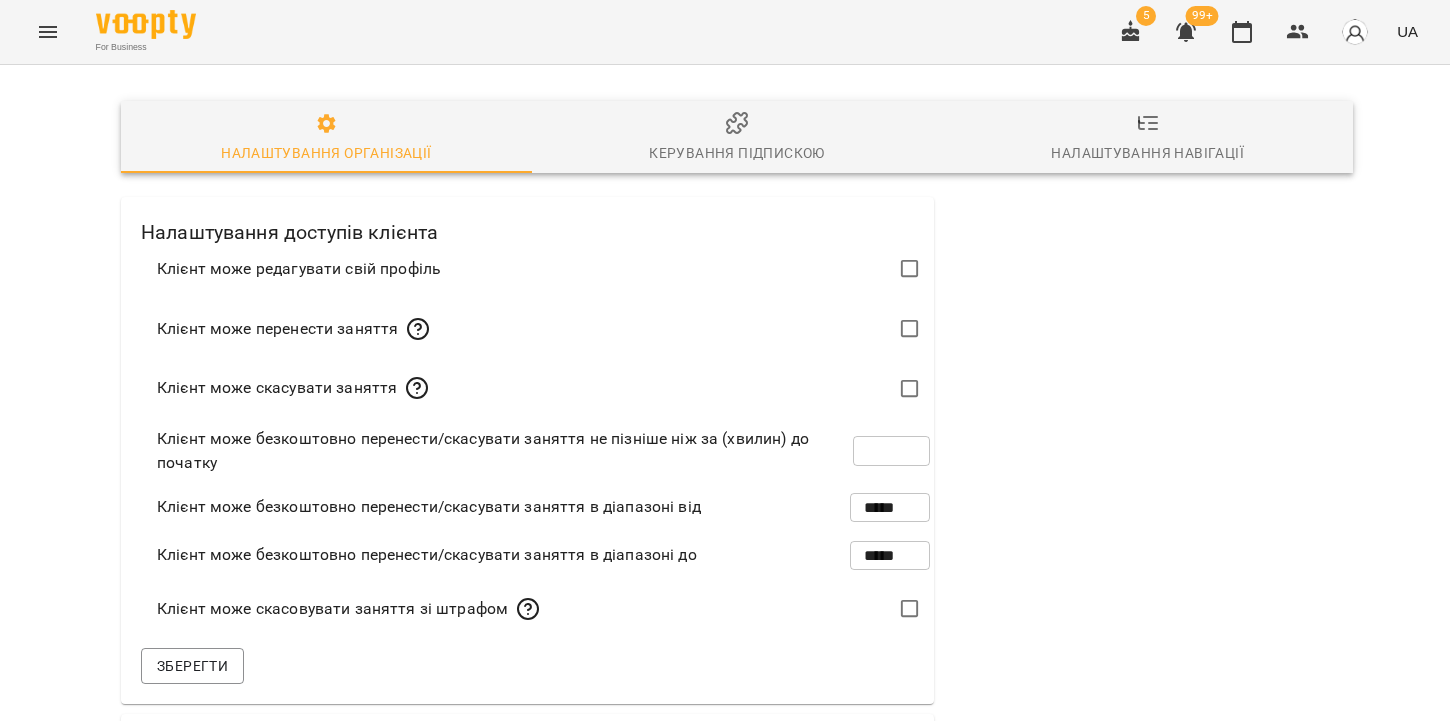 click on "Керування підпискою" at bounding box center [737, 138] 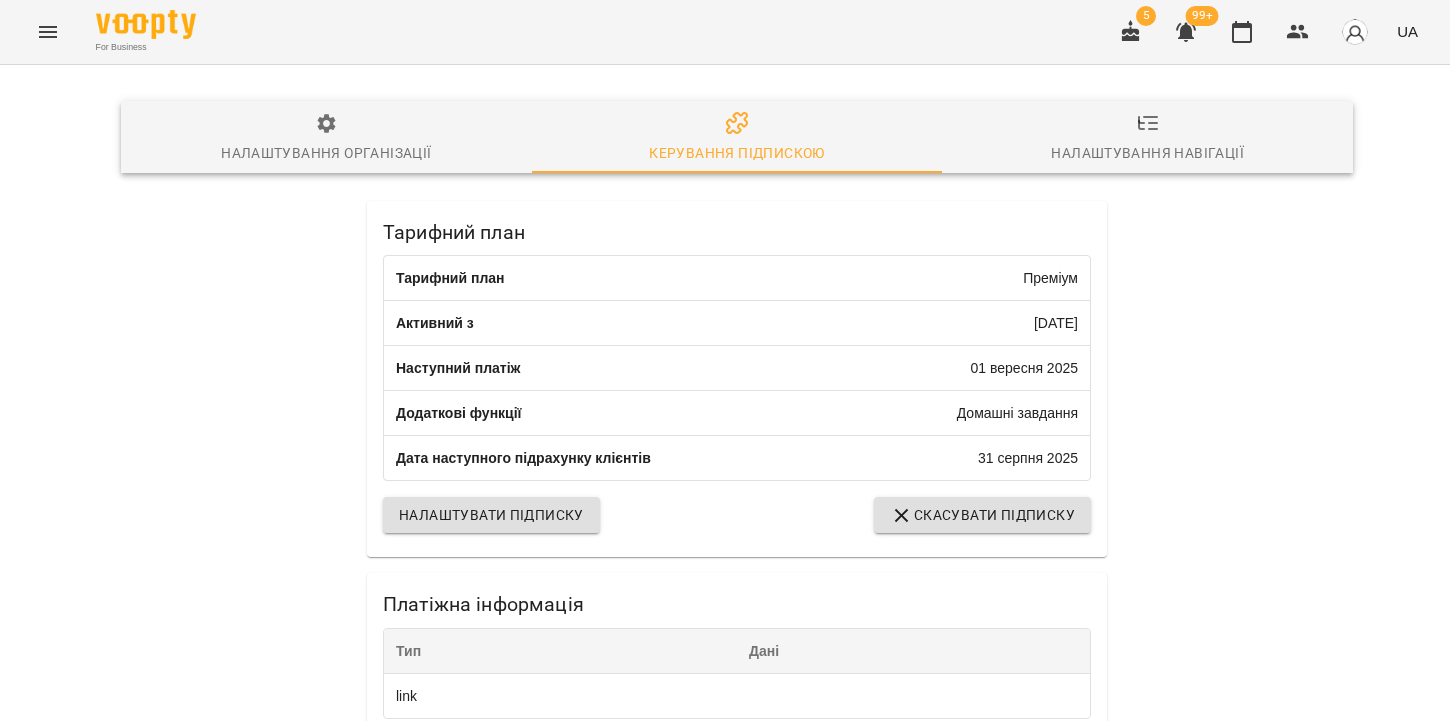scroll, scrollTop: 0, scrollLeft: 0, axis: both 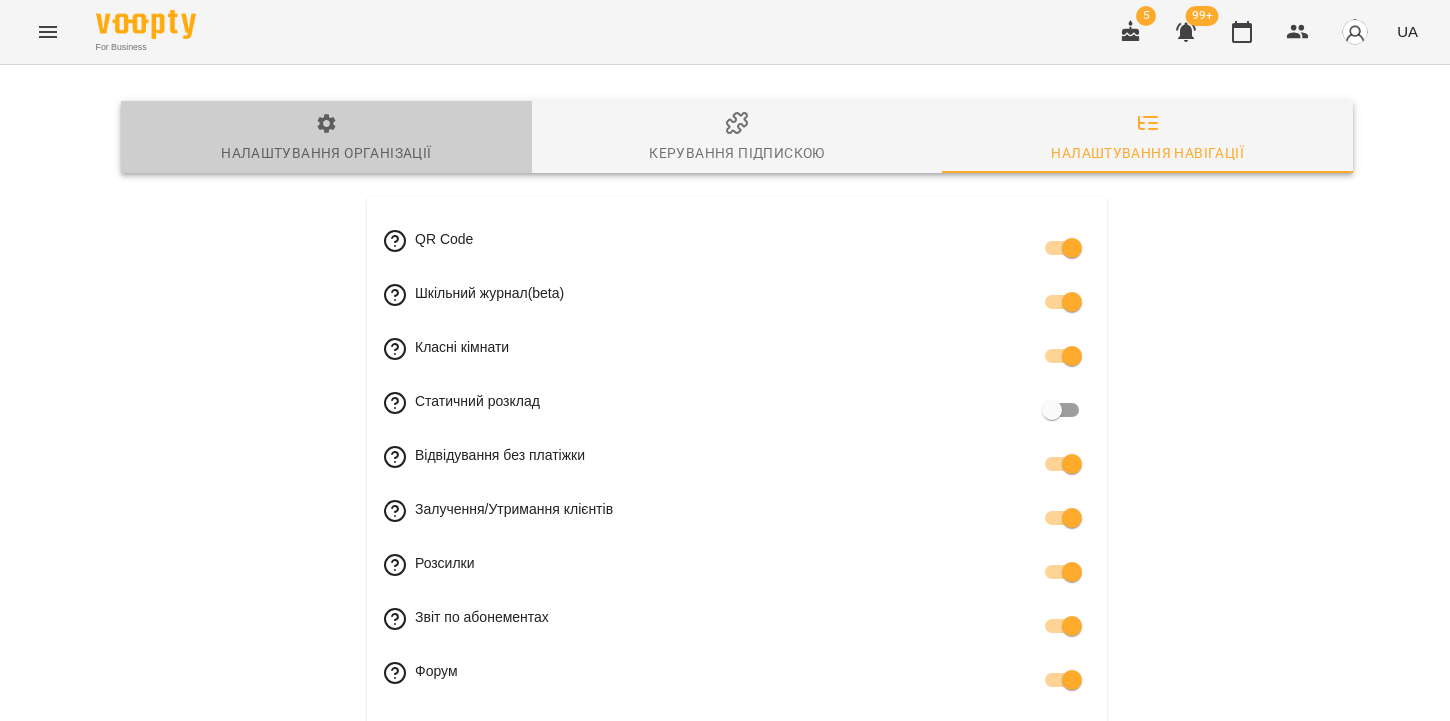 click on "Налаштування організації" at bounding box center (326, 153) 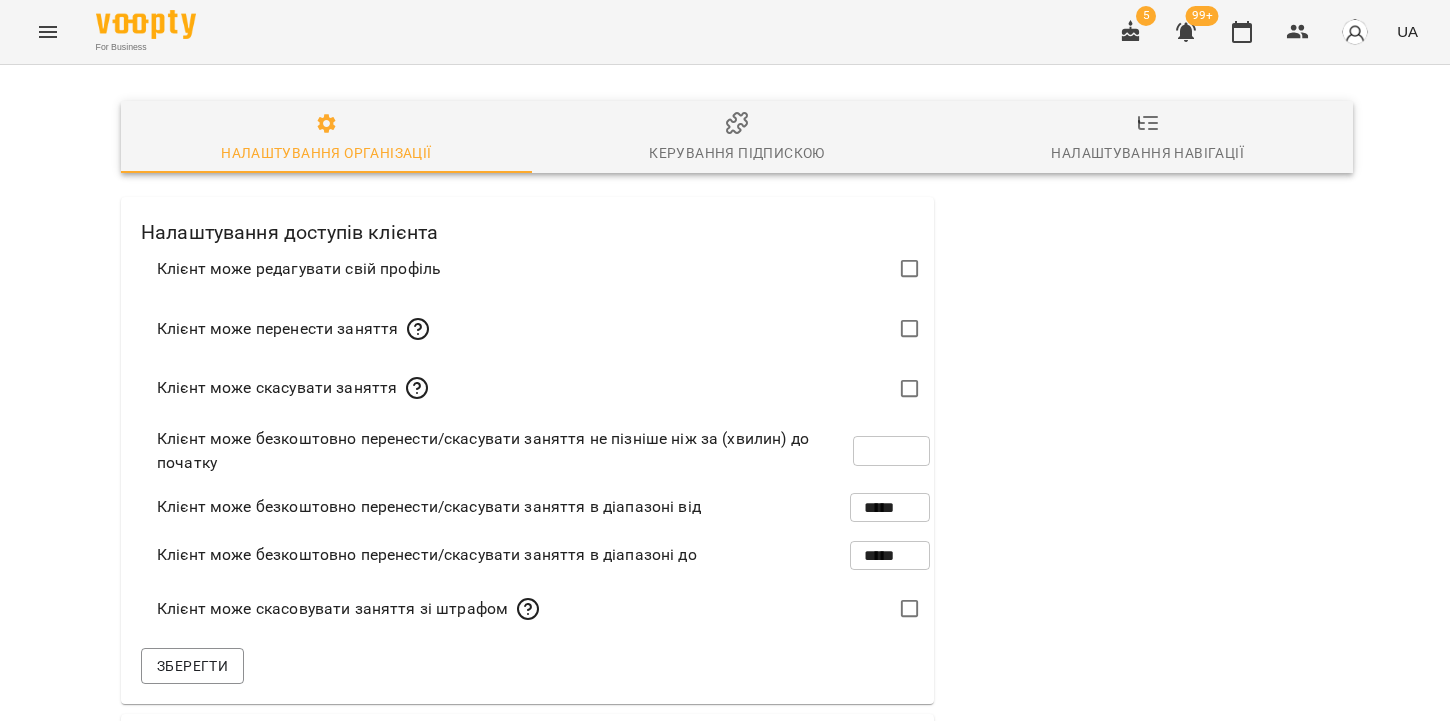 type 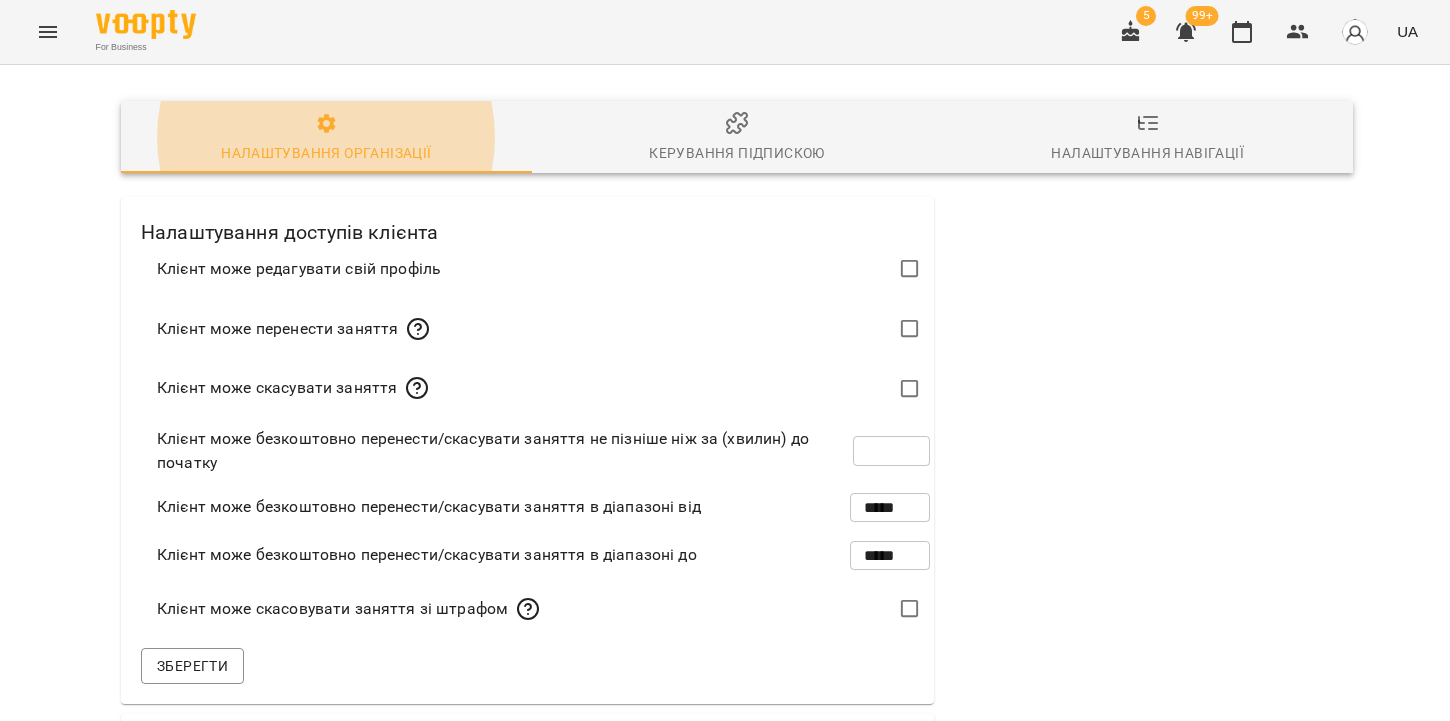 click 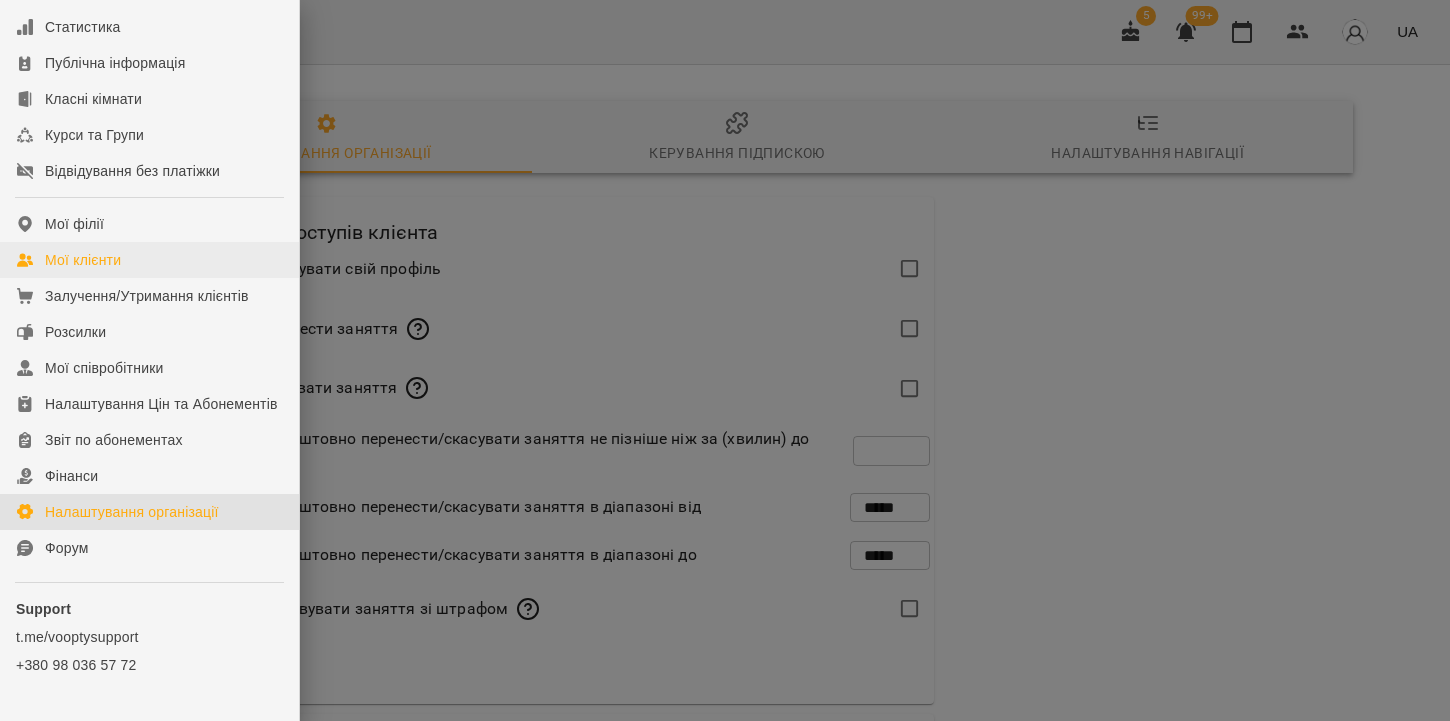 scroll, scrollTop: 264, scrollLeft: 0, axis: vertical 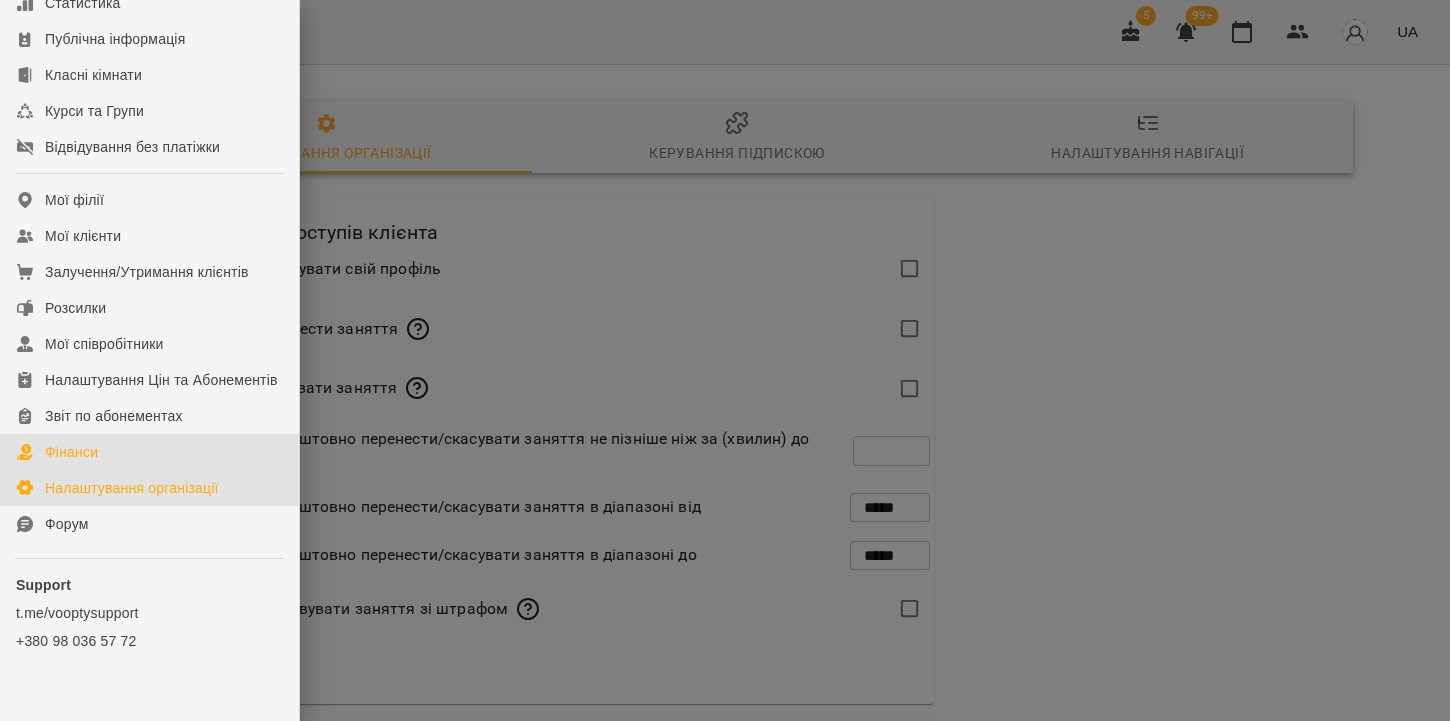 click on "Фінанси" at bounding box center (71, 452) 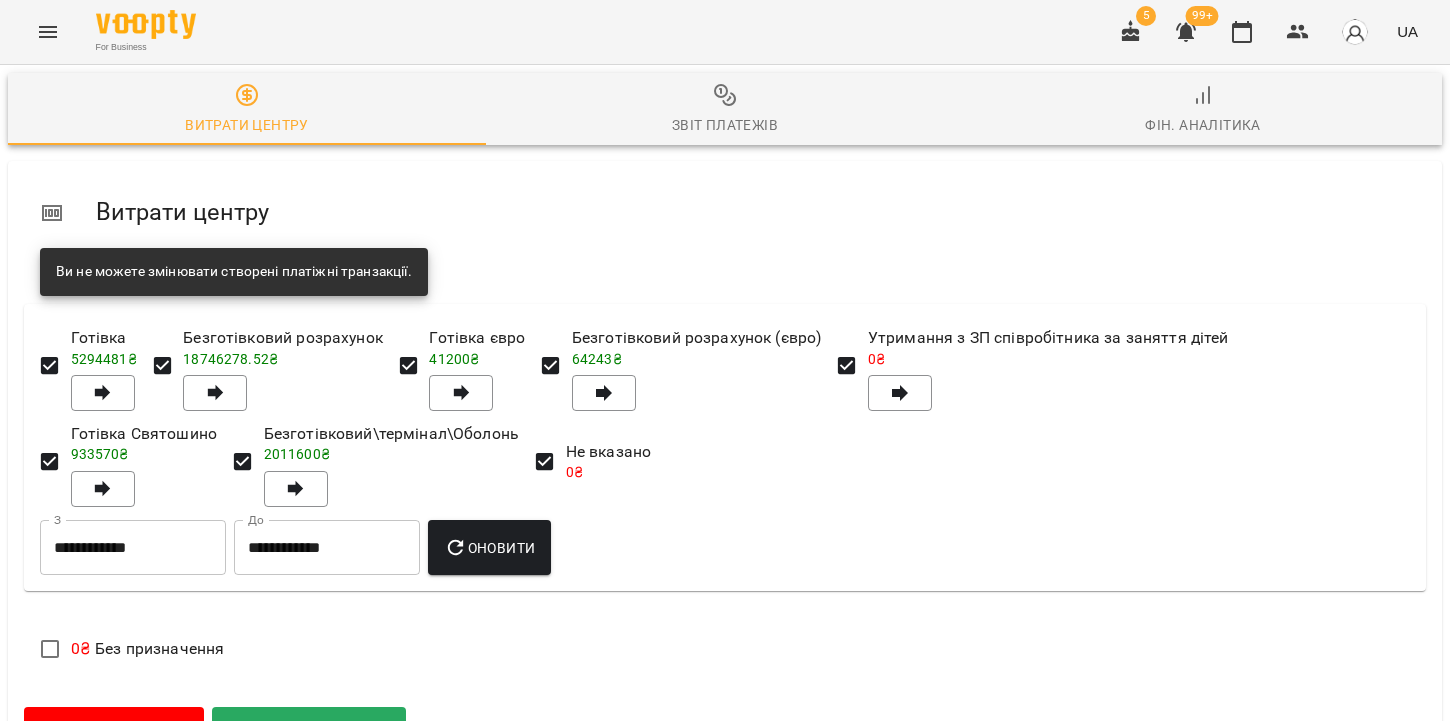 scroll, scrollTop: 0, scrollLeft: 0, axis: both 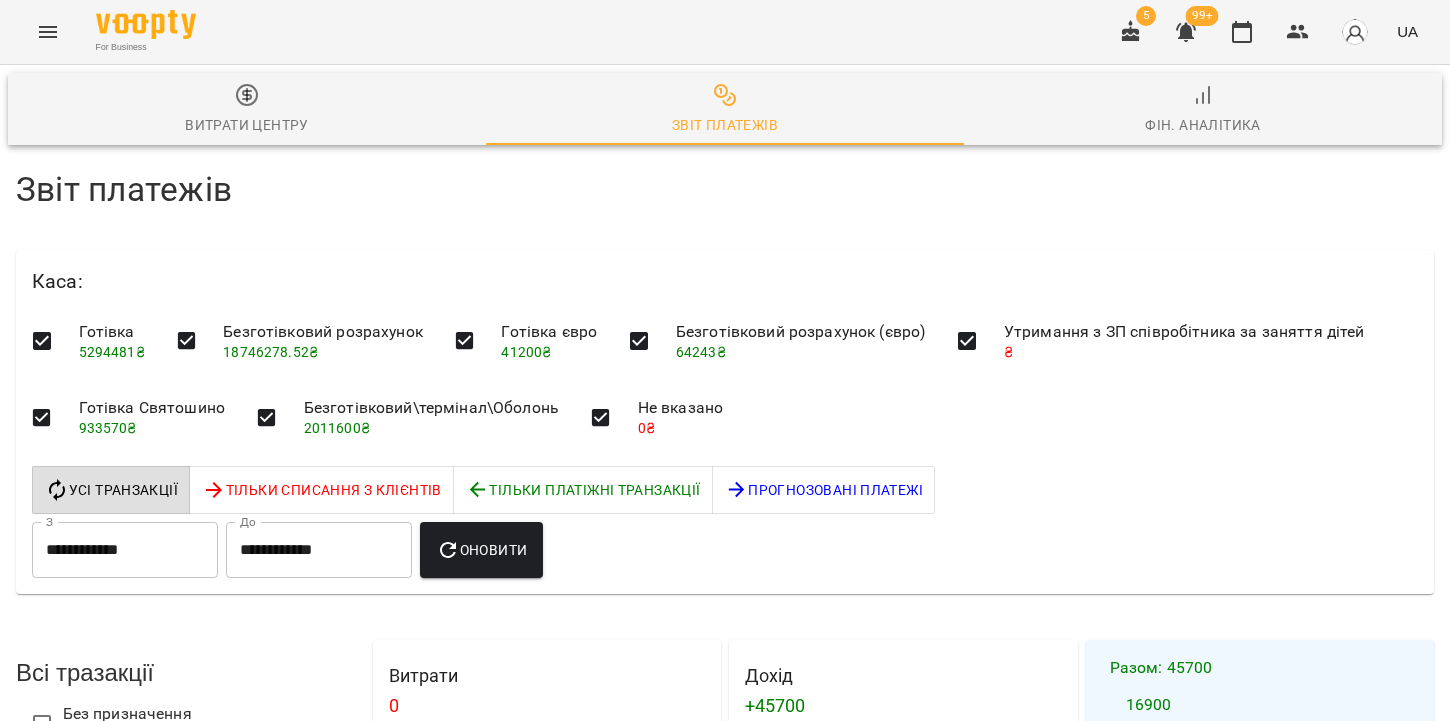click 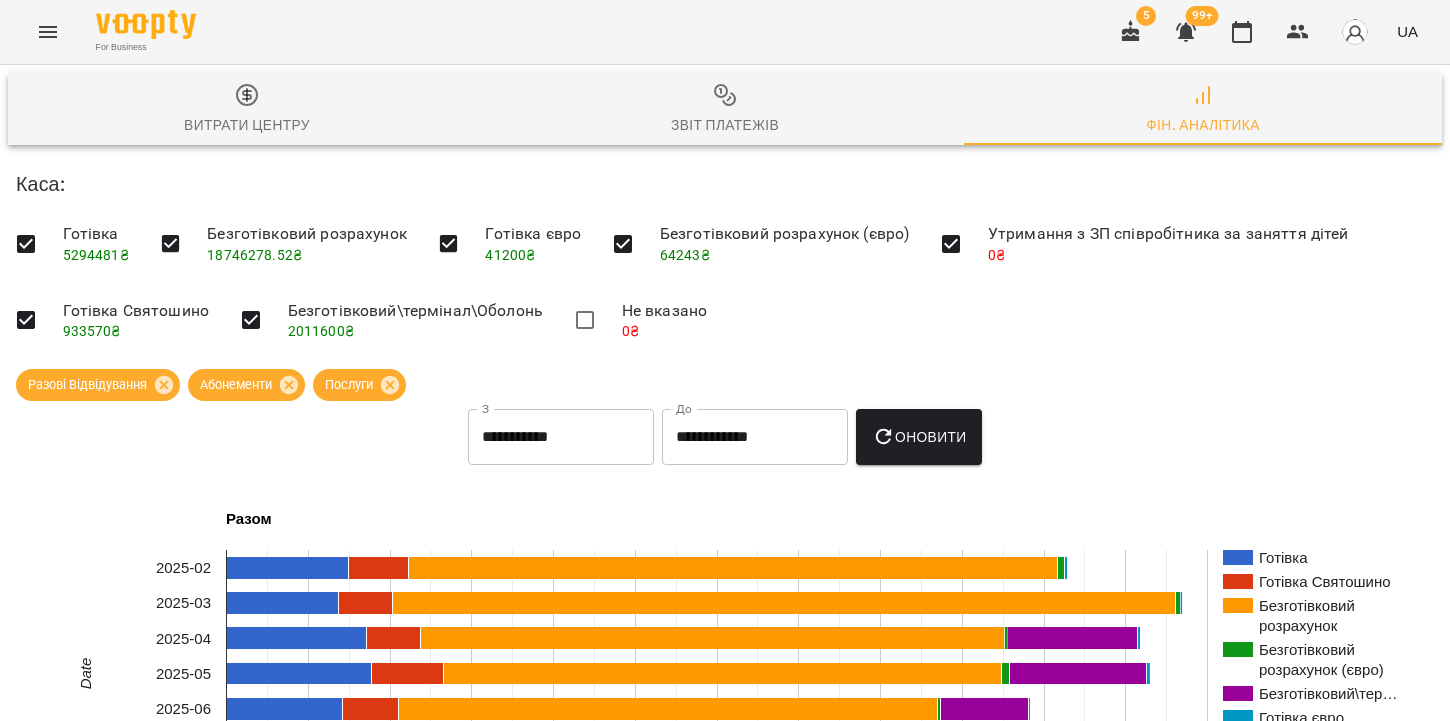 click on "Витрати центру" at bounding box center (247, 110) 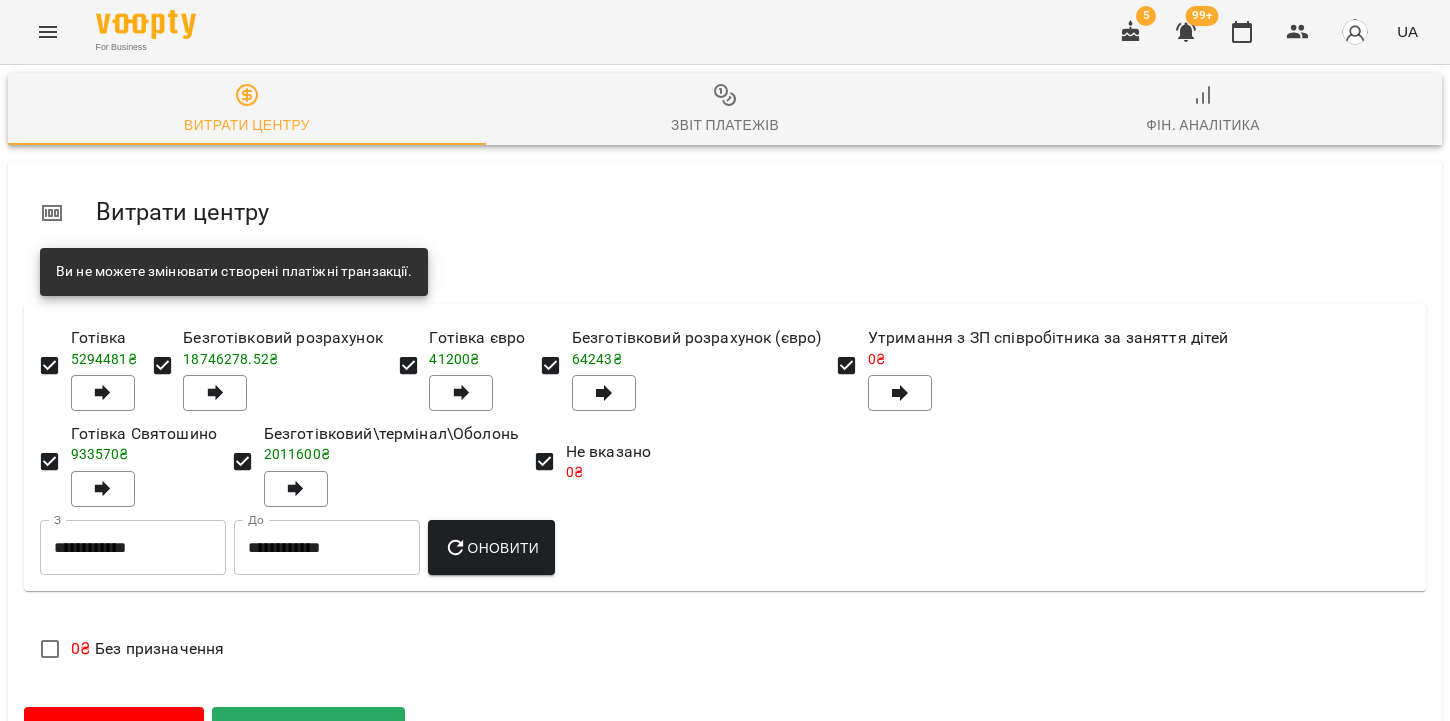 click 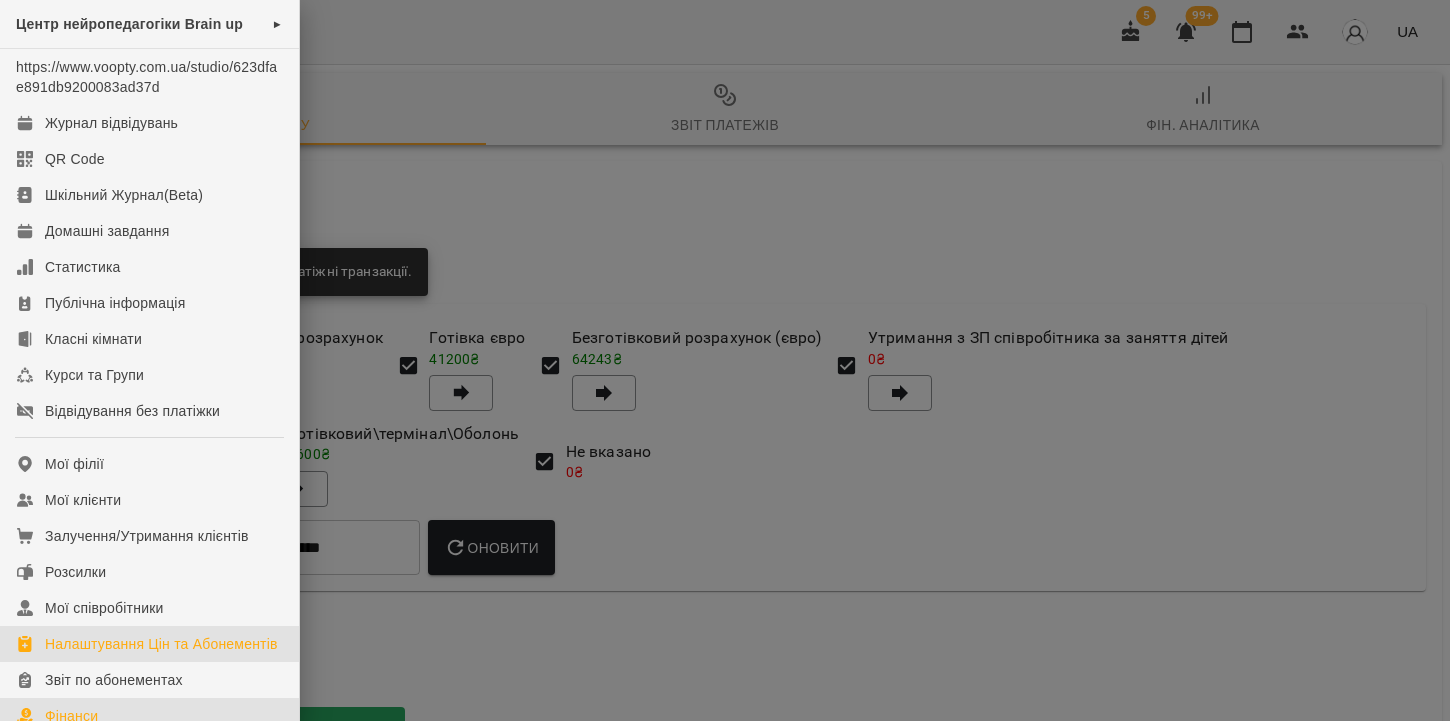 click on "Налаштування Цін та Абонементів" at bounding box center (161, 644) 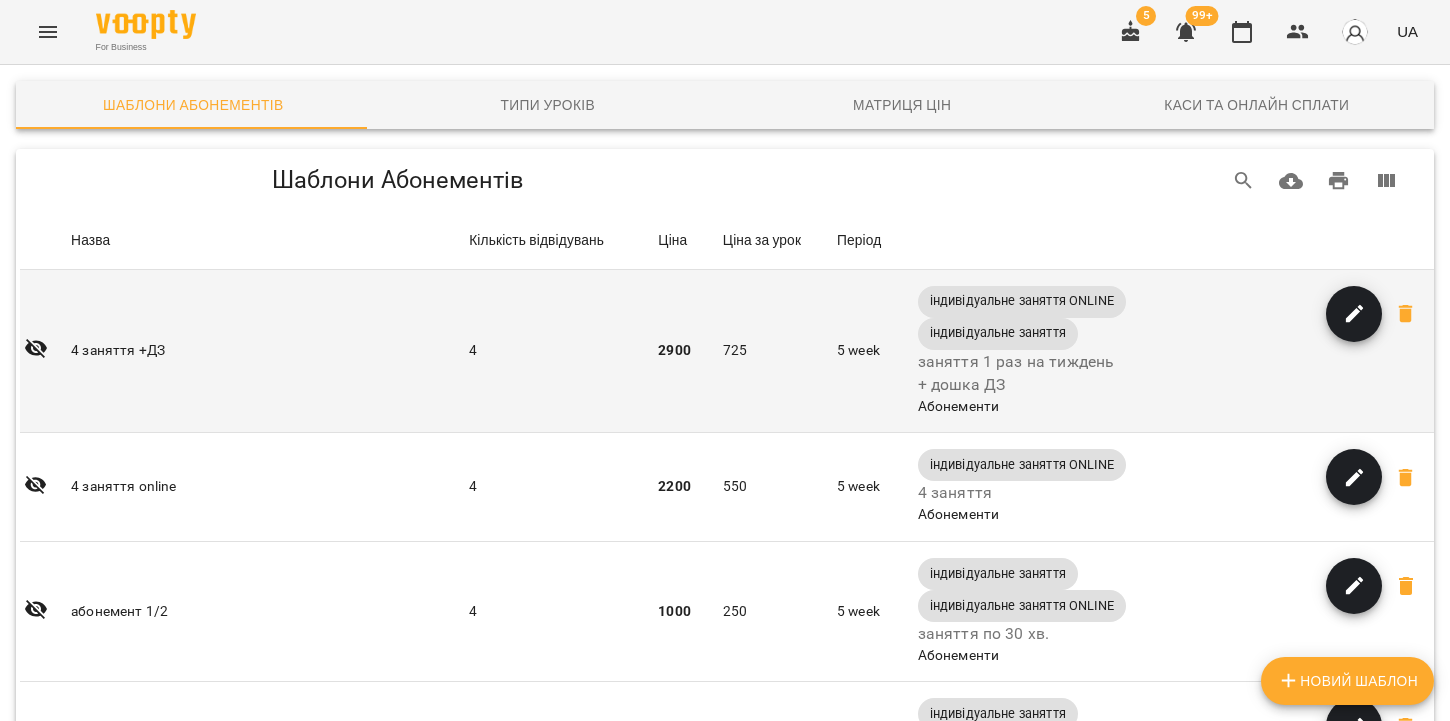 click at bounding box center [1354, 314] 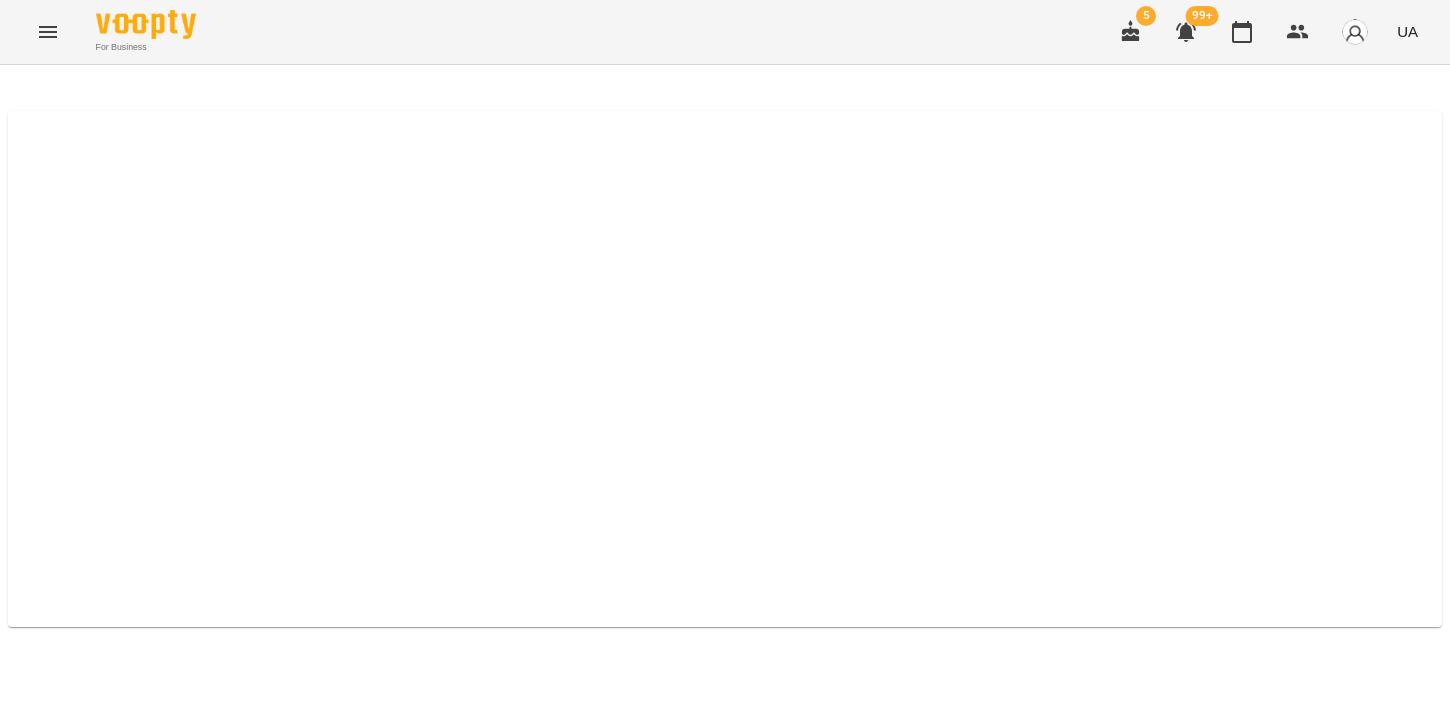 select on "****" 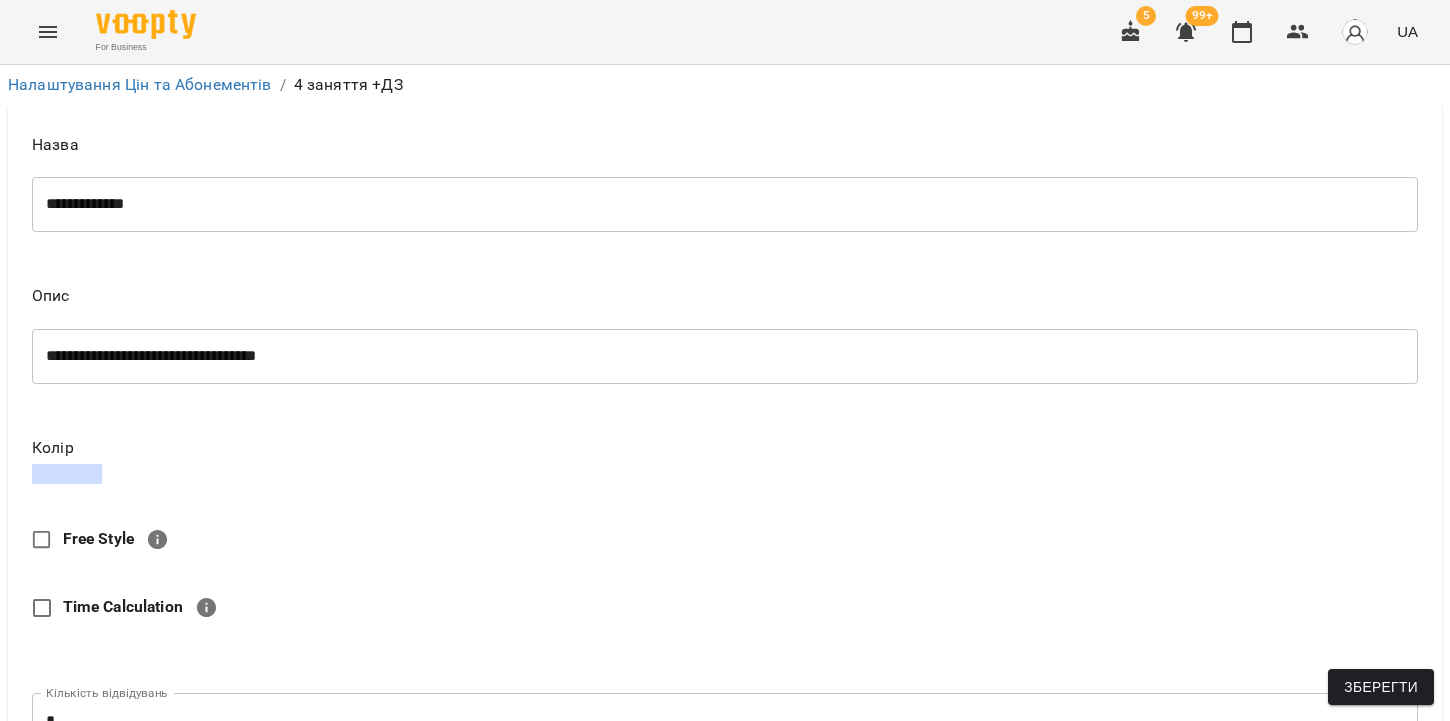 scroll, scrollTop: 127, scrollLeft: 0, axis: vertical 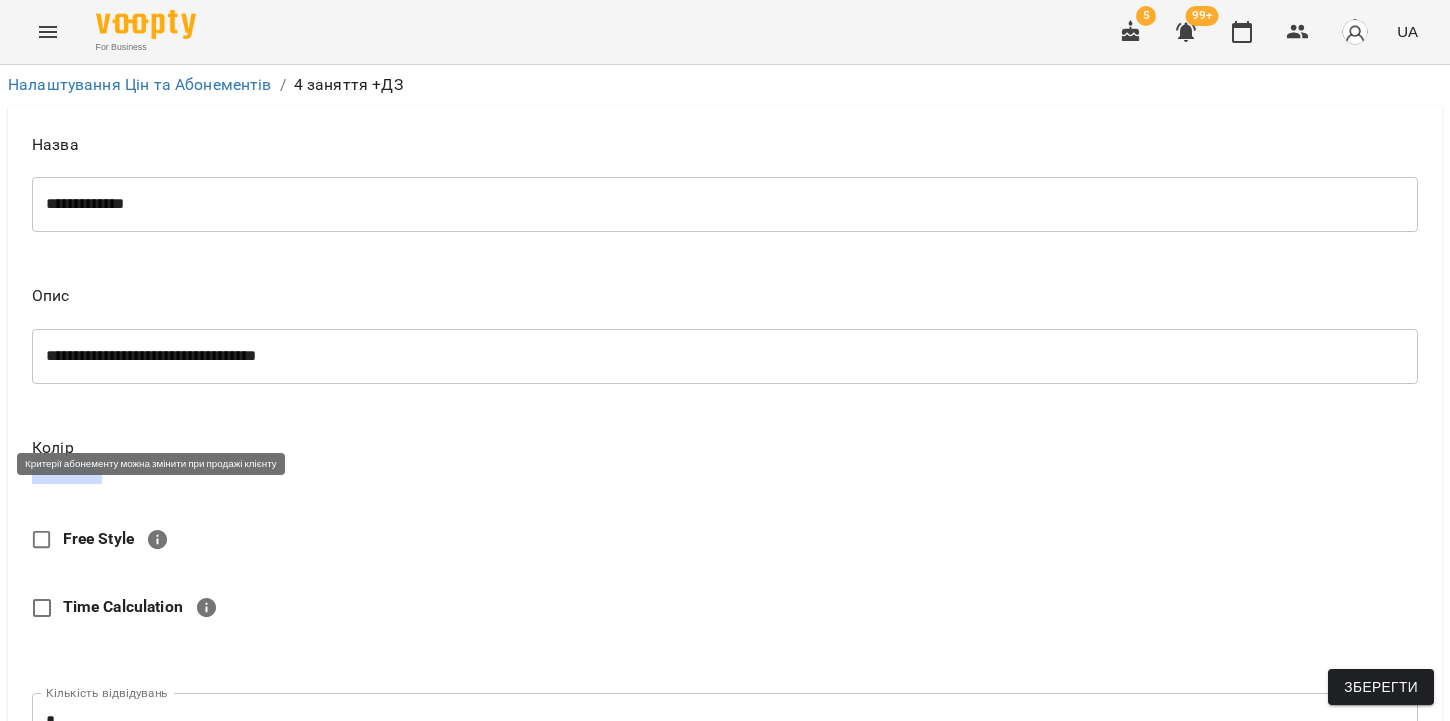 click 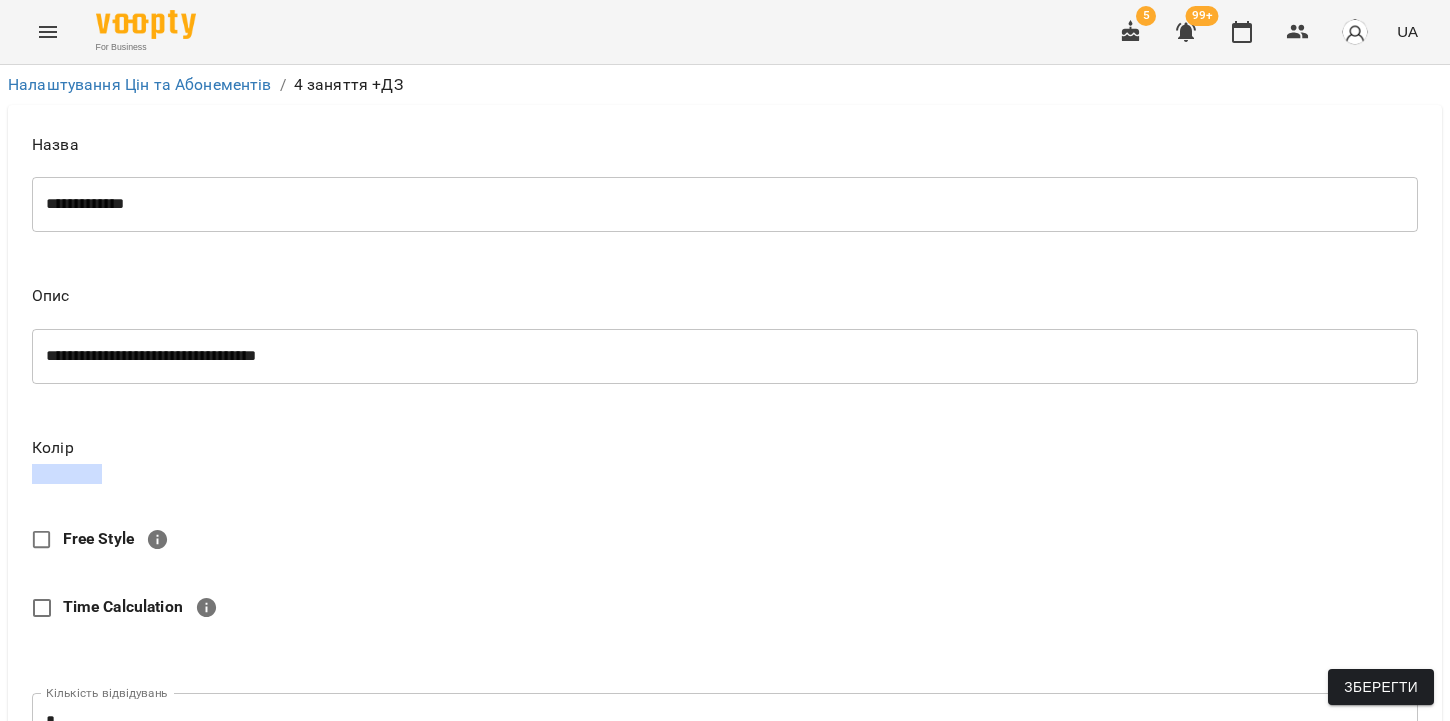 scroll, scrollTop: 0, scrollLeft: 0, axis: both 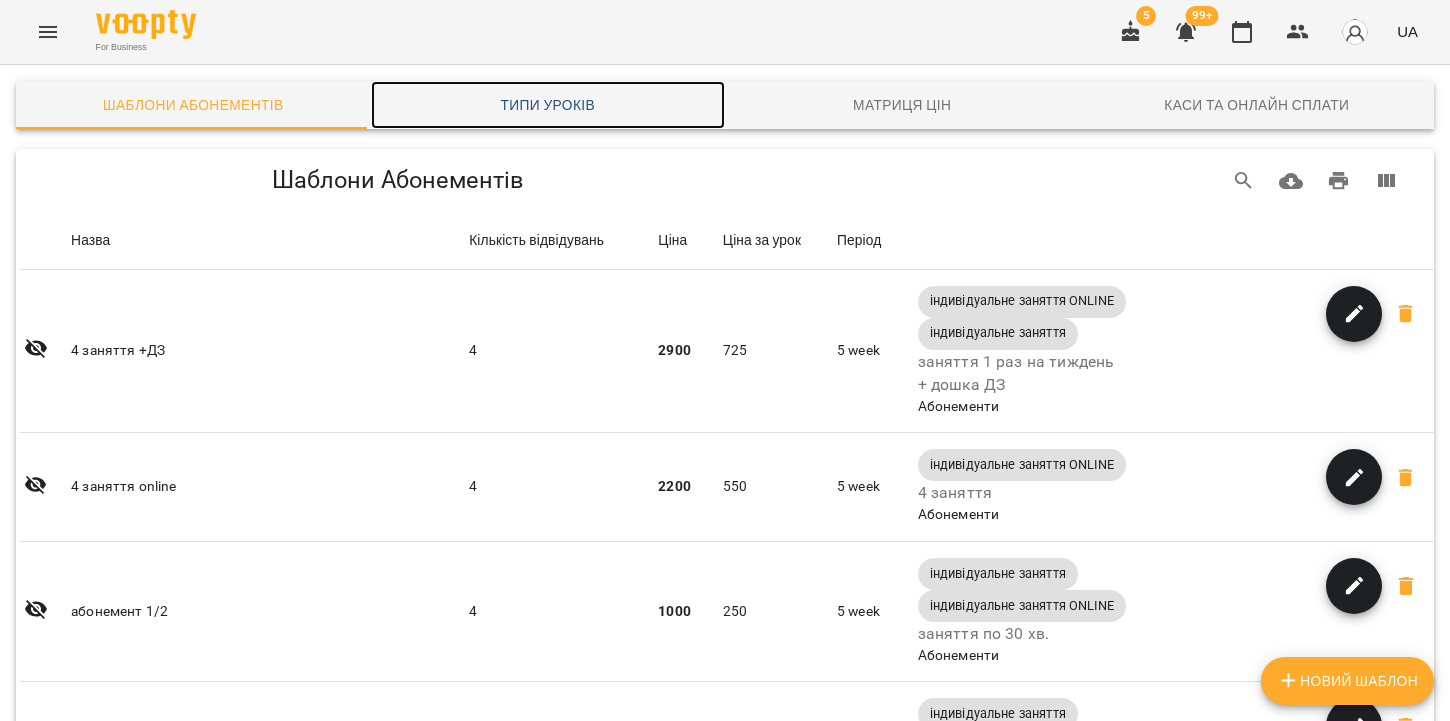 click on "Типи уроків" at bounding box center (548, 105) 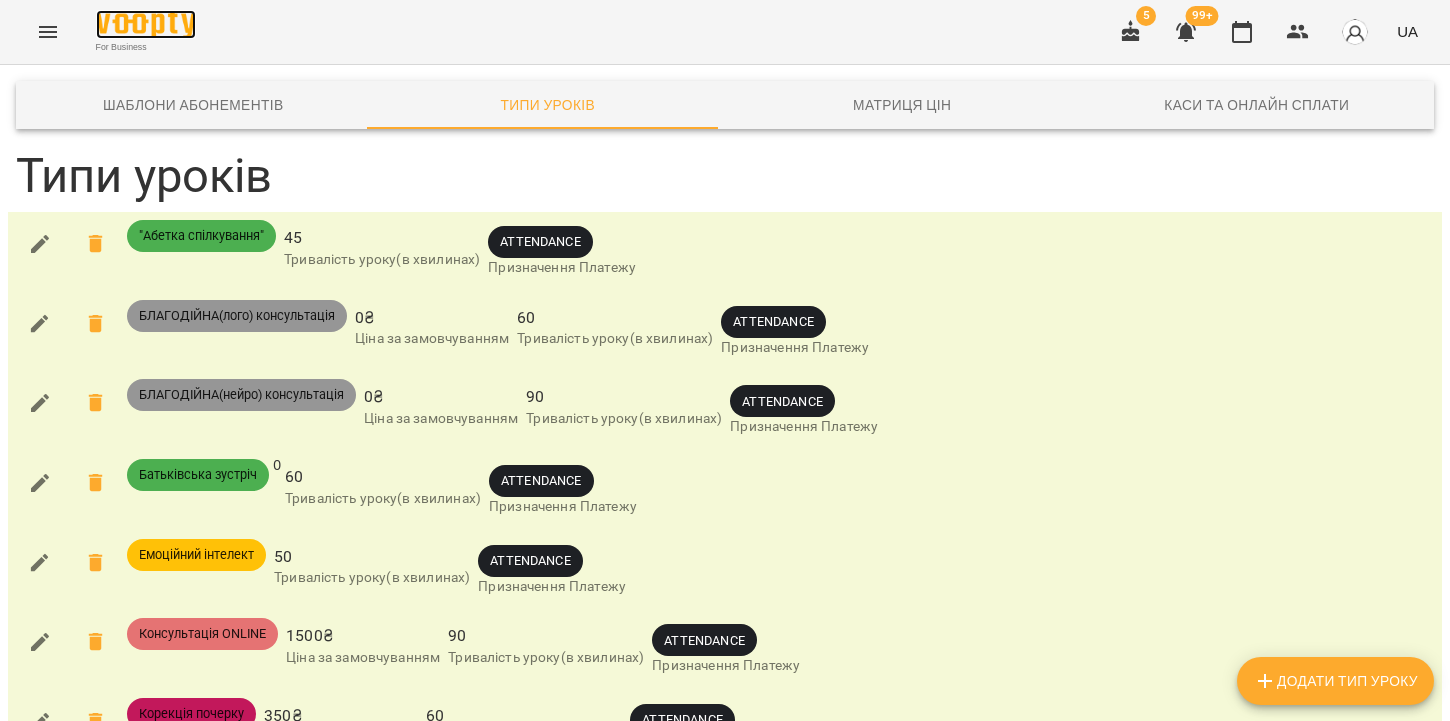 click at bounding box center (146, 24) 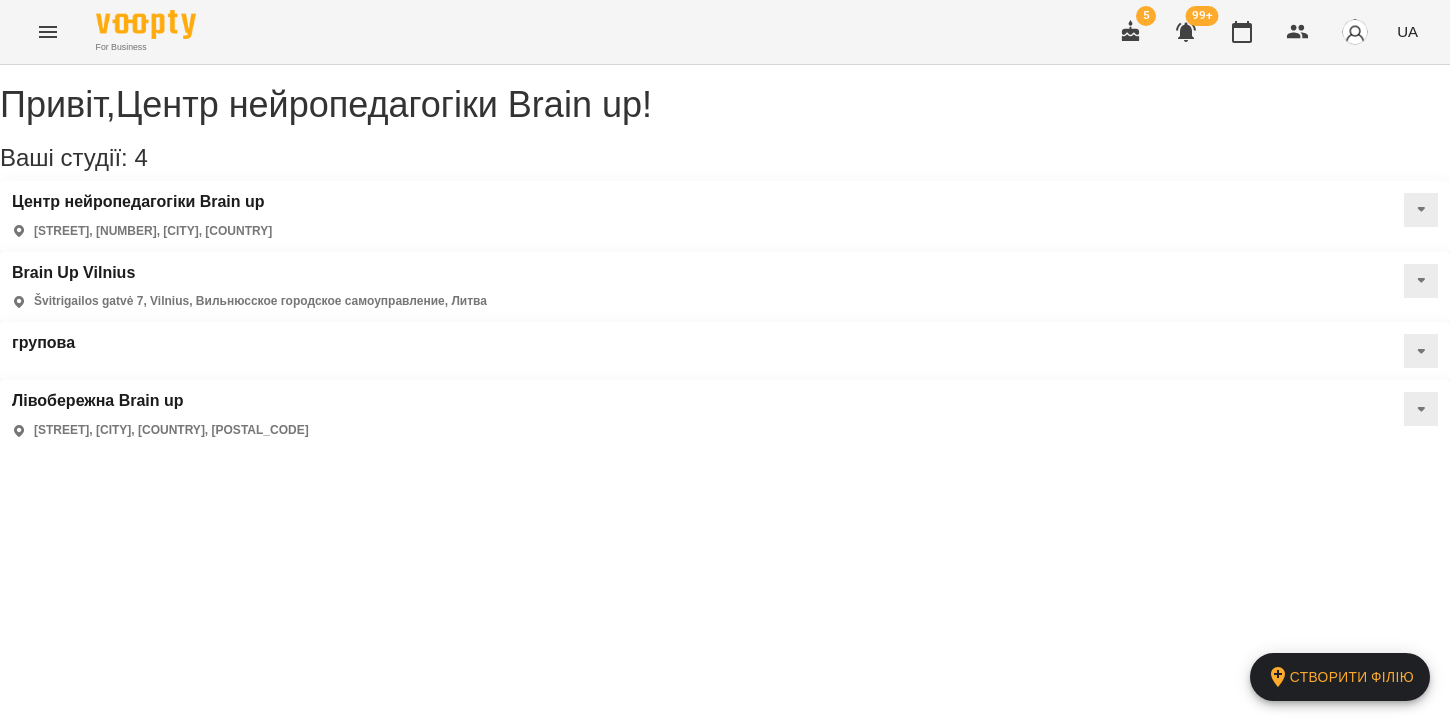 click 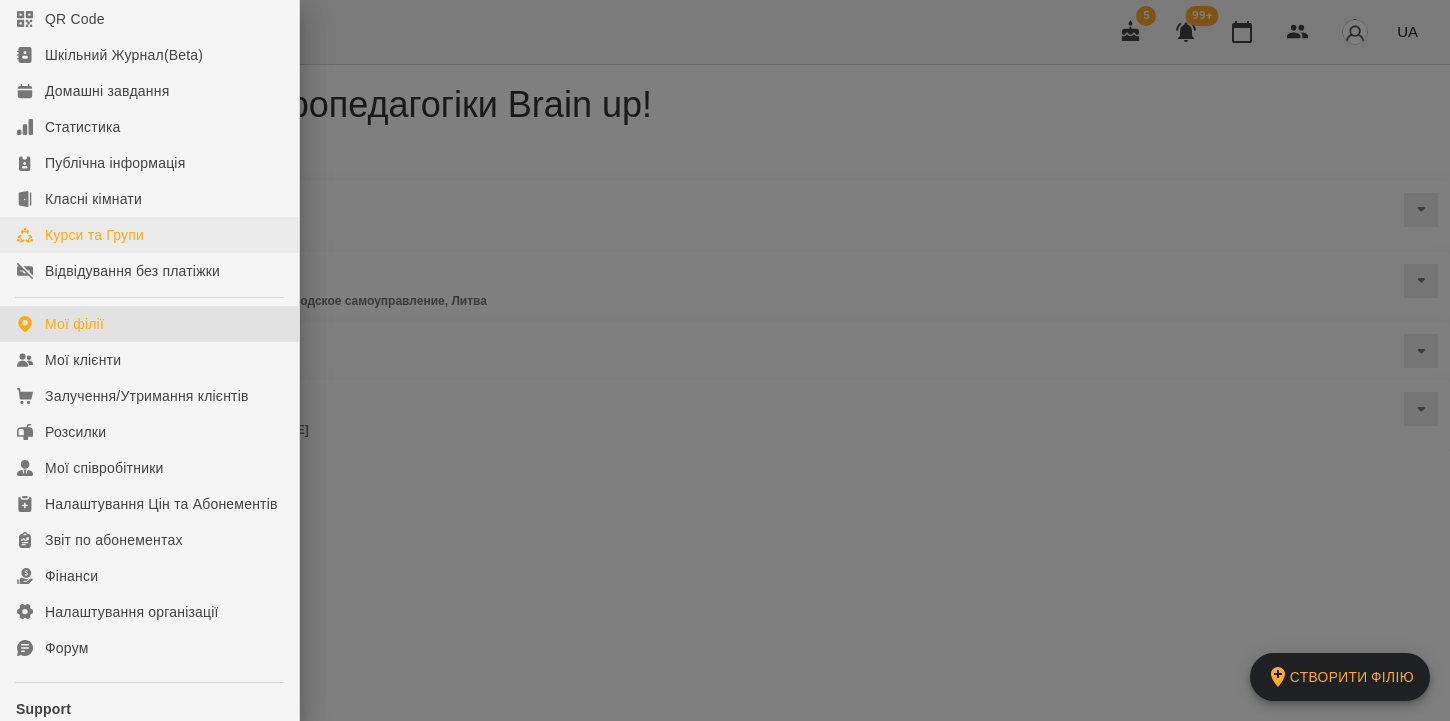 scroll, scrollTop: 310, scrollLeft: 0, axis: vertical 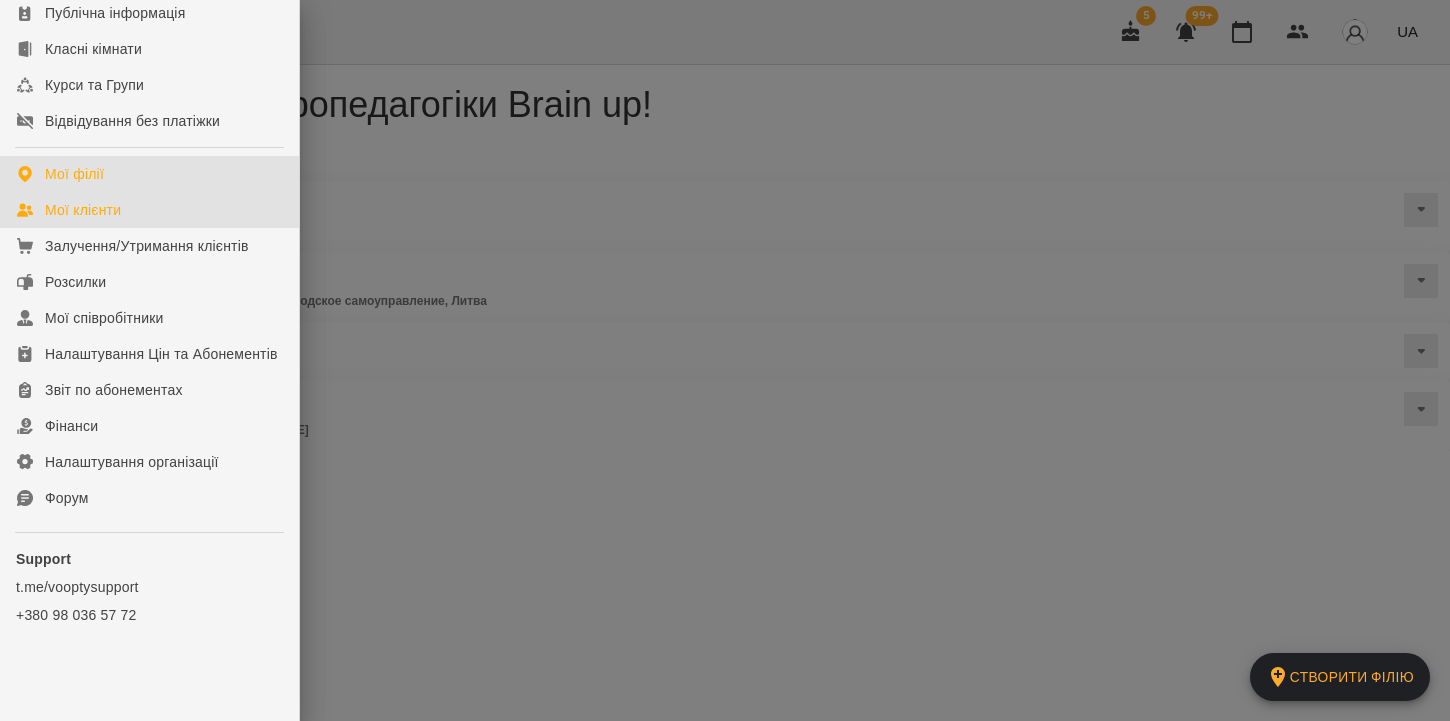 click on "Мої клієнти" at bounding box center (83, 210) 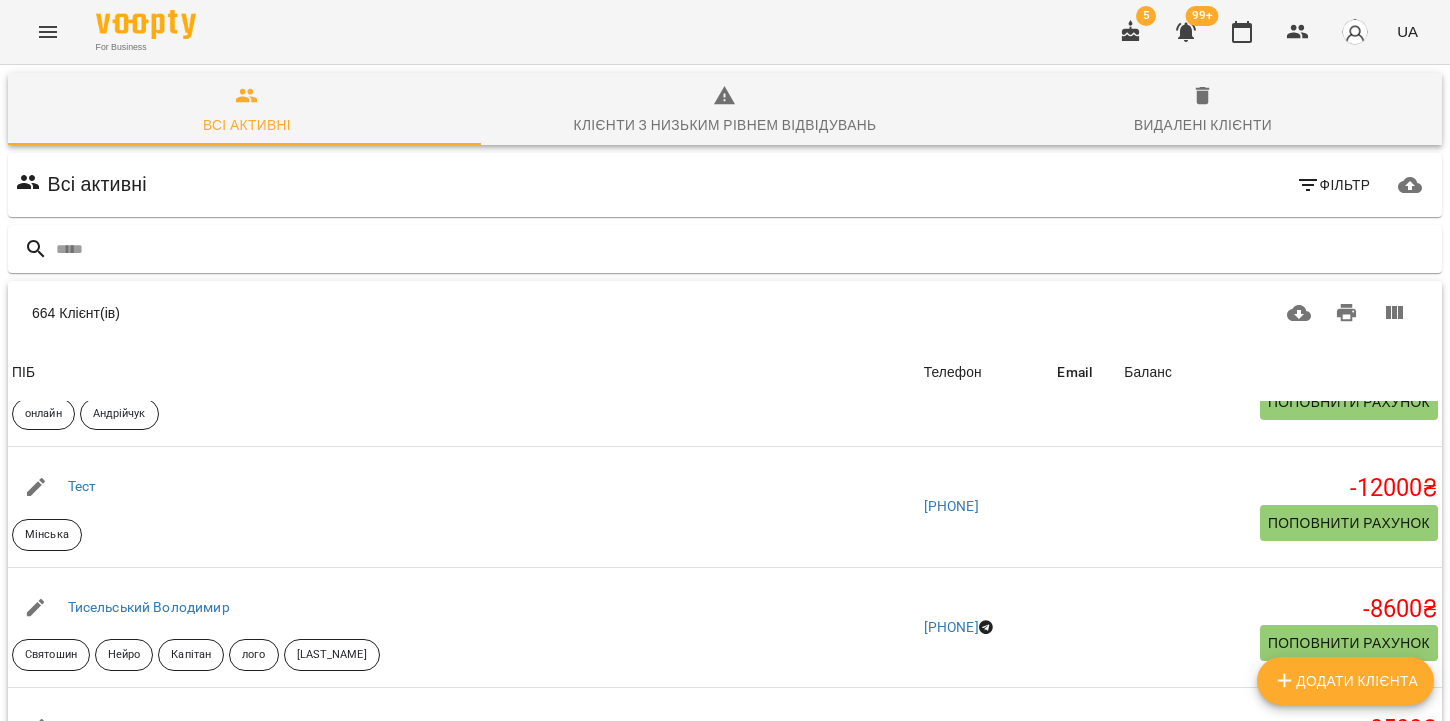 scroll, scrollTop: 183, scrollLeft: 0, axis: vertical 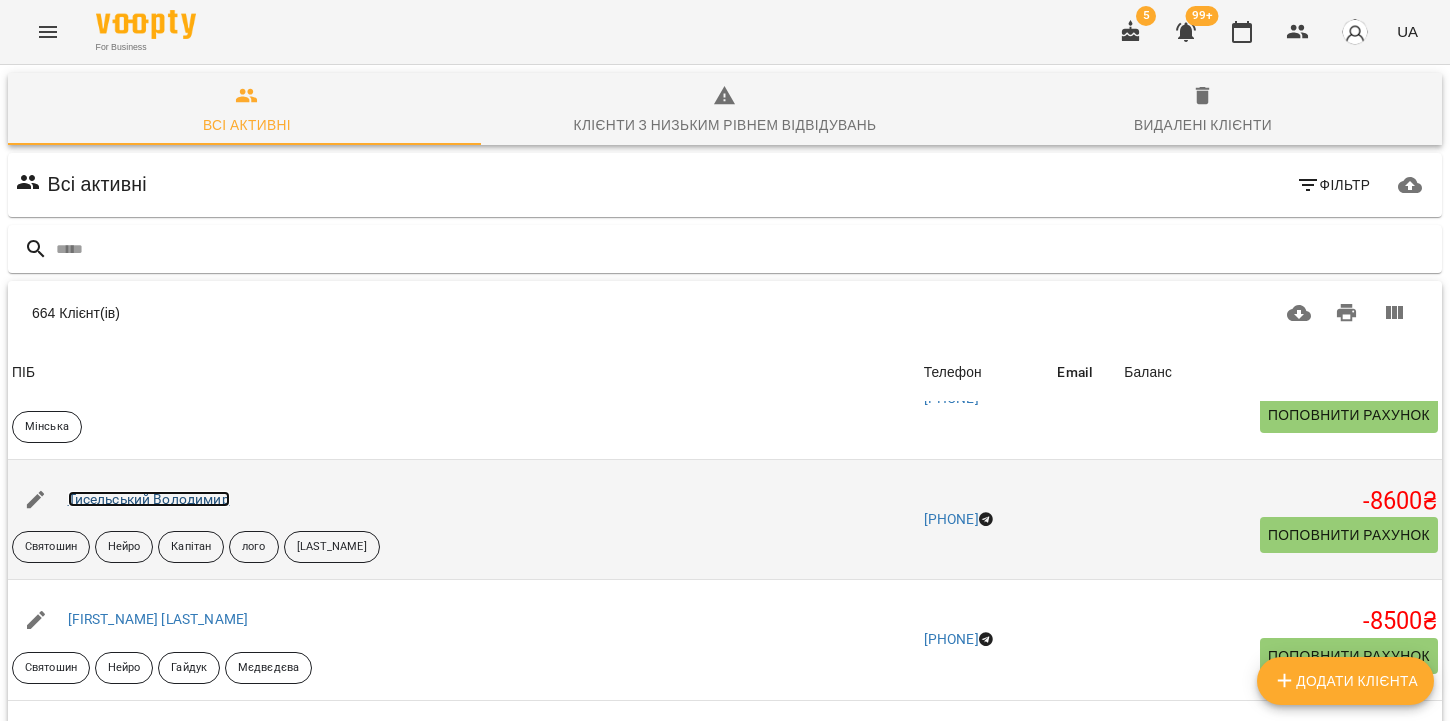click on "Тисельський Володимир" at bounding box center [149, 499] 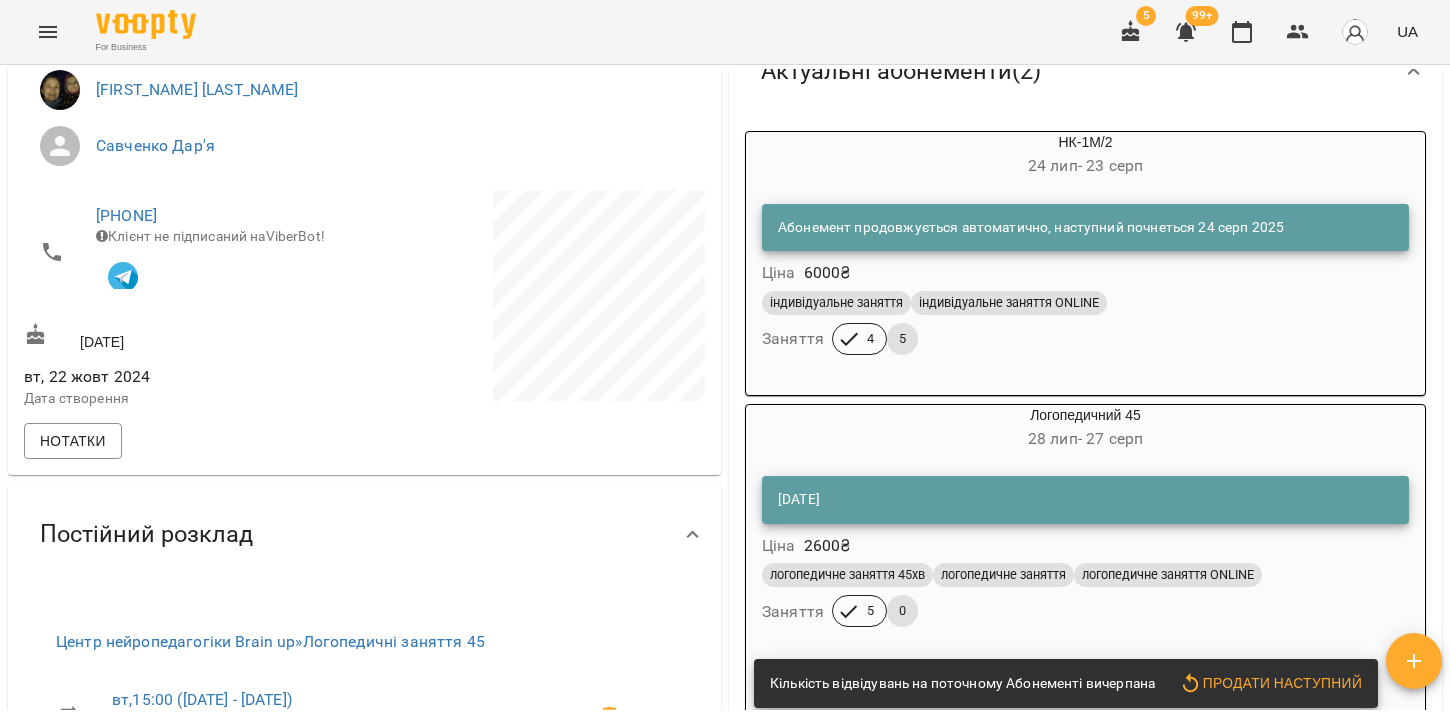 scroll, scrollTop: 379, scrollLeft: 0, axis: vertical 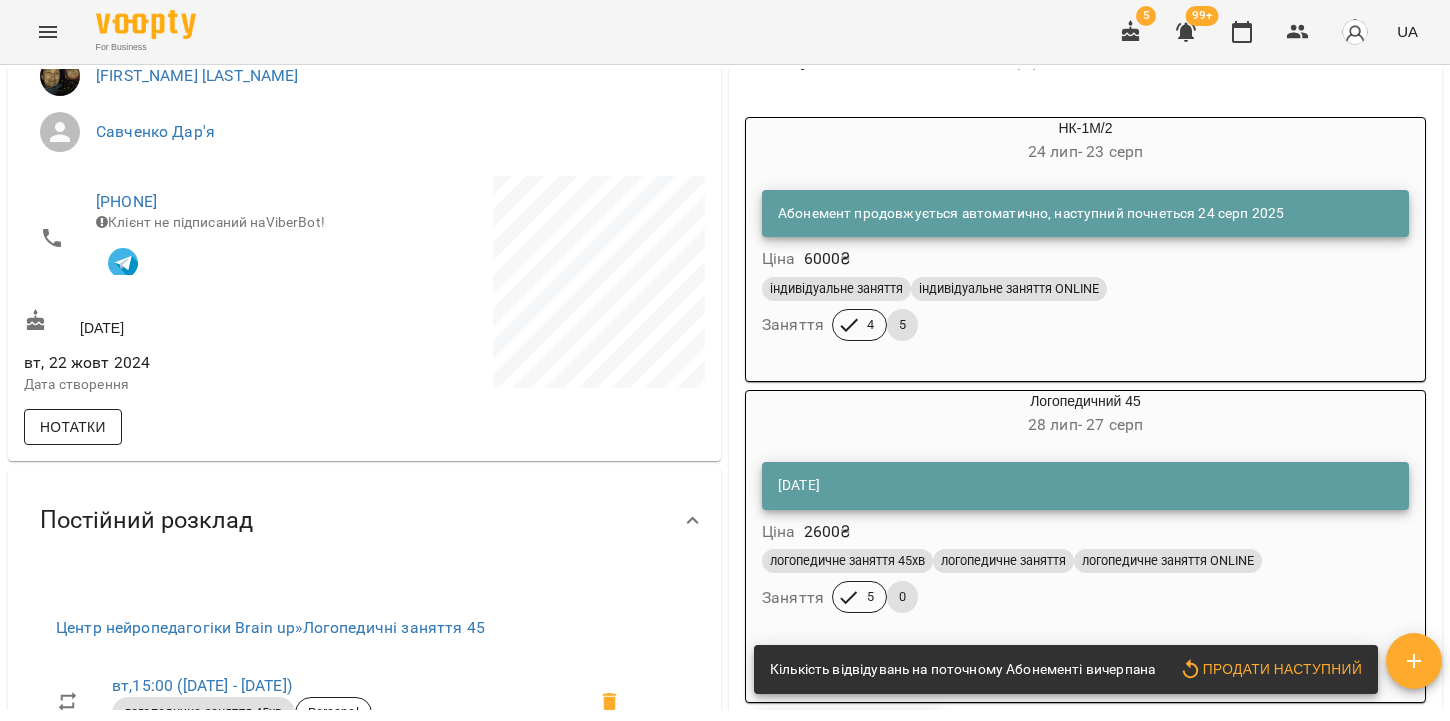 click on "Нотатки" at bounding box center (73, 427) 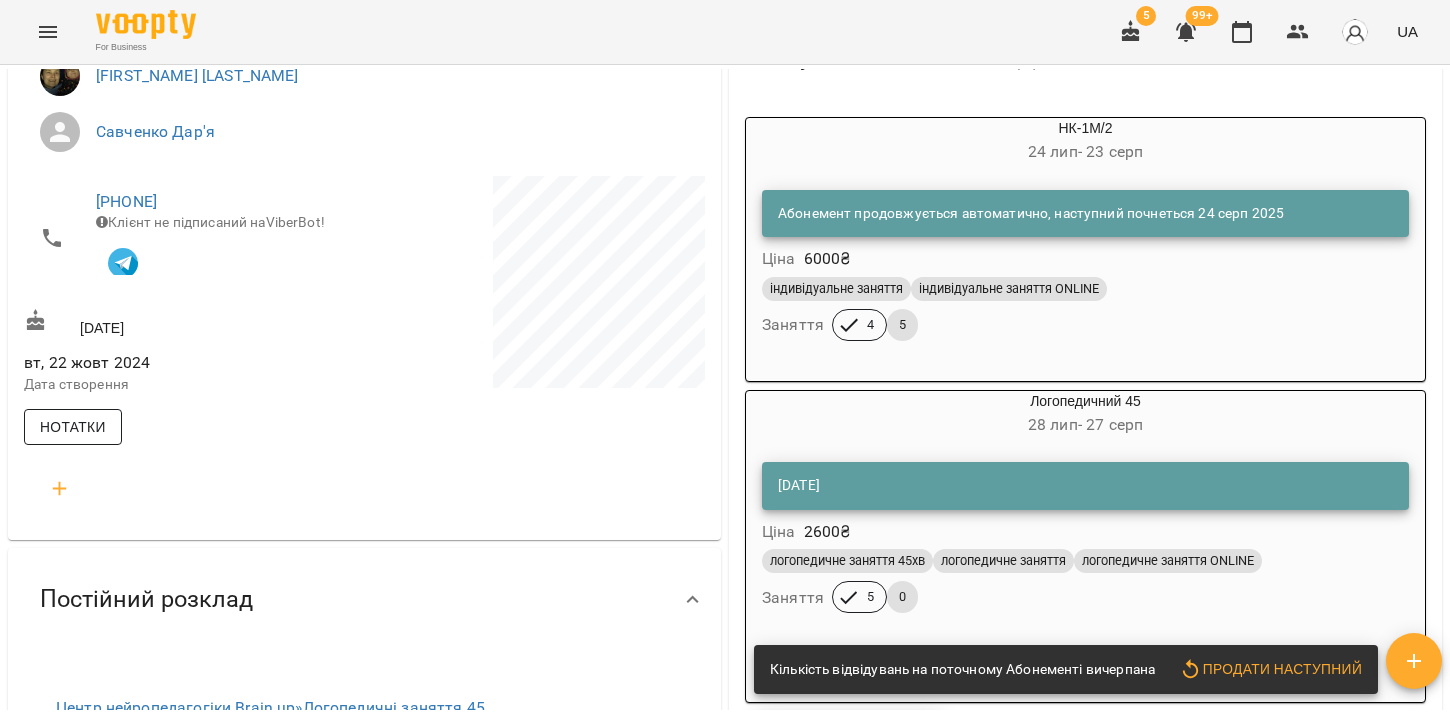 click on "Нотатки" at bounding box center (73, 427) 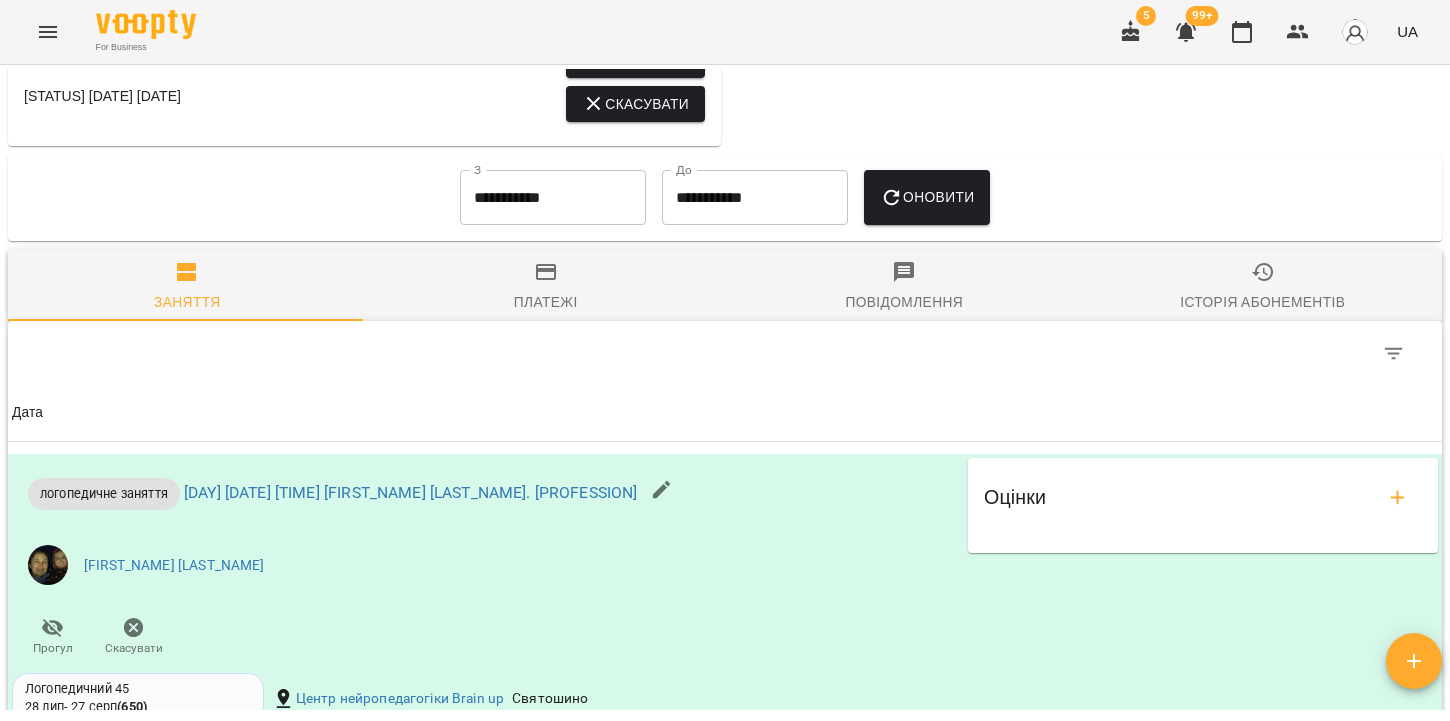 scroll, scrollTop: 2055, scrollLeft: 0, axis: vertical 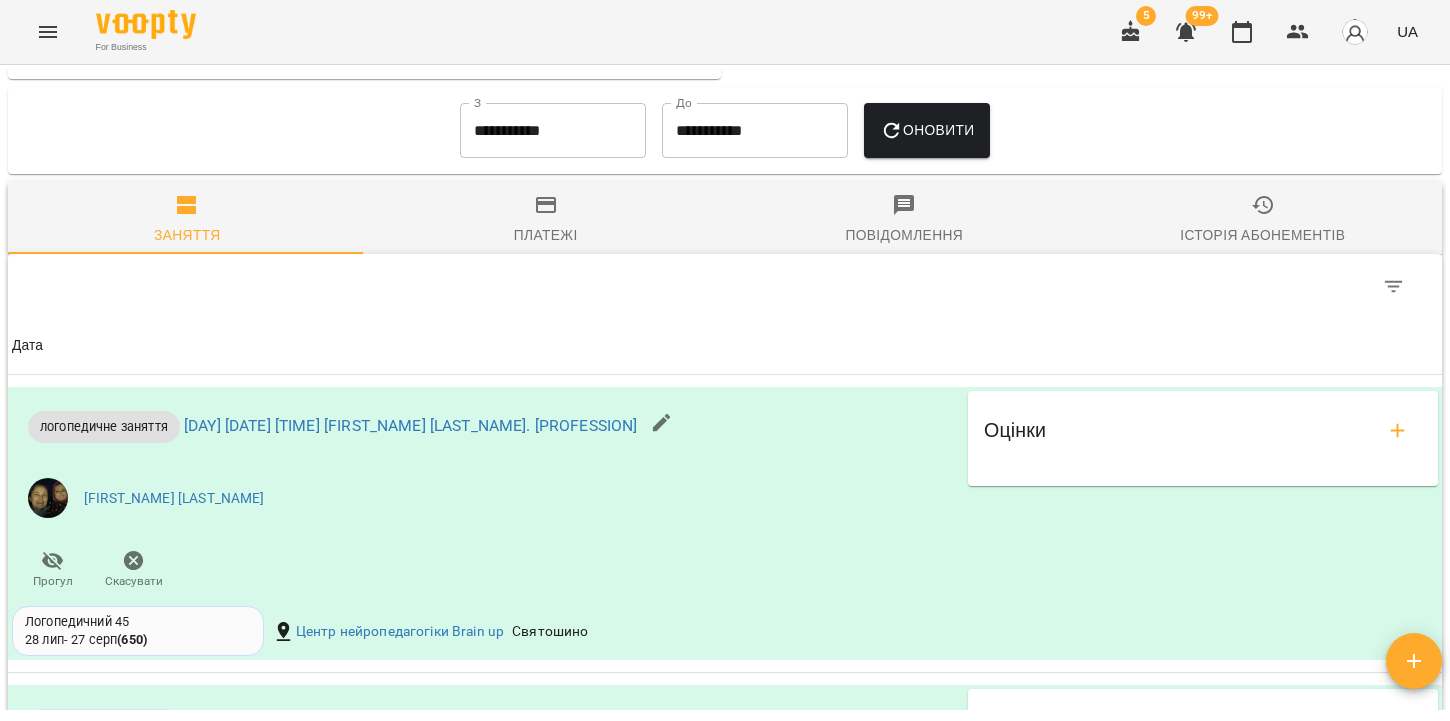 click on "Платежі" at bounding box center (546, 220) 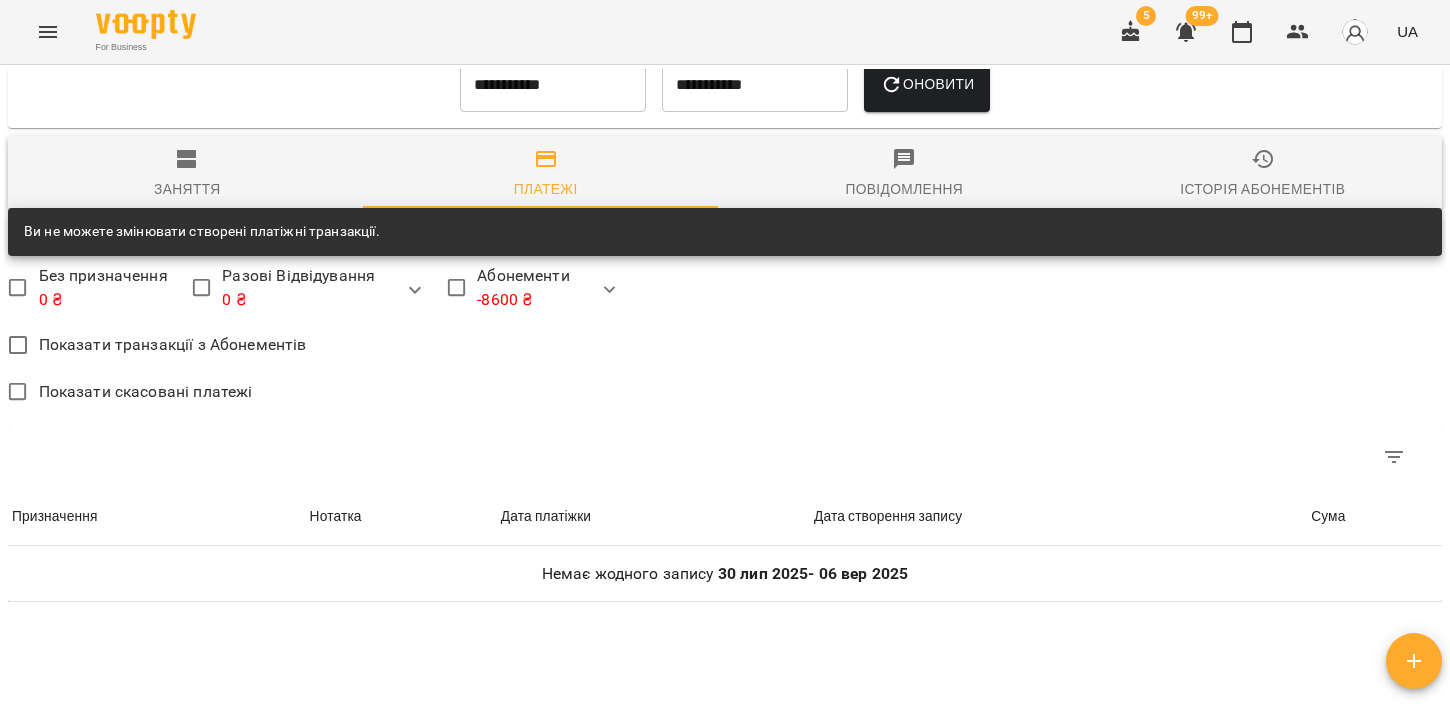 scroll, scrollTop: 2075, scrollLeft: 0, axis: vertical 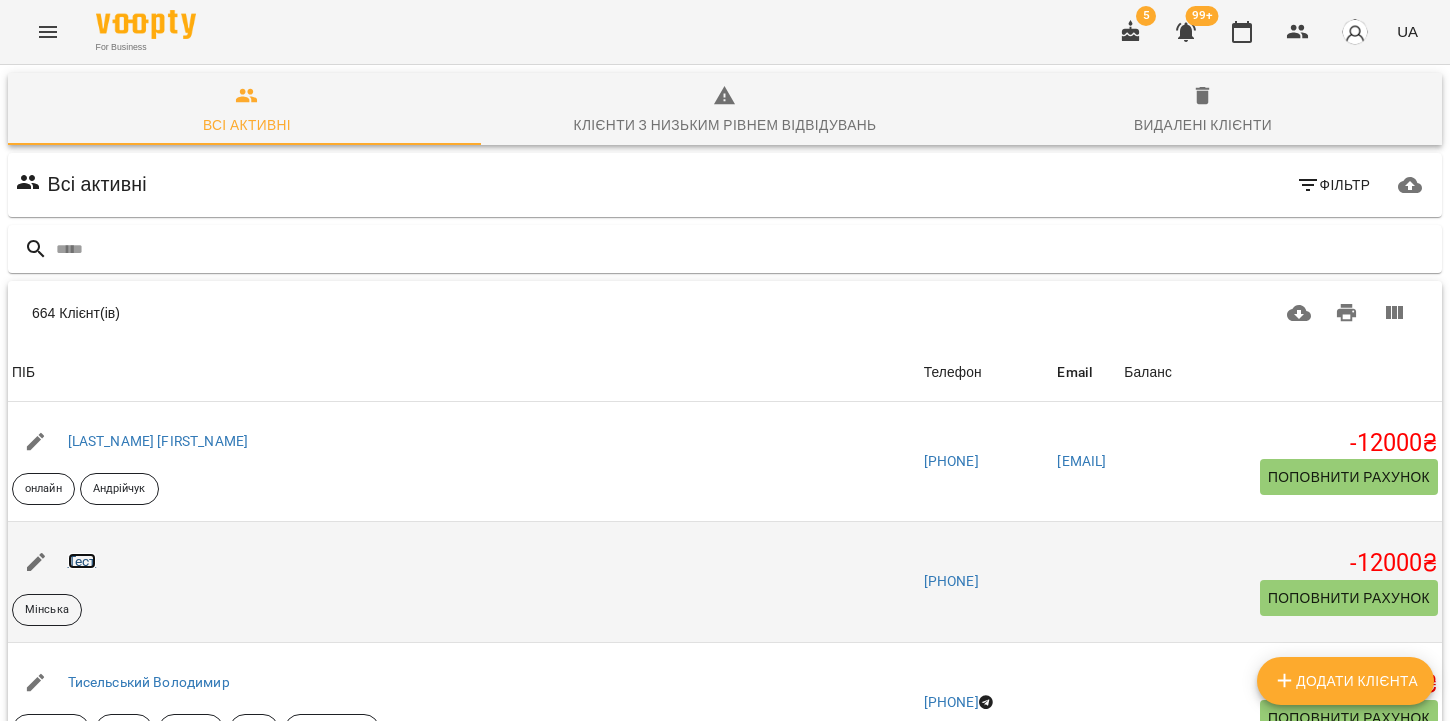 click on "Тест" at bounding box center (82, 561) 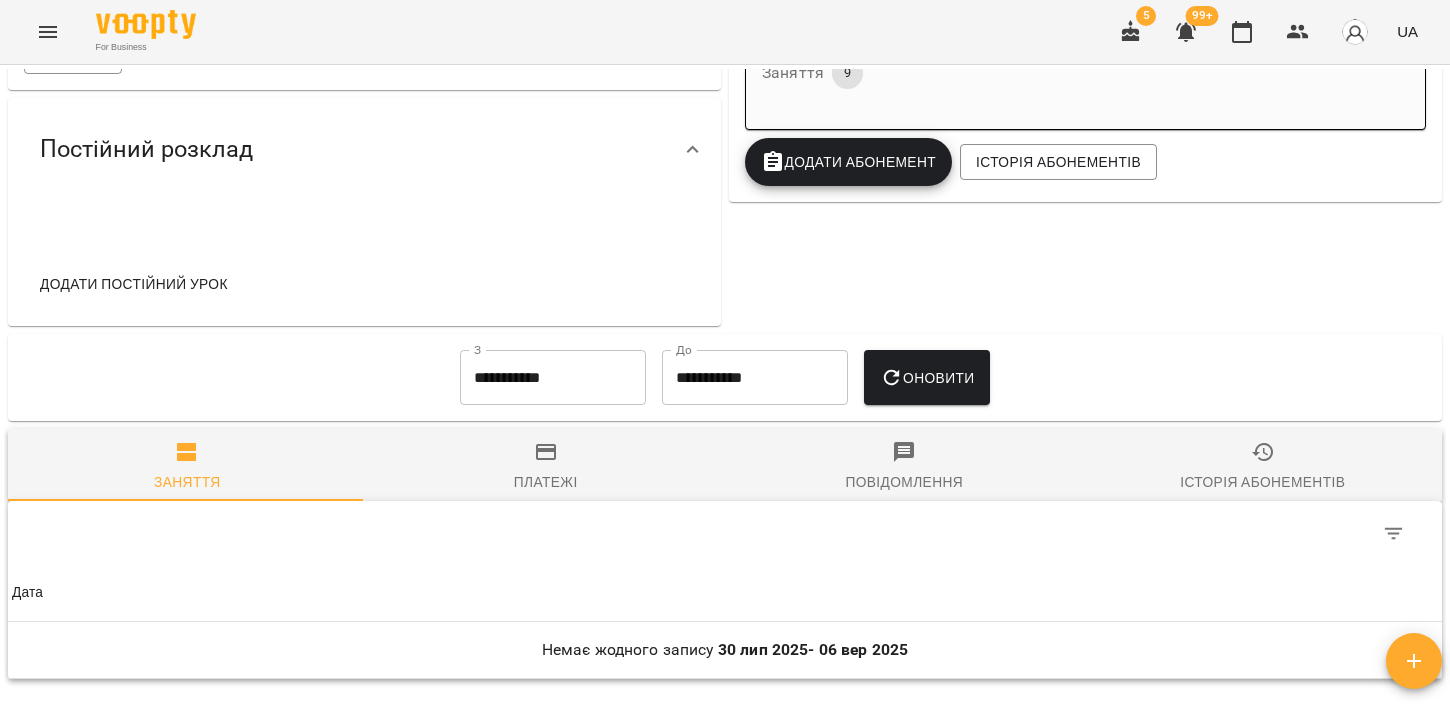 scroll, scrollTop: 737, scrollLeft: 0, axis: vertical 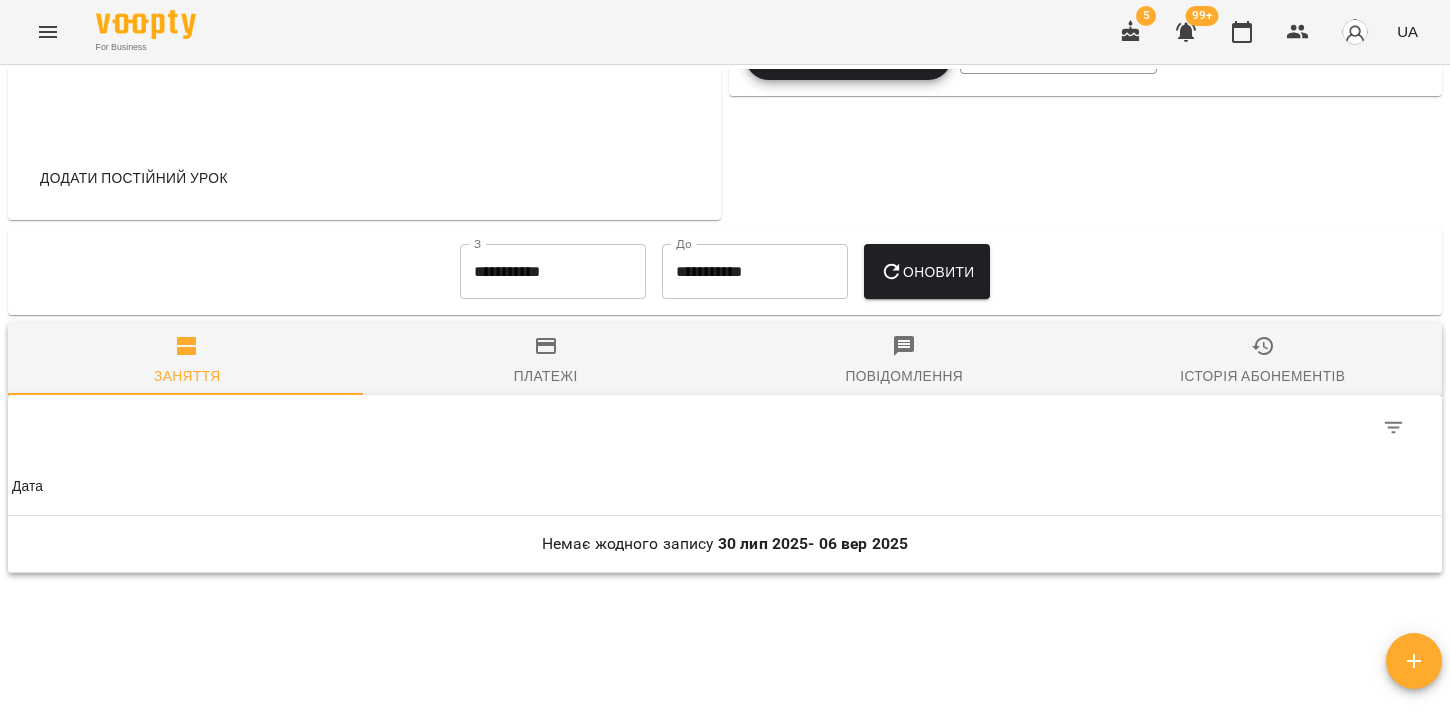 click on "Платежі" at bounding box center [546, 376] 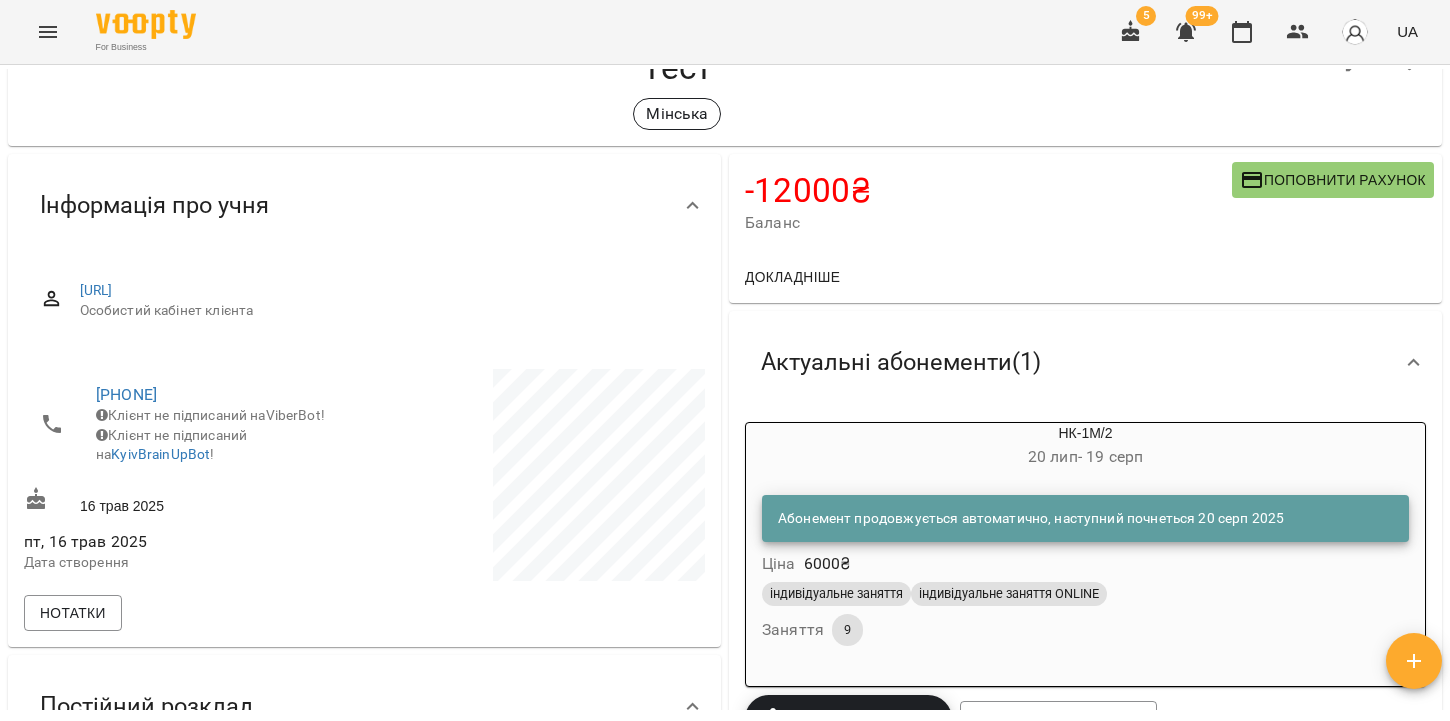 scroll, scrollTop: 0, scrollLeft: 0, axis: both 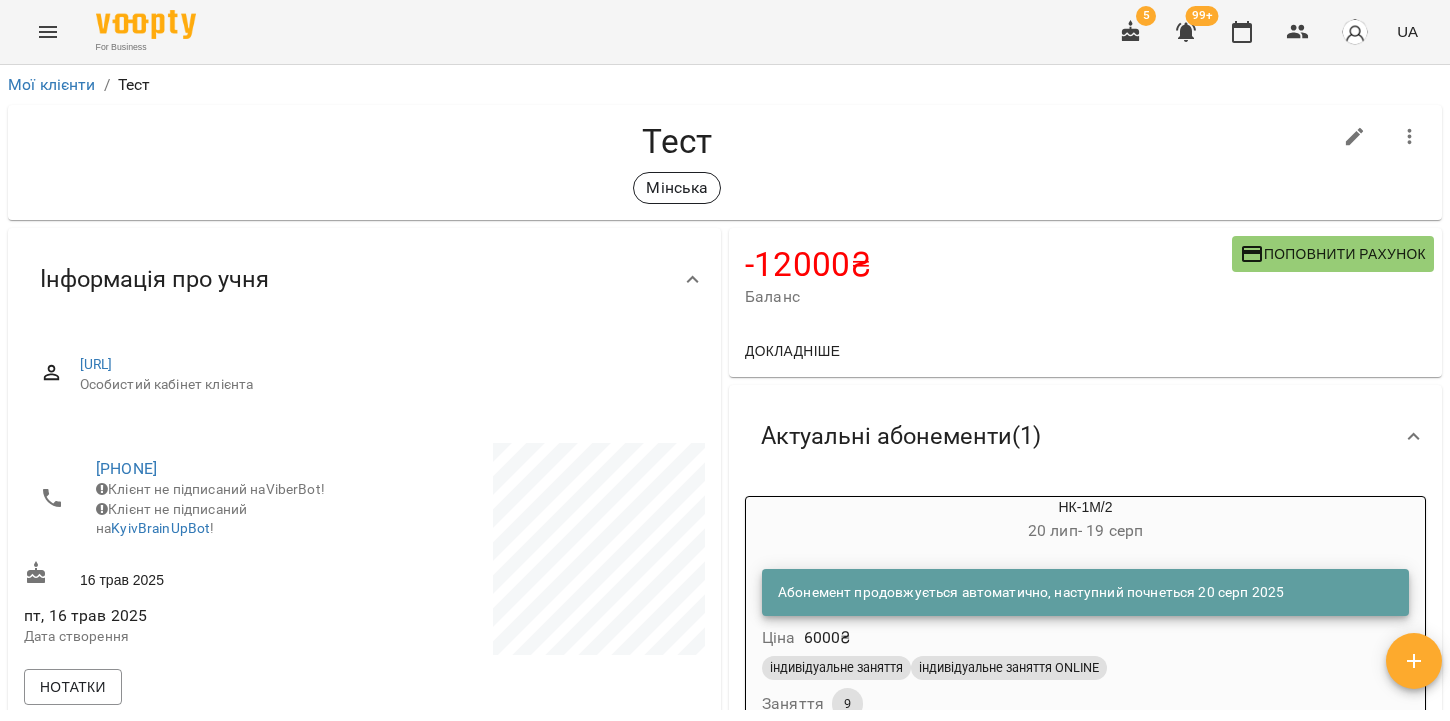 click 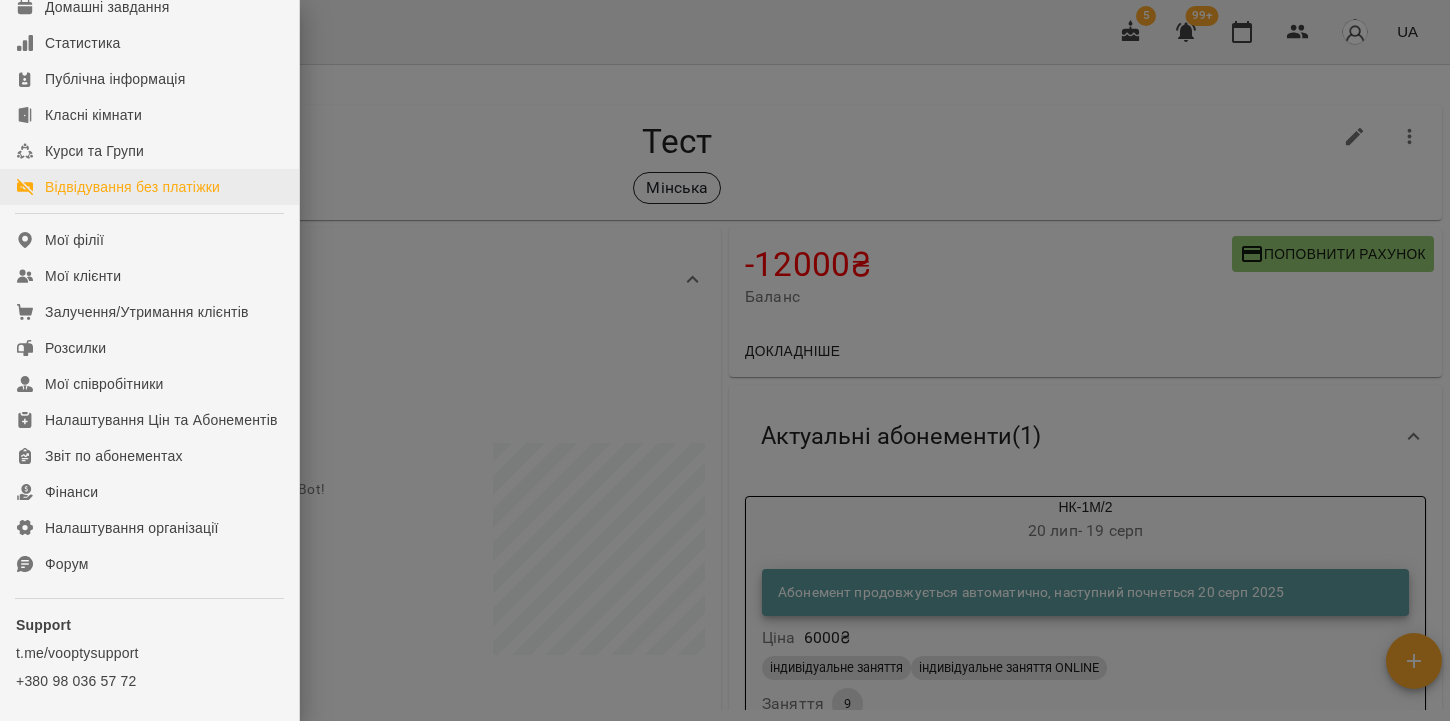 scroll, scrollTop: 310, scrollLeft: 0, axis: vertical 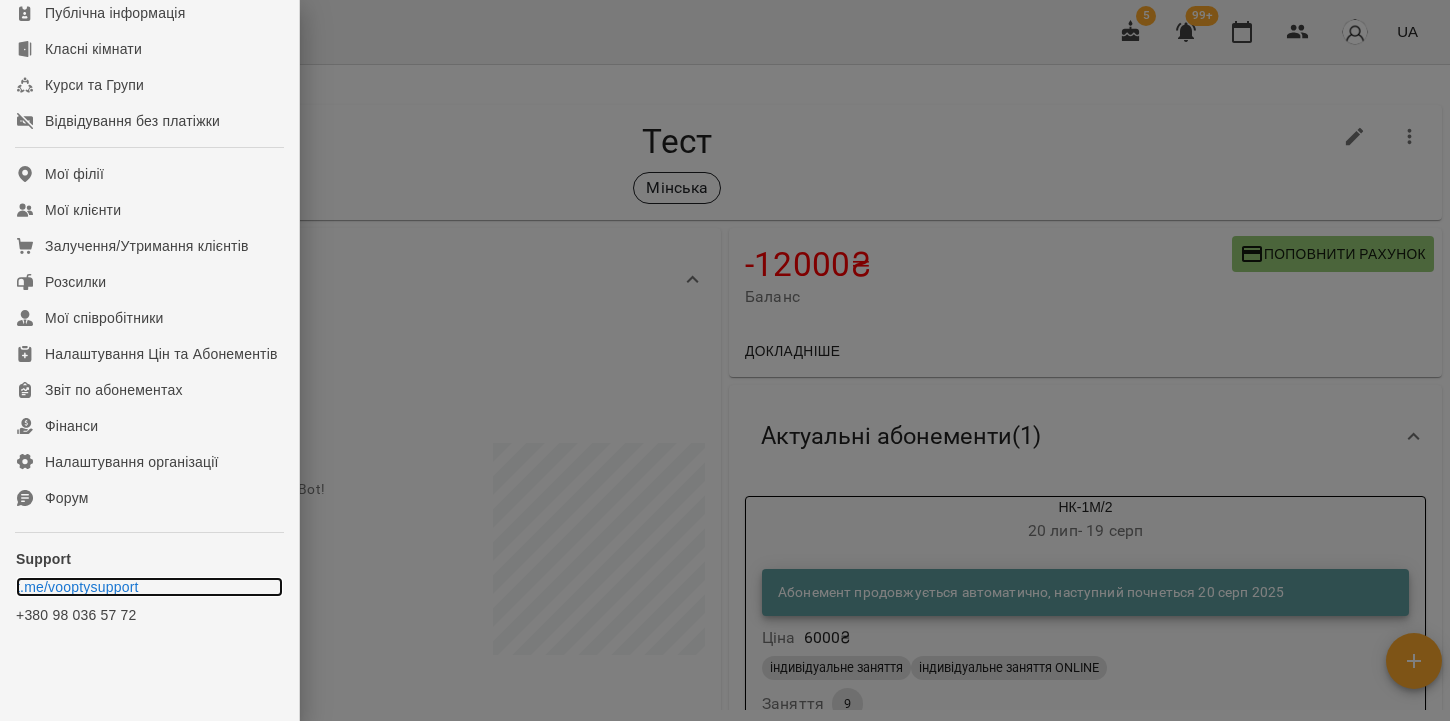 click on "t.me/vooptysupport" at bounding box center (149, 587) 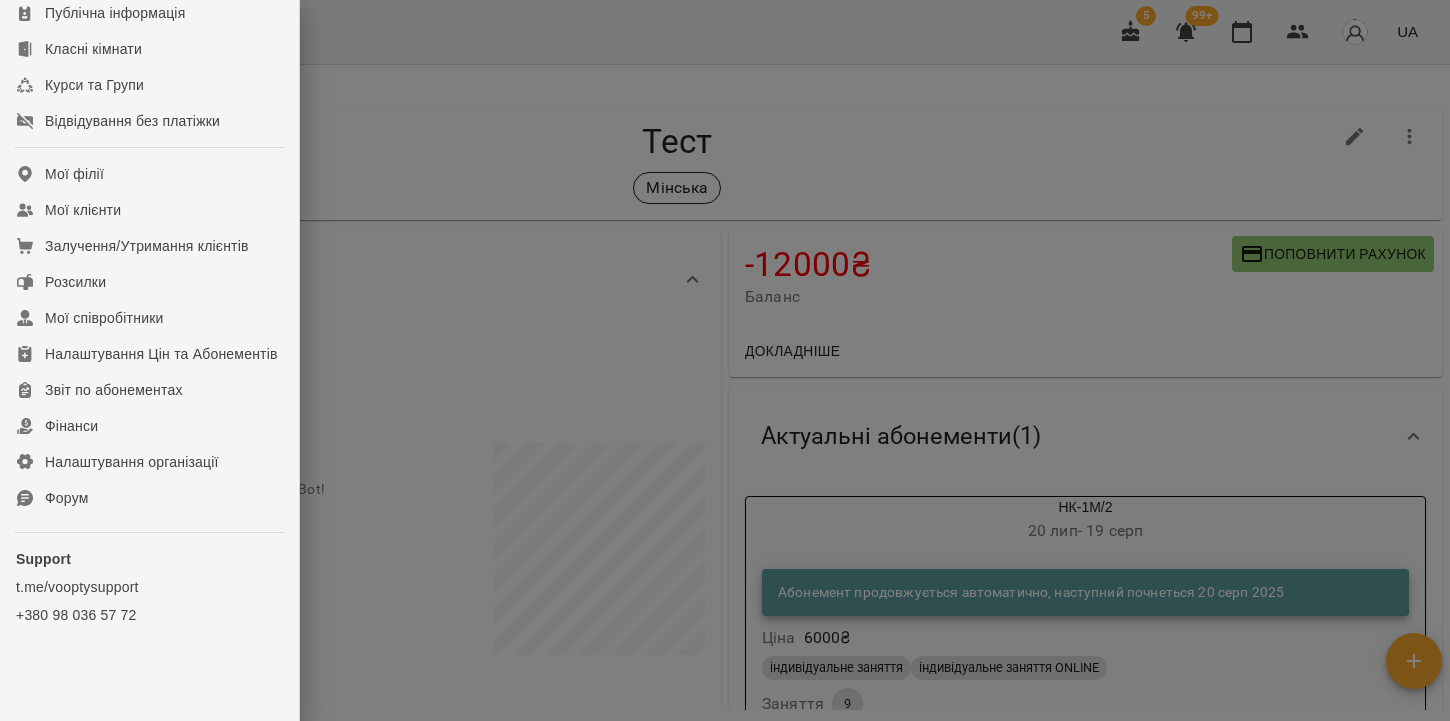 click at bounding box center (725, 360) 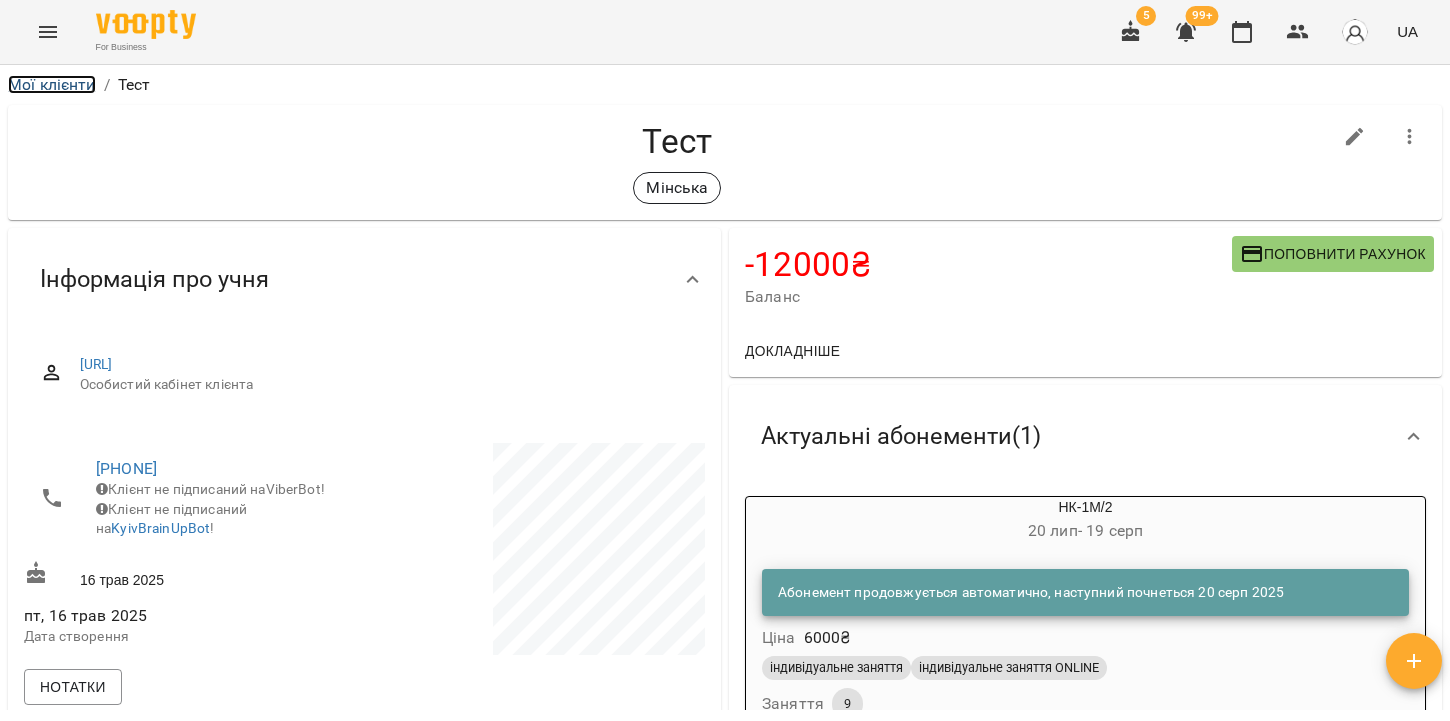 click on "Мої клієнти" at bounding box center [52, 84] 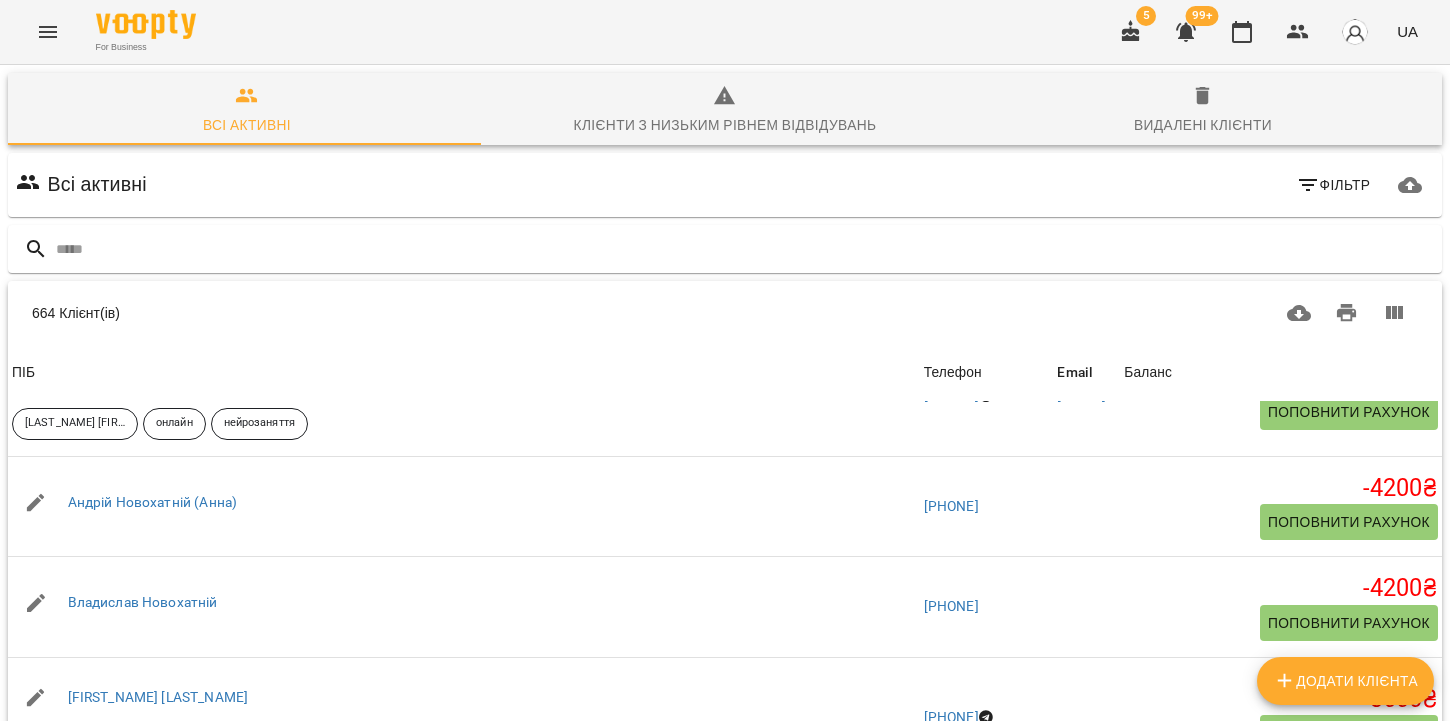scroll, scrollTop: 2740, scrollLeft: 0, axis: vertical 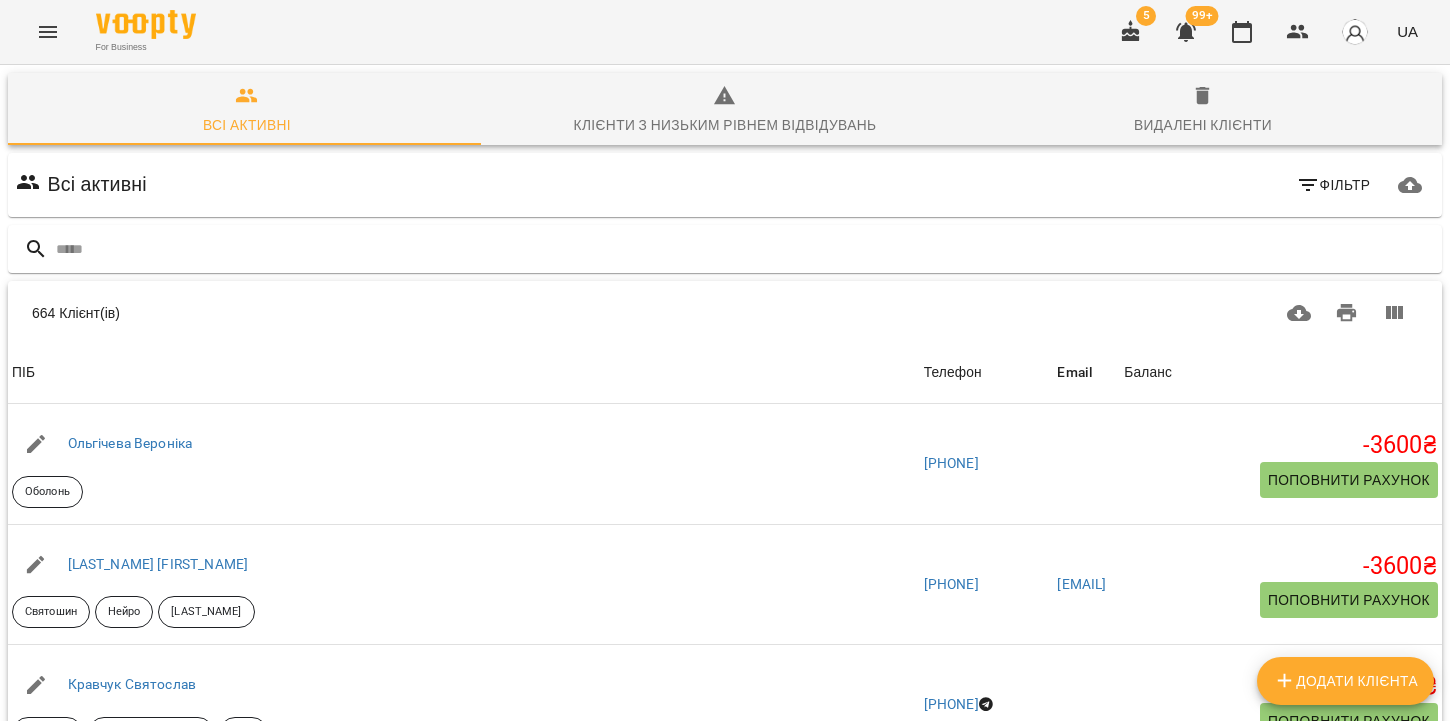 click at bounding box center [1131, 32] 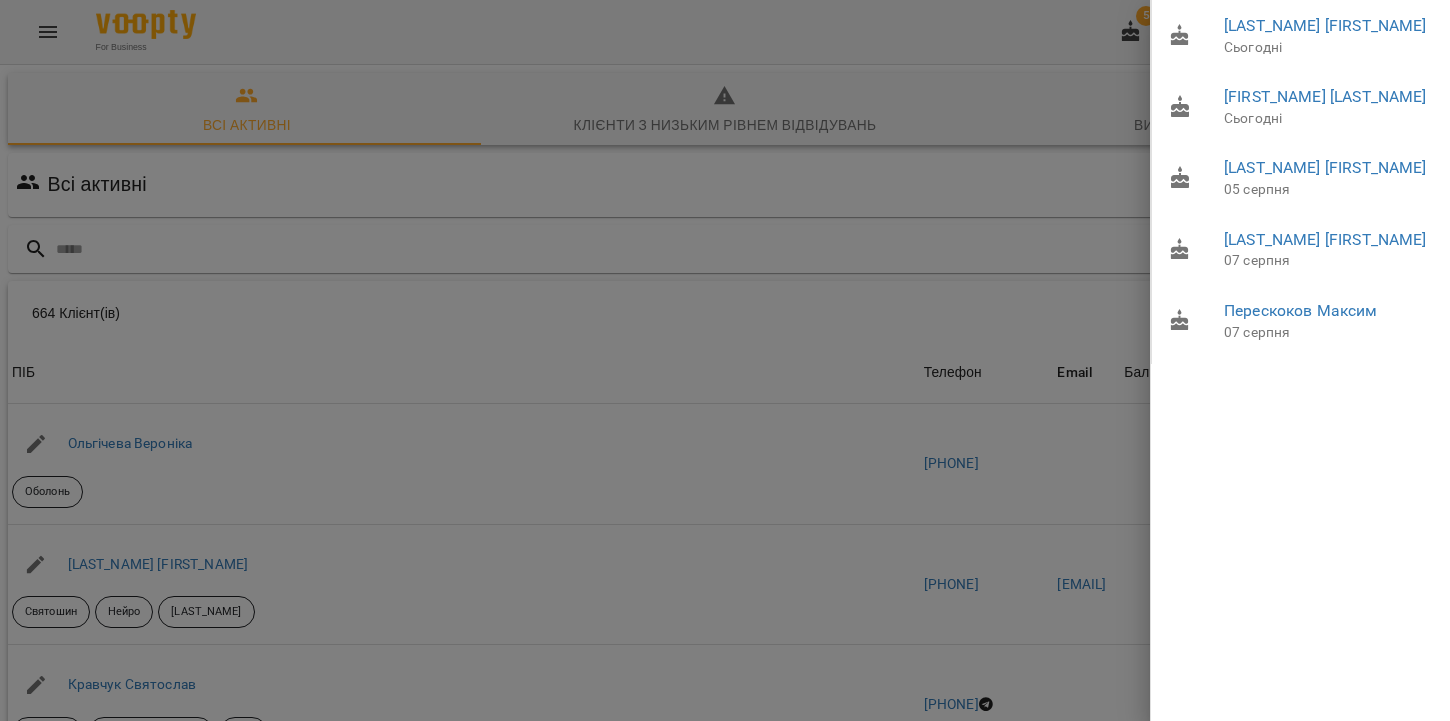 click at bounding box center [725, 360] 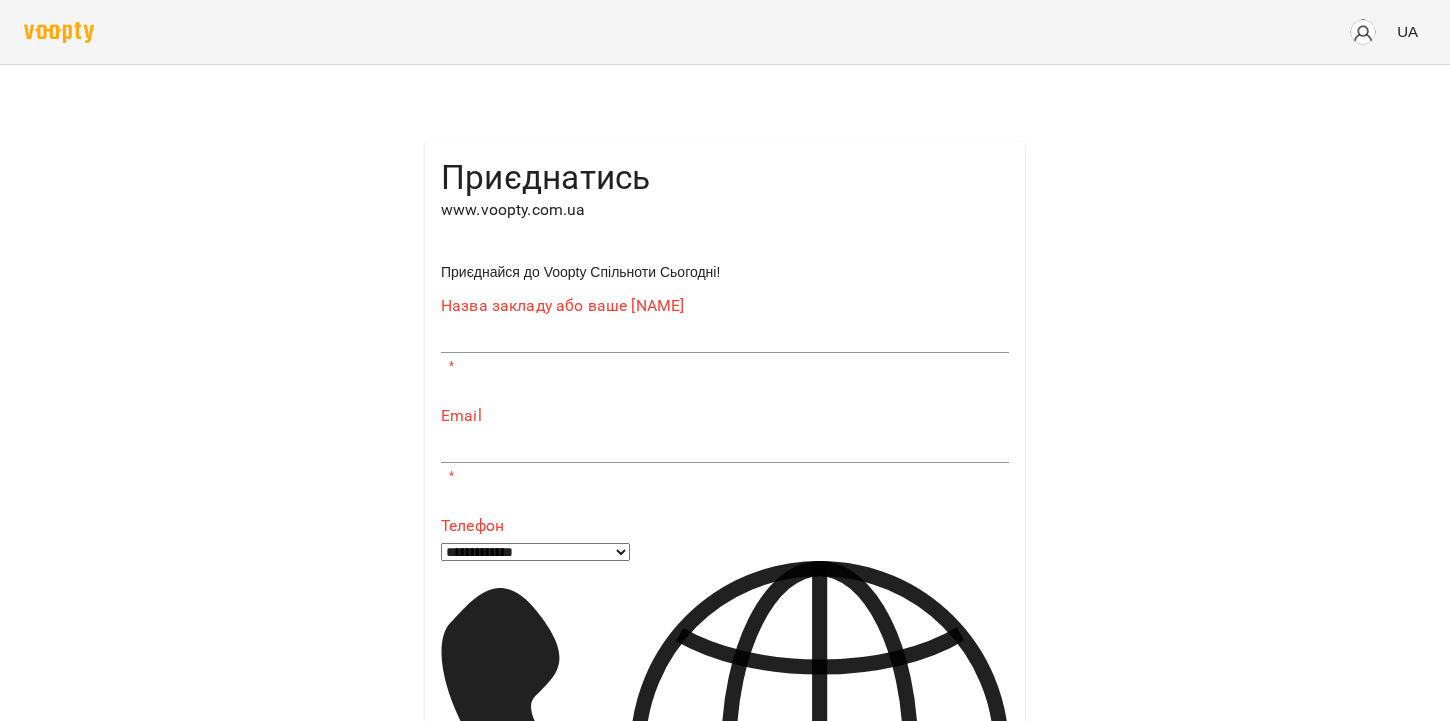 scroll, scrollTop: 0, scrollLeft: 0, axis: both 